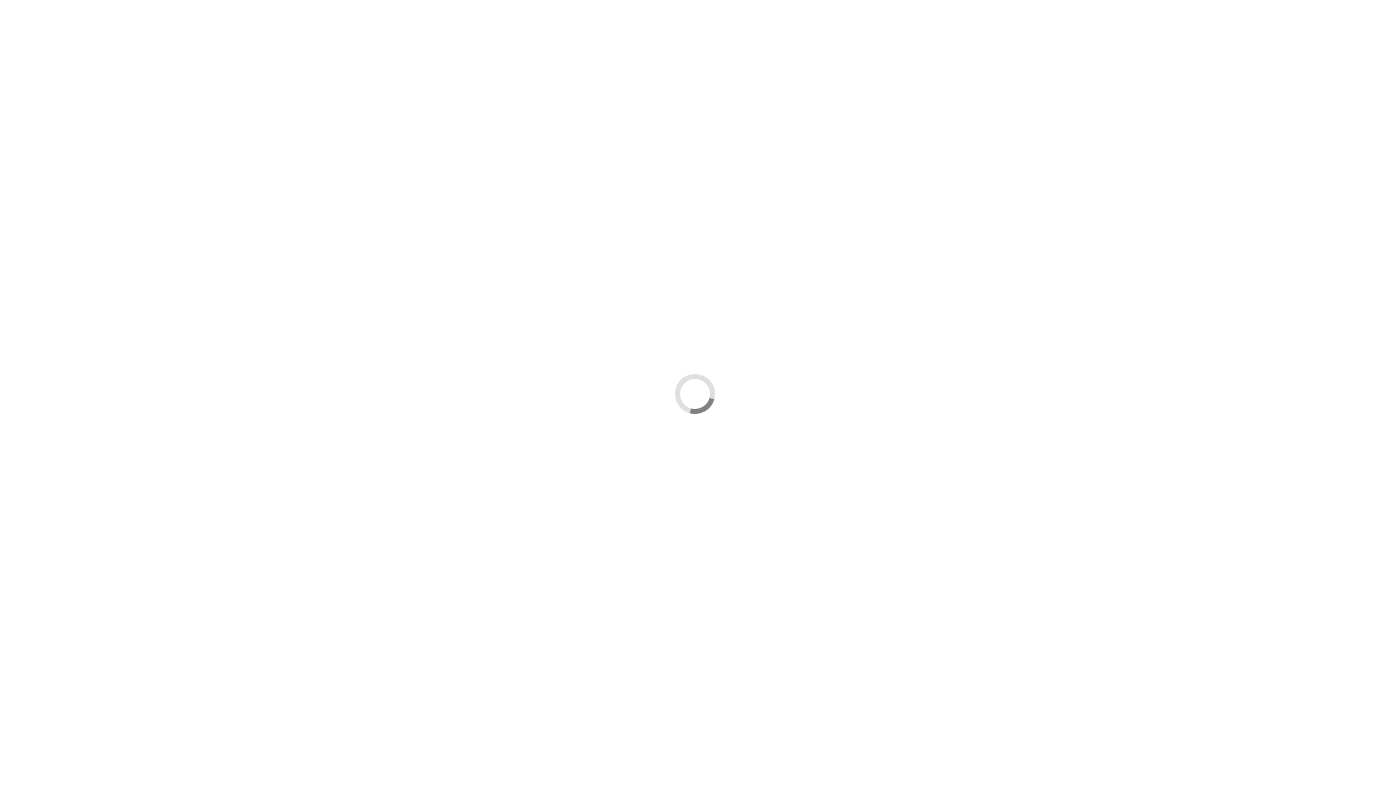 scroll, scrollTop: 0, scrollLeft: 0, axis: both 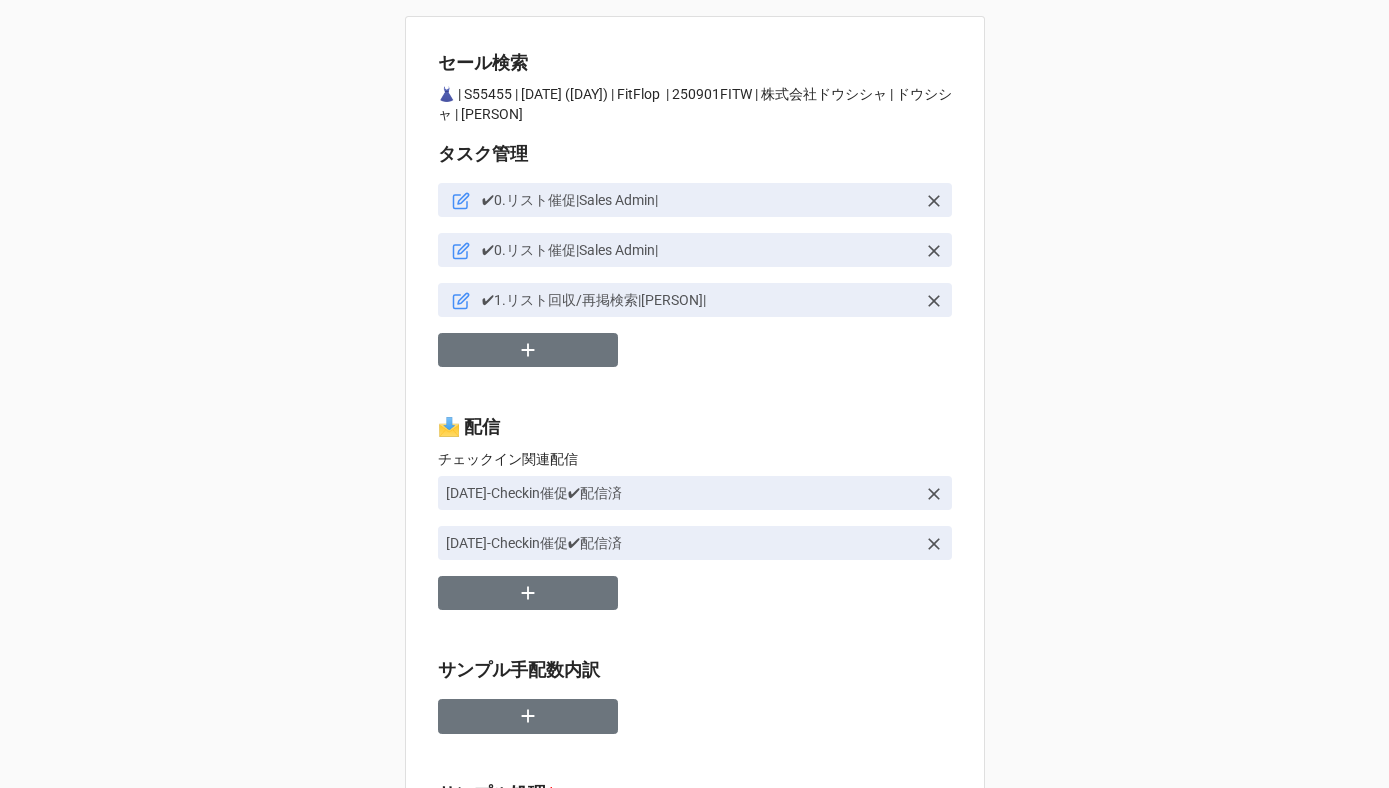 type on "x" 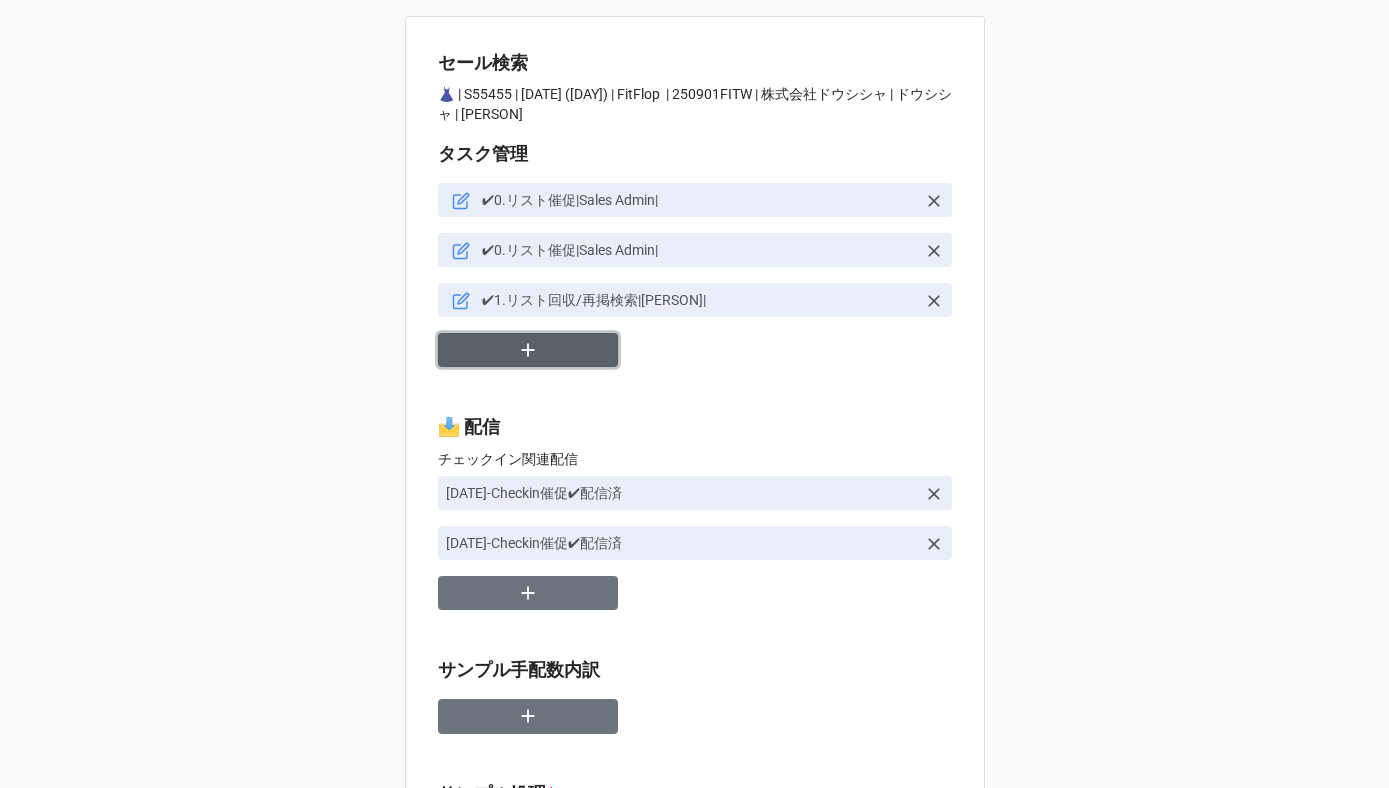 click 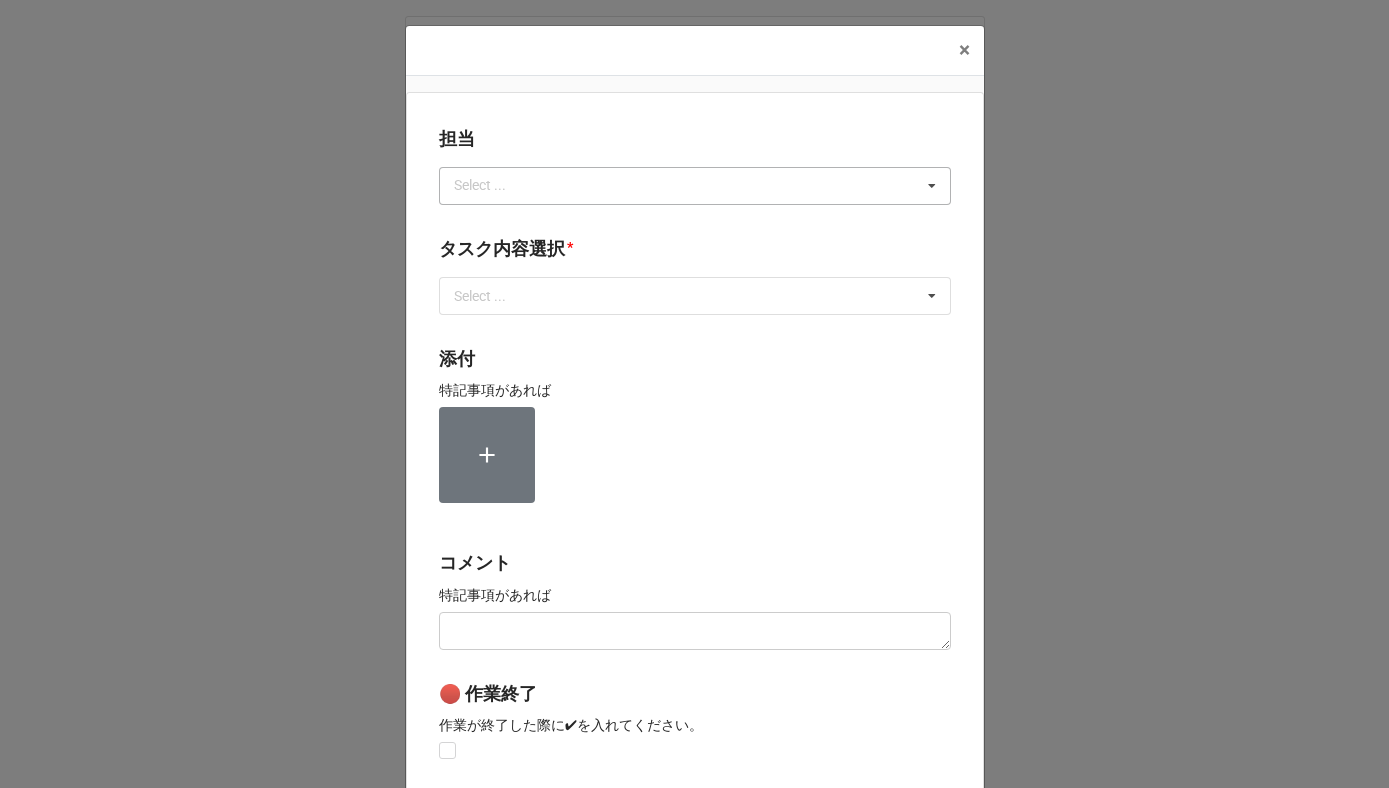 click on "Select ..." at bounding box center (492, 185) 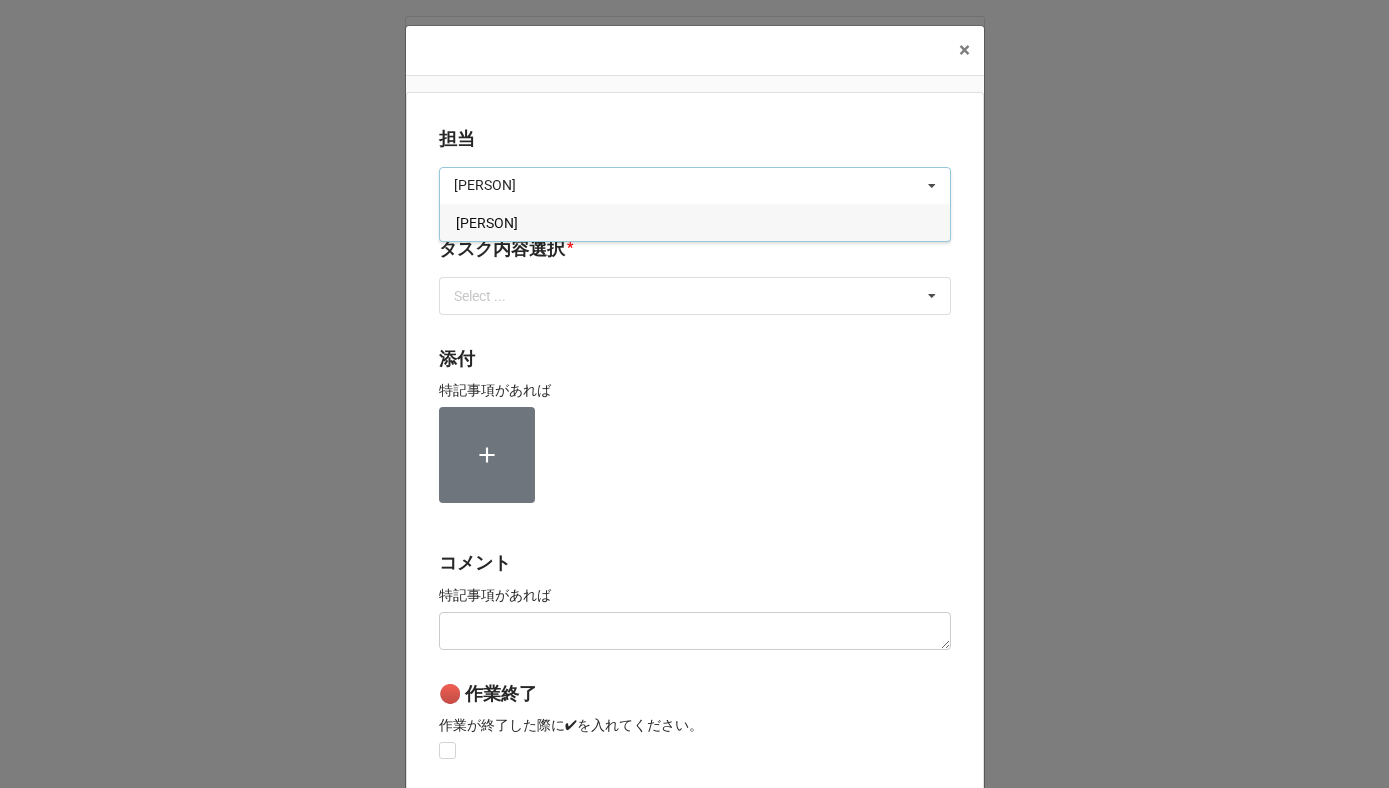 type on "[PERSON]" 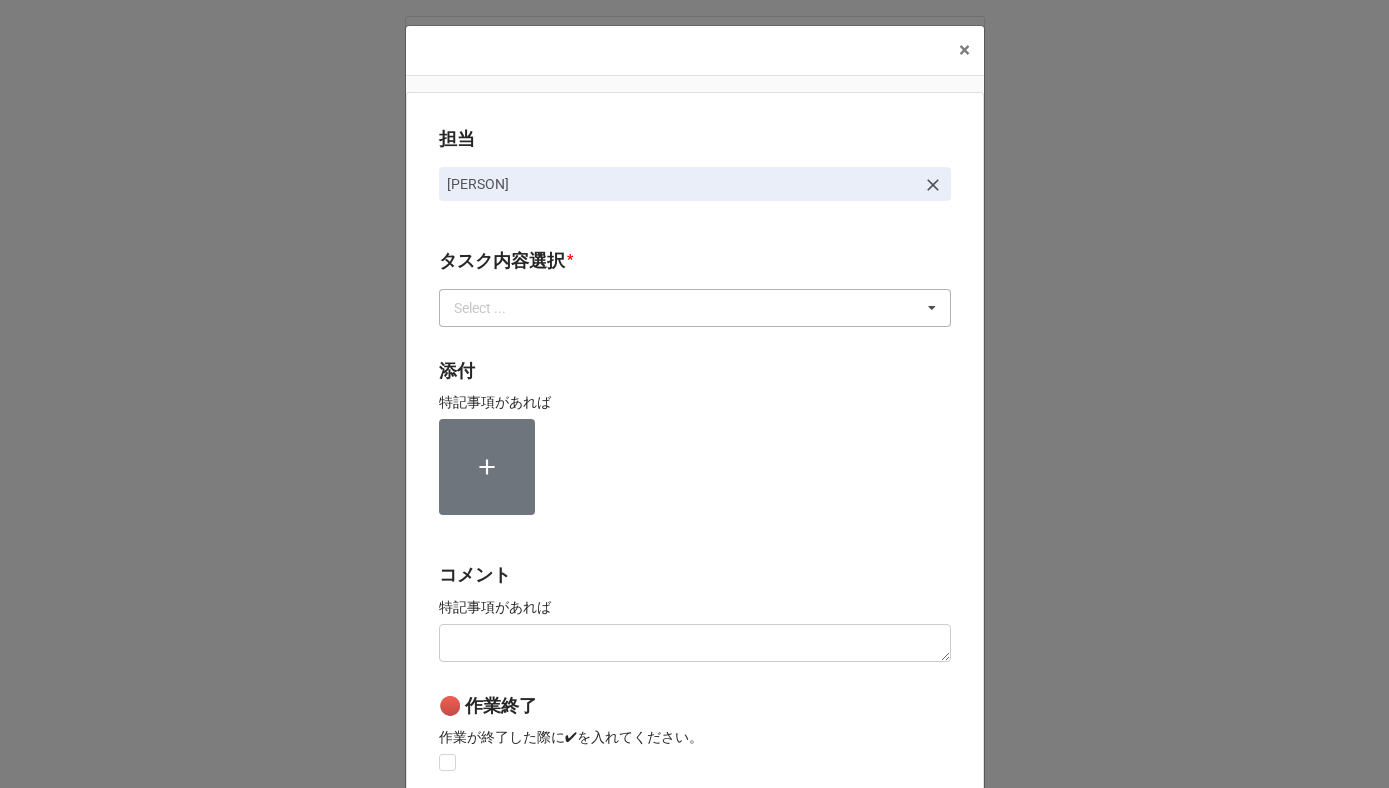 click on "Select ..." at bounding box center (492, 307) 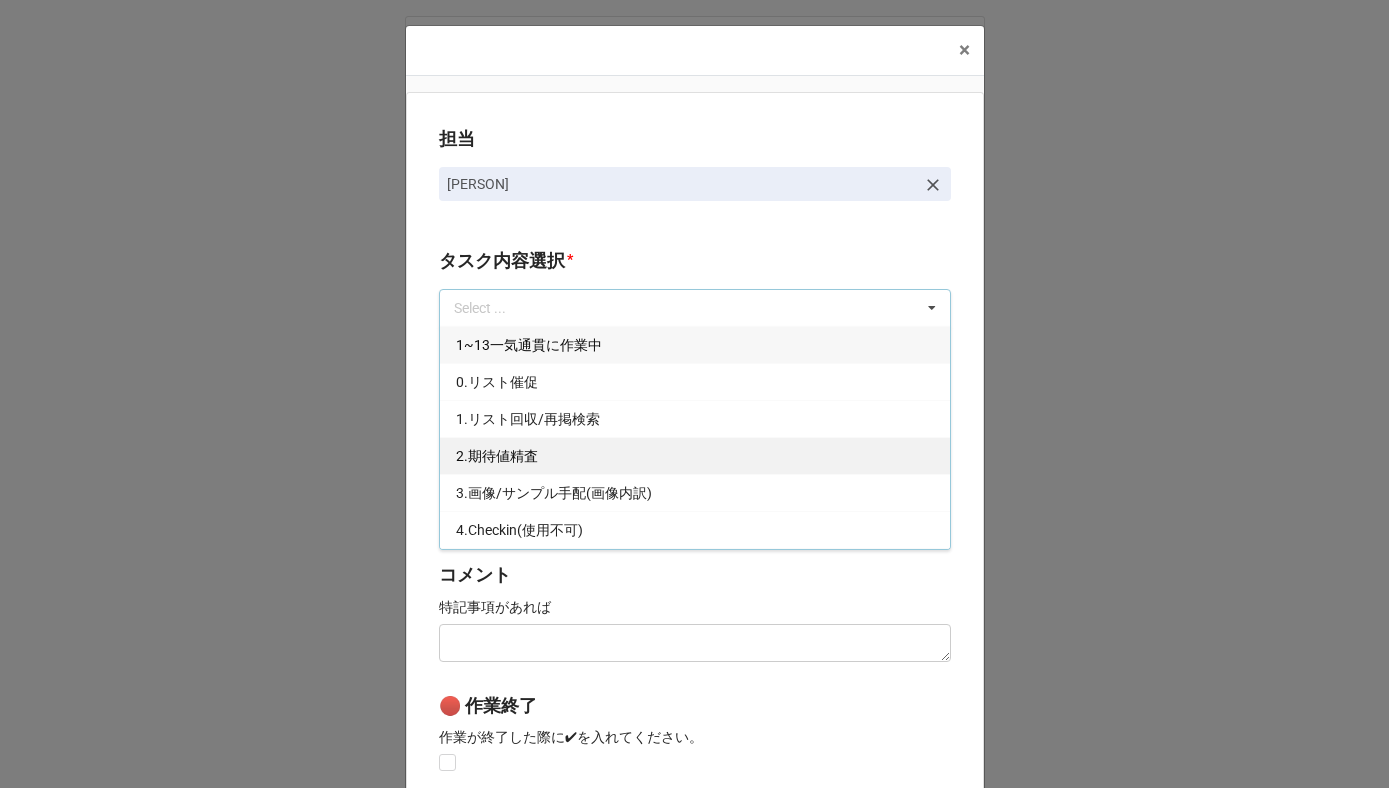 click on "2.期待値精査" at bounding box center [497, 456] 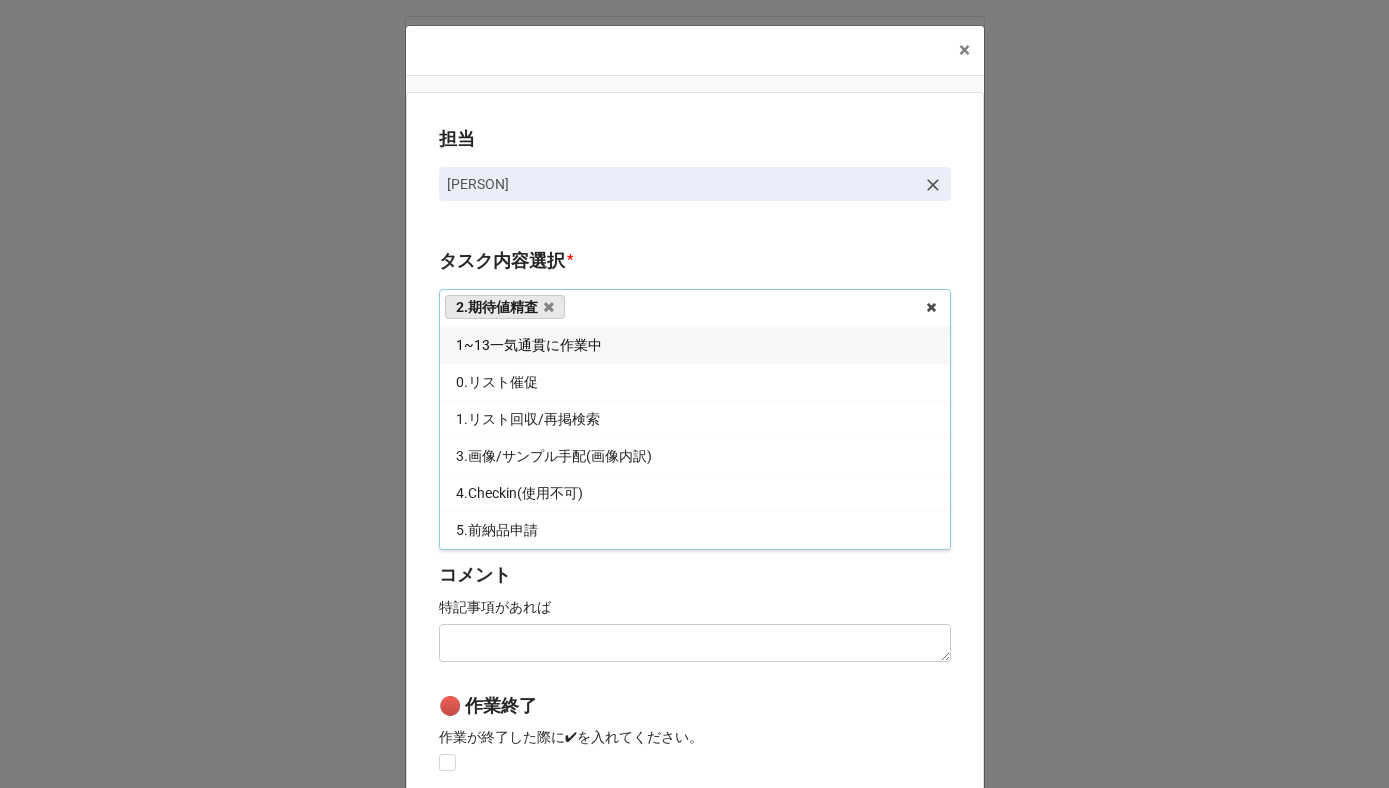 click on "担当 [PERSON] タスク内容選択 * 2.期待値精査 1~13一気通貫に作業中 0.リスト催促 1.リスト回収/再掲検索 3.画像/サンプル手配(画像内訳) 4.Checkin(使用不可) 5.前納品申請 6.コレクション土台作成 7.リネーム 8.Airtable土台作成 9.寸法情報をコレクションにアップ 10.ピッチ 11.検品報告回収 12.画像パスQC 13.最終数量反映 14.コレクションQC/反映 15.荷物探し中 *イレギュラー問題 B4Fで土台からアップまで担当する 内容更新(SALE開催に影響なし) 添付 特記事項があれば
コメント 特記事項があれば
🔴 作業終了 作業が終了した際に✔︎を入れてください。
Save" at bounding box center [695, 495] 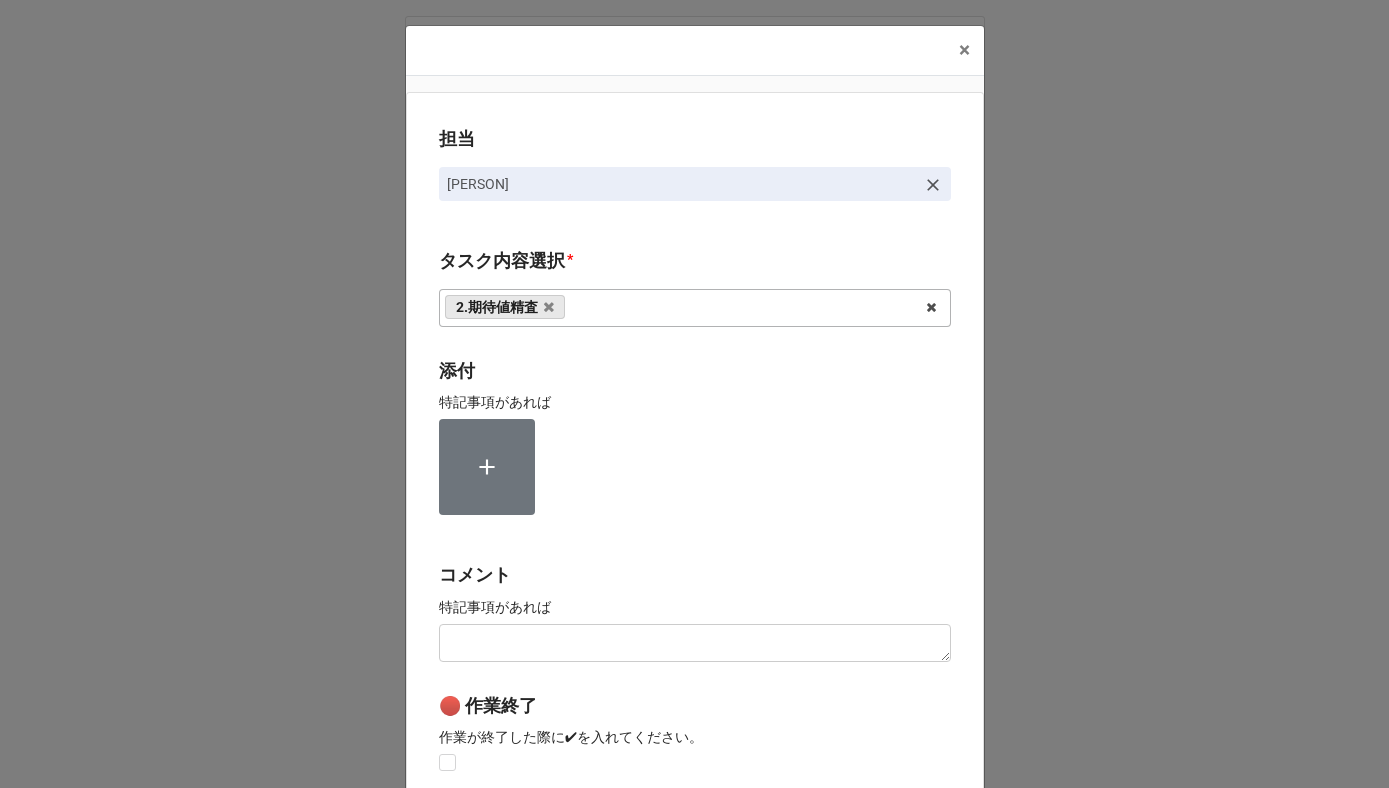 scroll, scrollTop: 267, scrollLeft: 0, axis: vertical 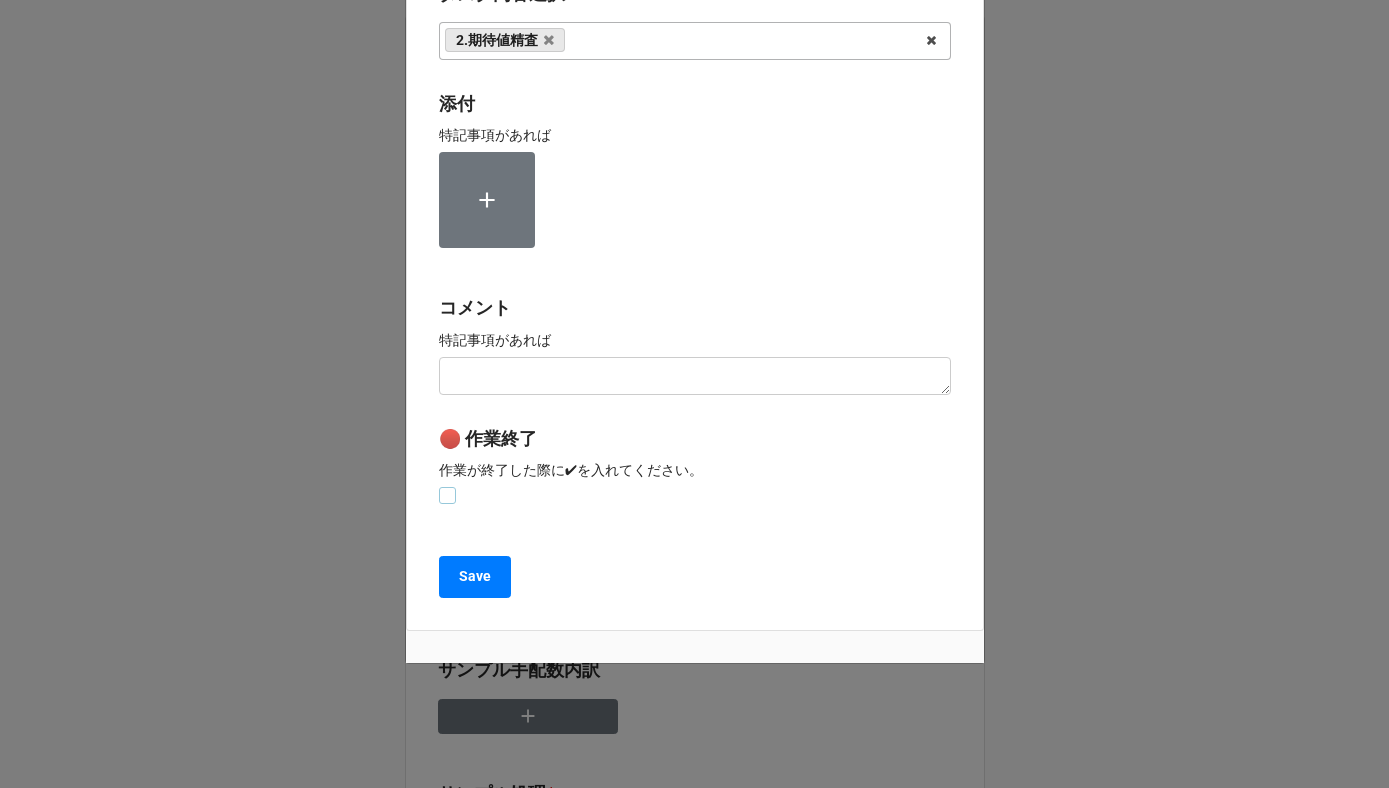 click at bounding box center (447, 487) 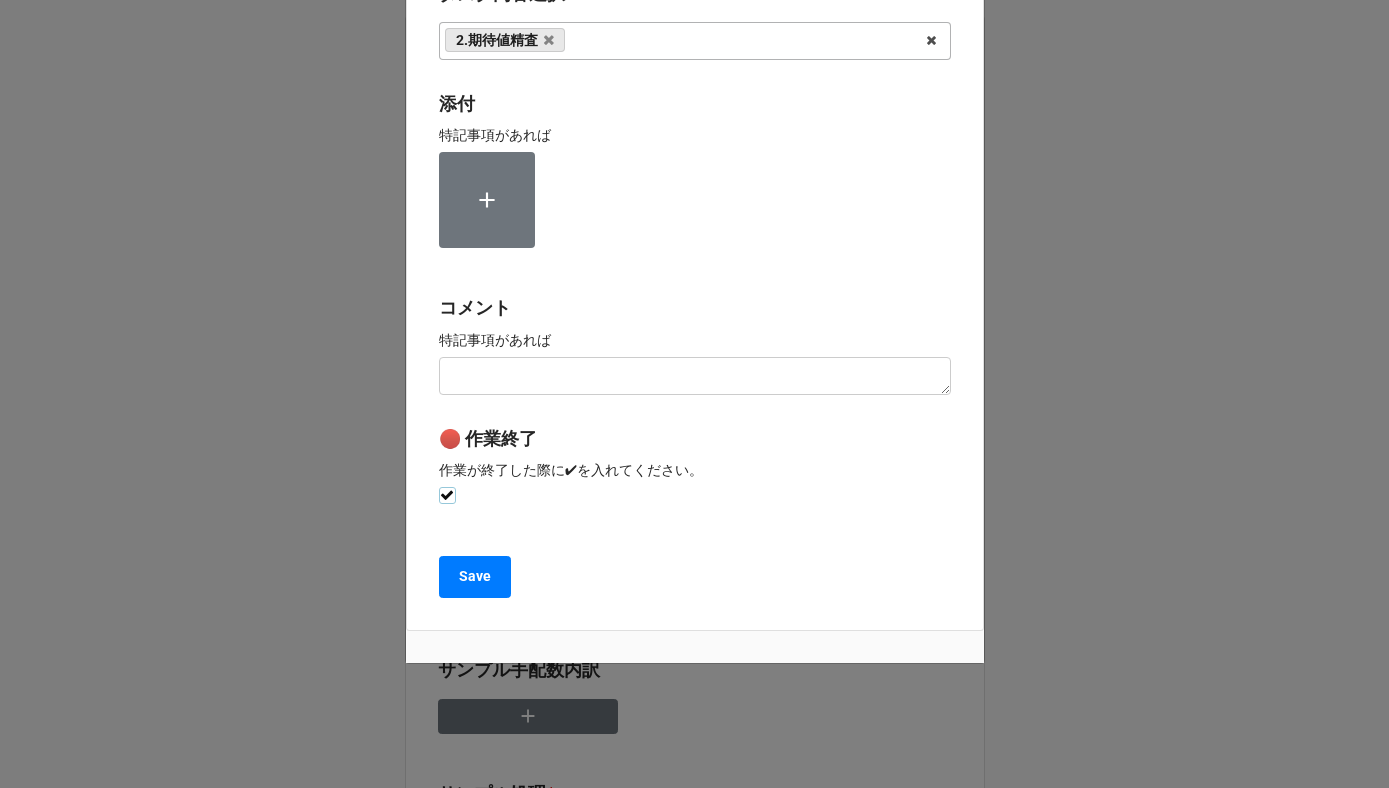 checkbox on "true" 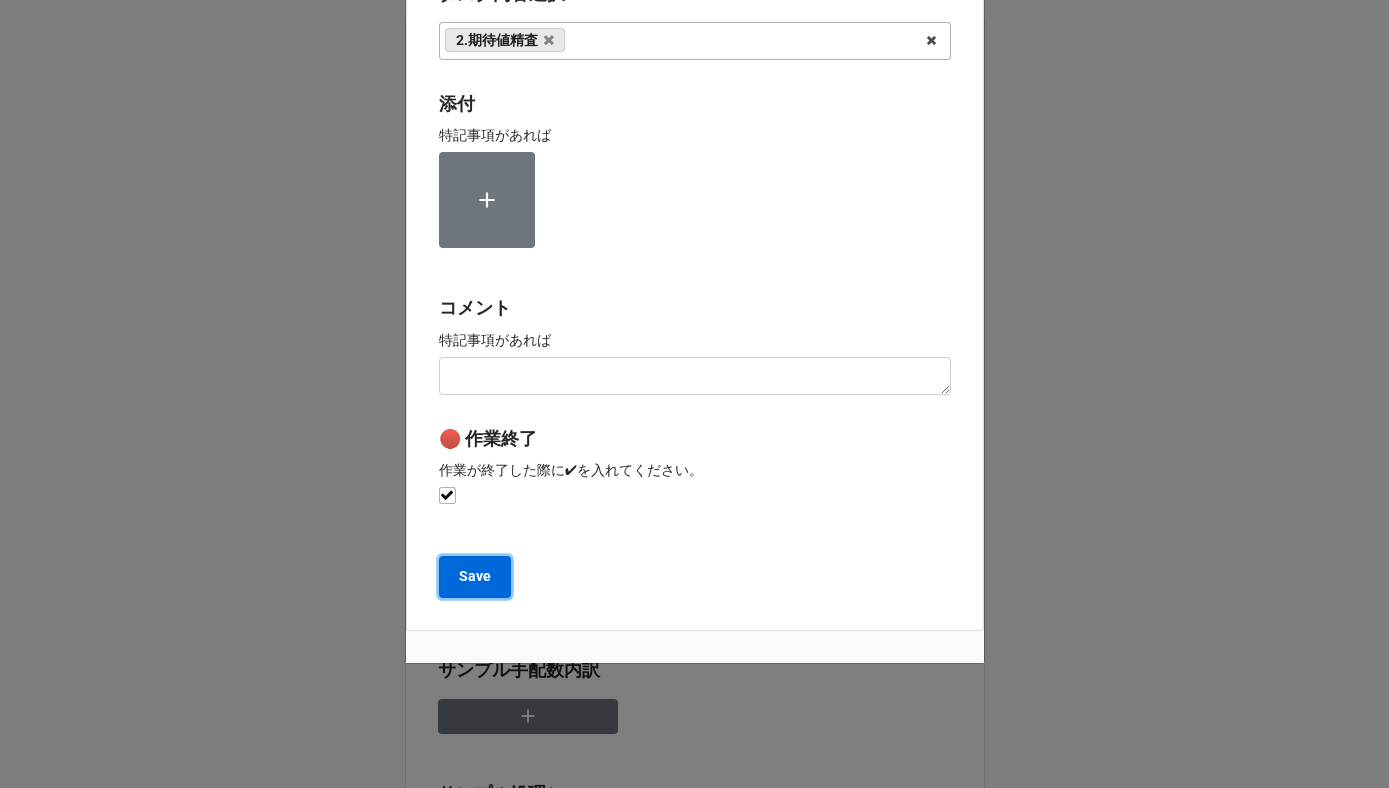 click on "Save" at bounding box center (475, 576) 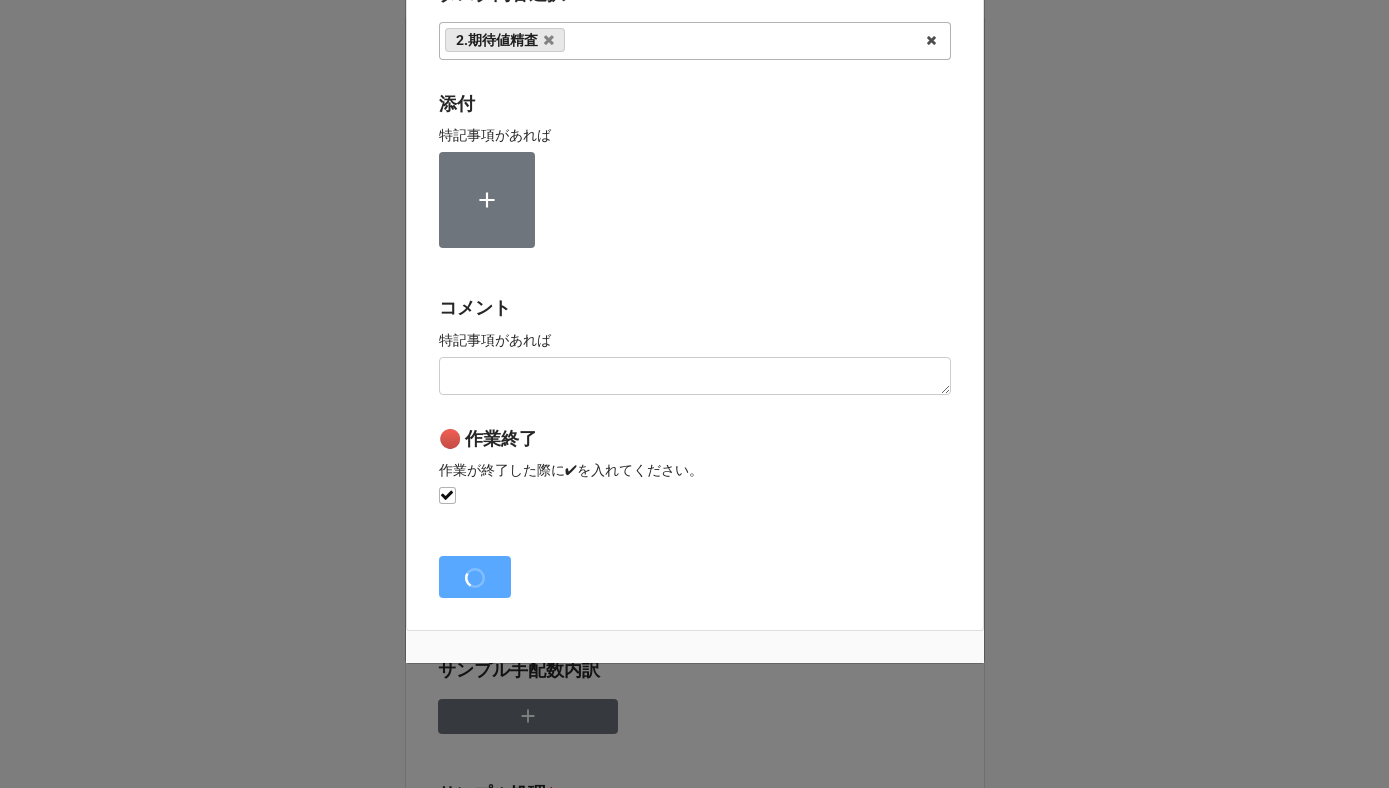 type on "x" 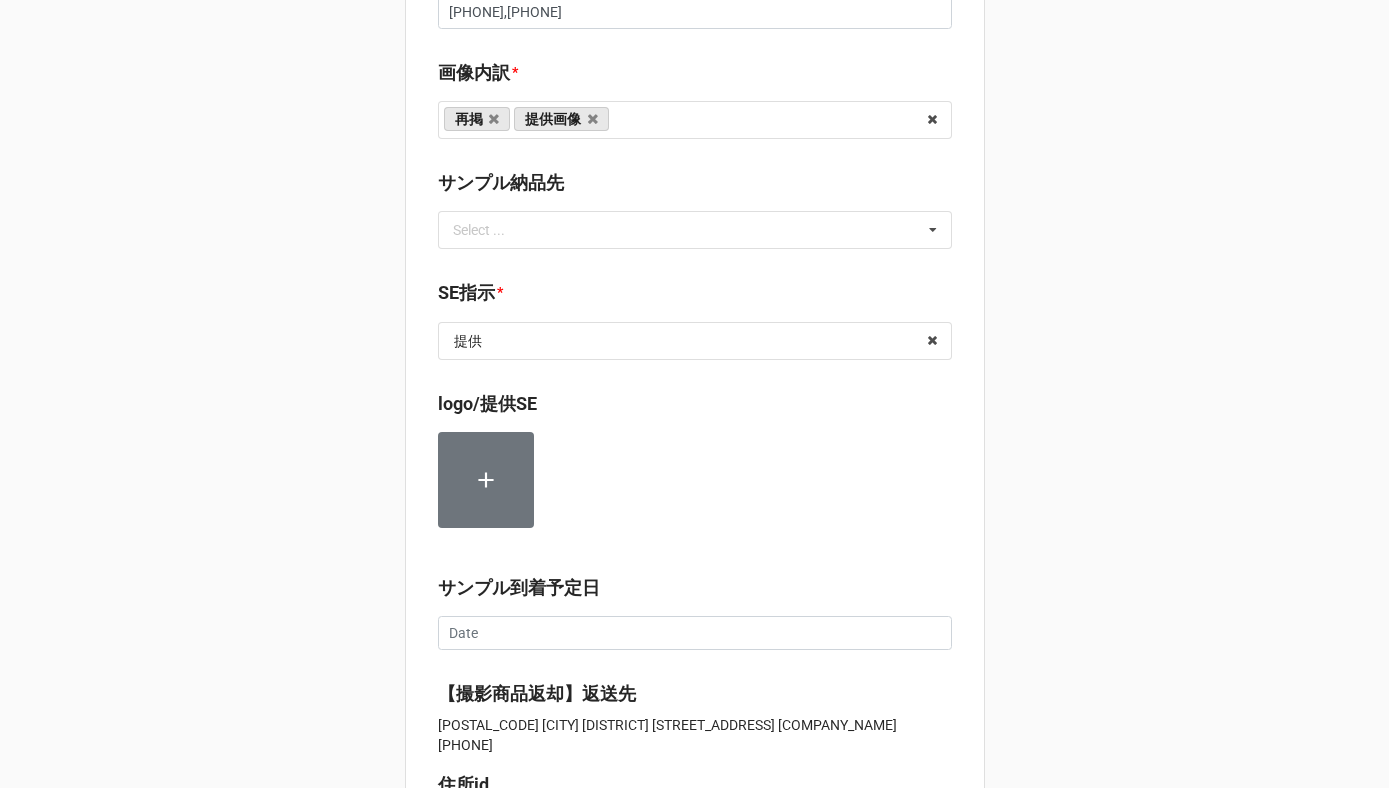 scroll, scrollTop: 2390, scrollLeft: 0, axis: vertical 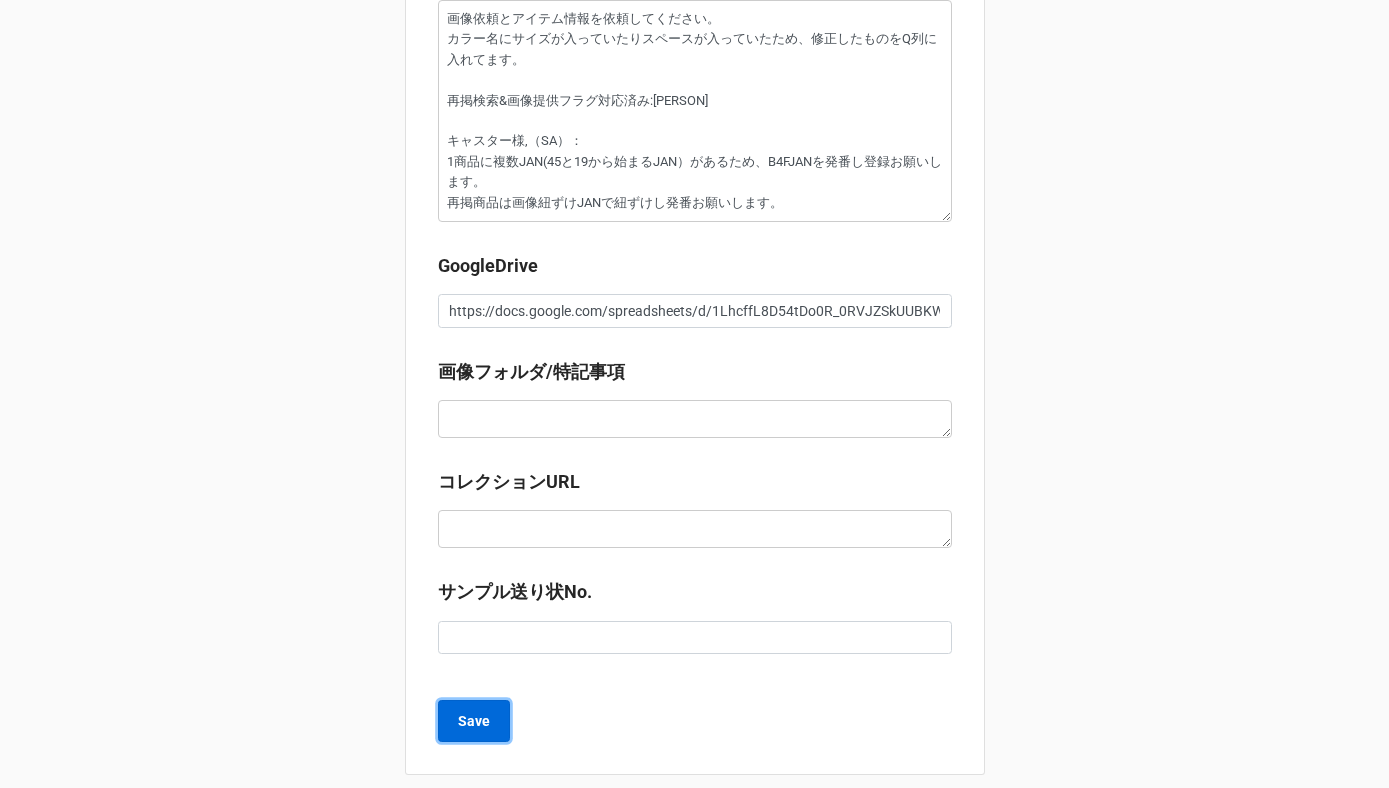 click on "Save" at bounding box center (474, 721) 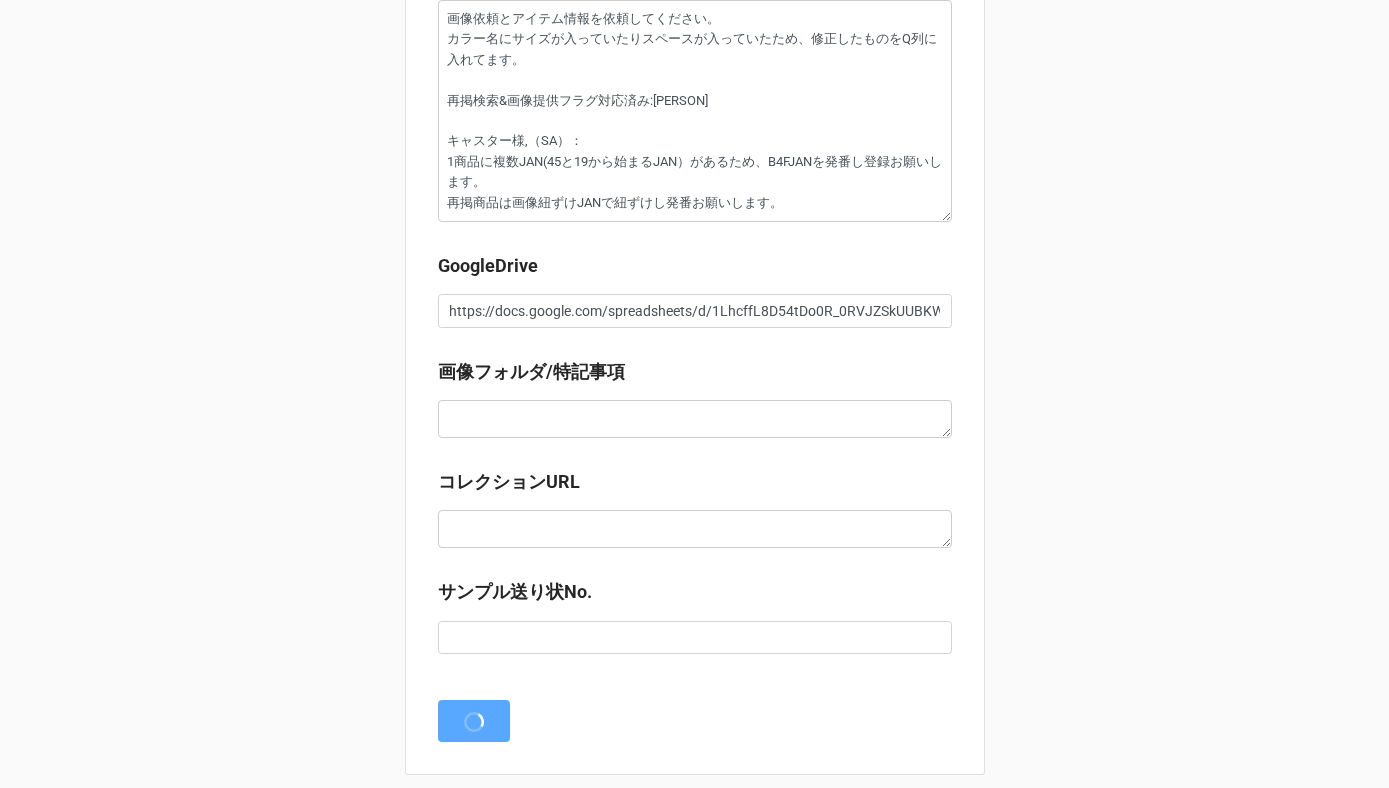 scroll, scrollTop: 0, scrollLeft: 0, axis: both 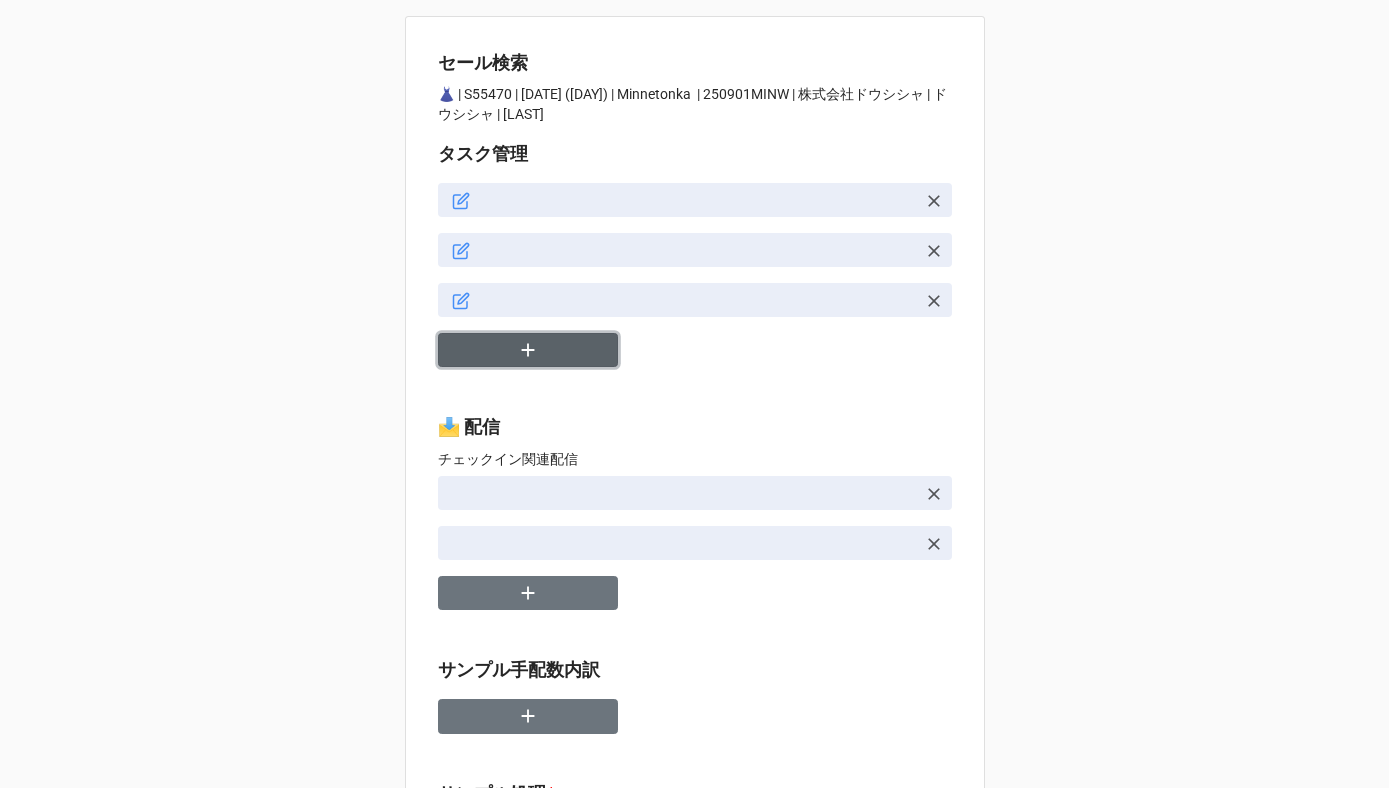 click at bounding box center (528, 350) 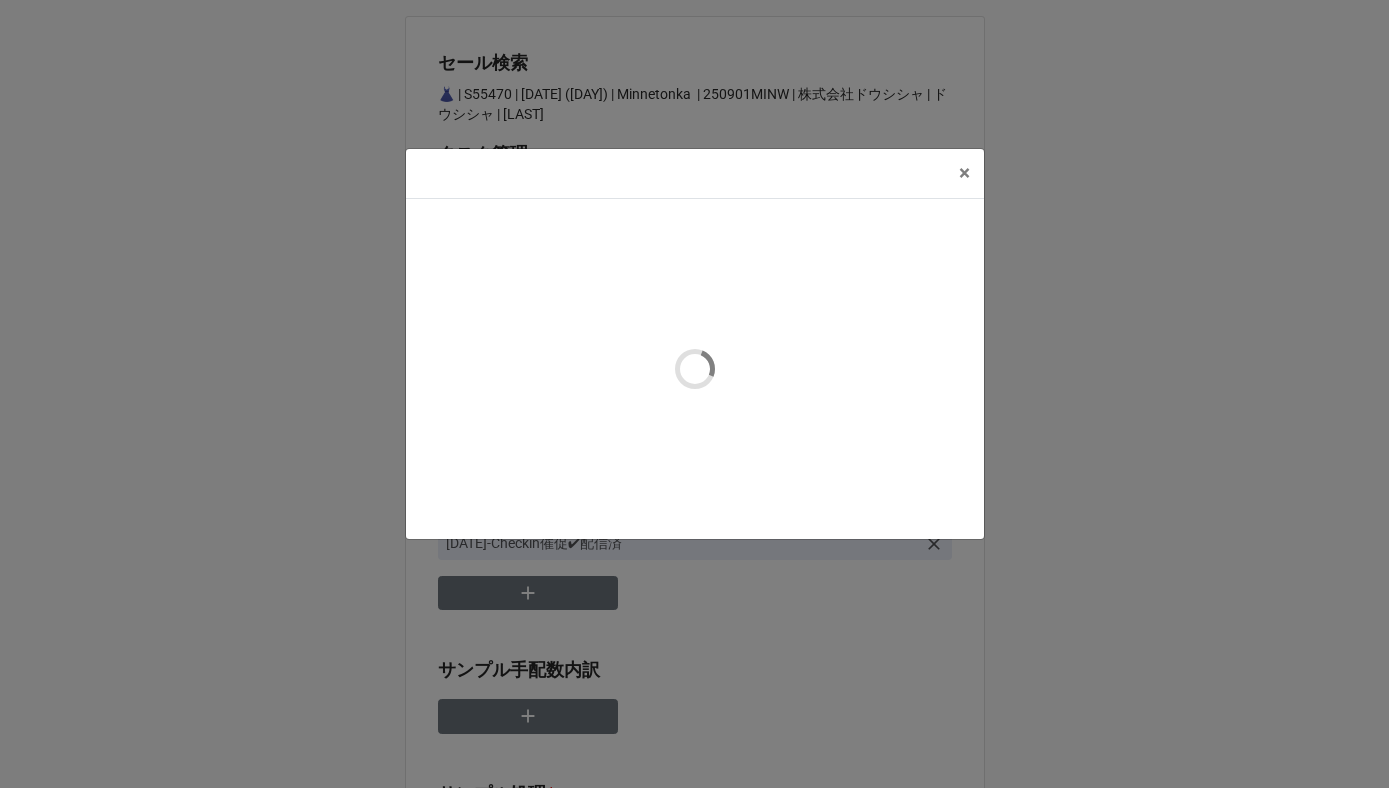 type on "x" 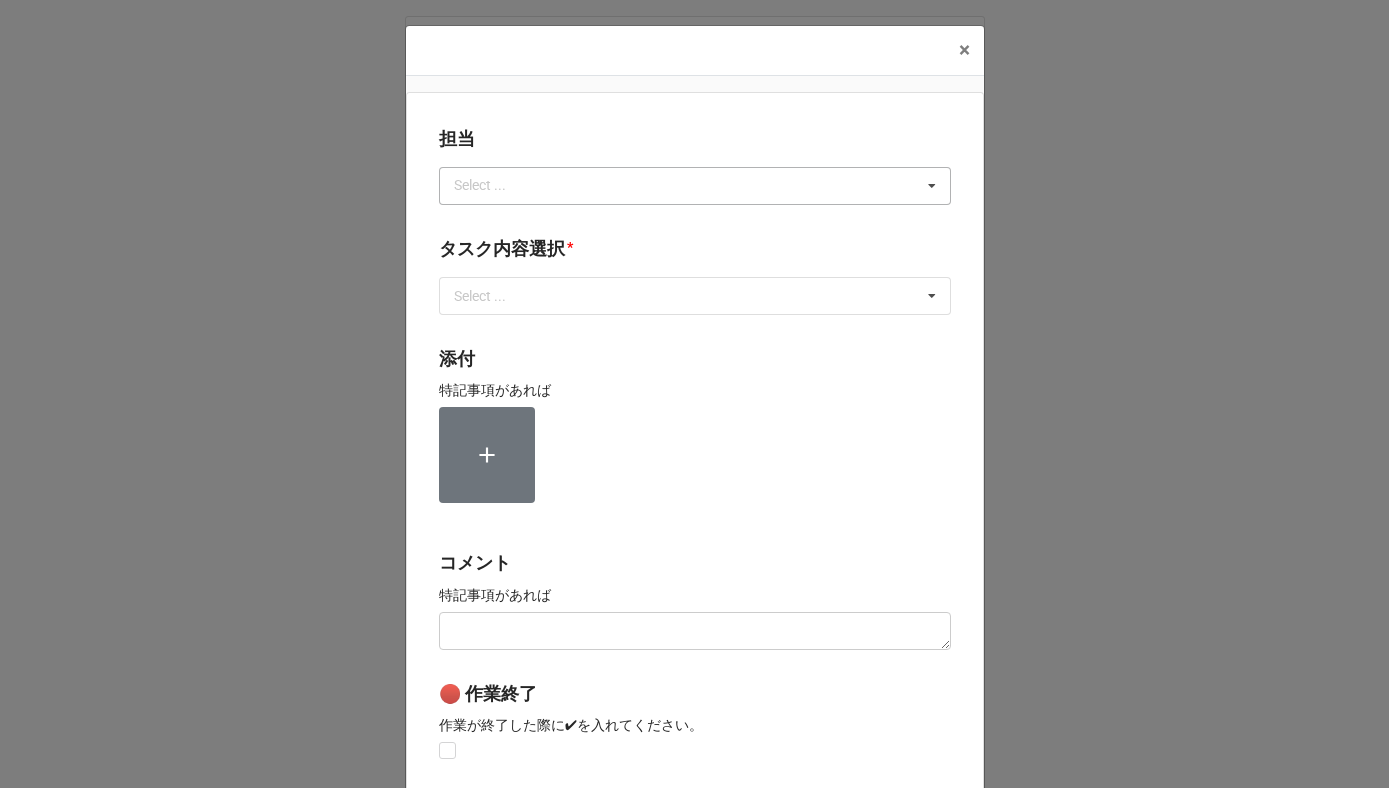 click on "Select ..." at bounding box center (492, 185) 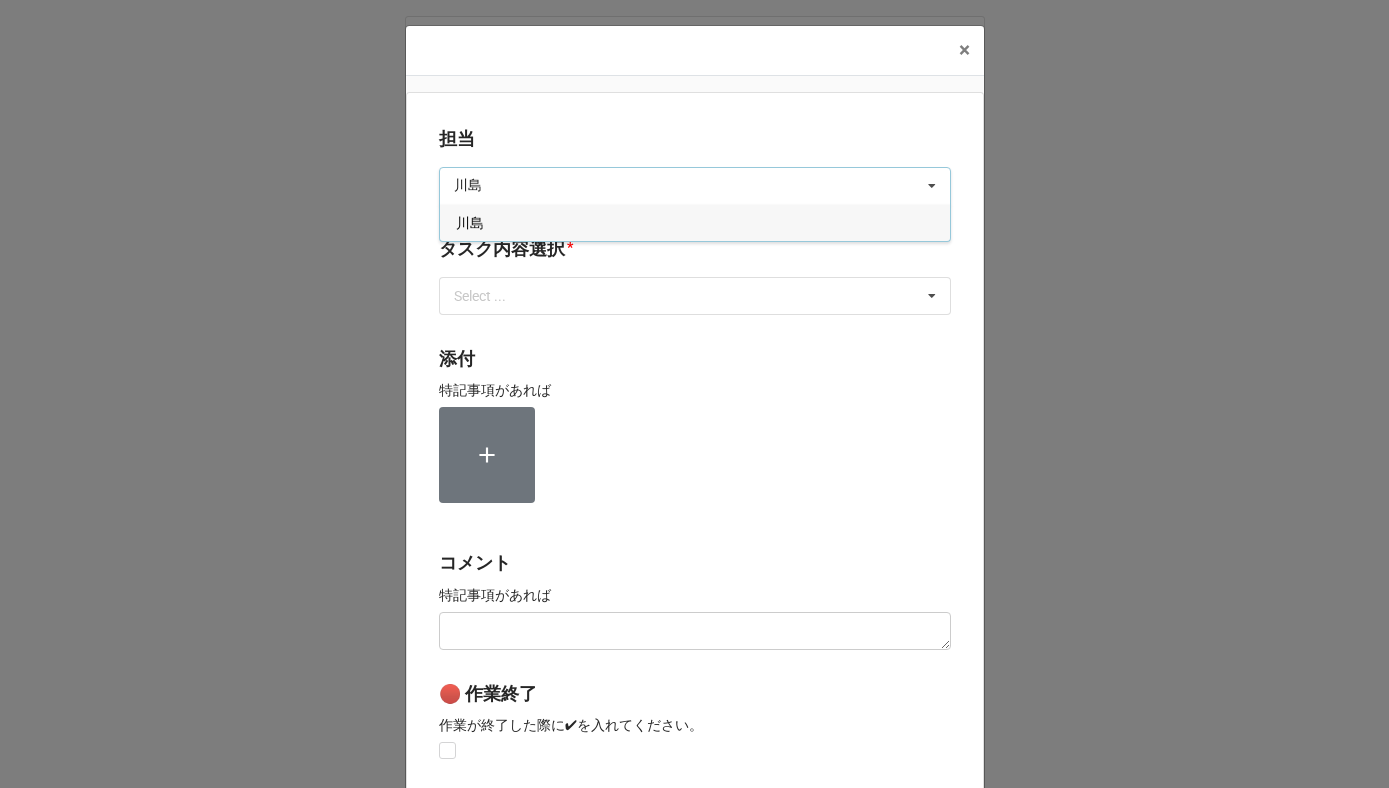 type on "[PERSON]" 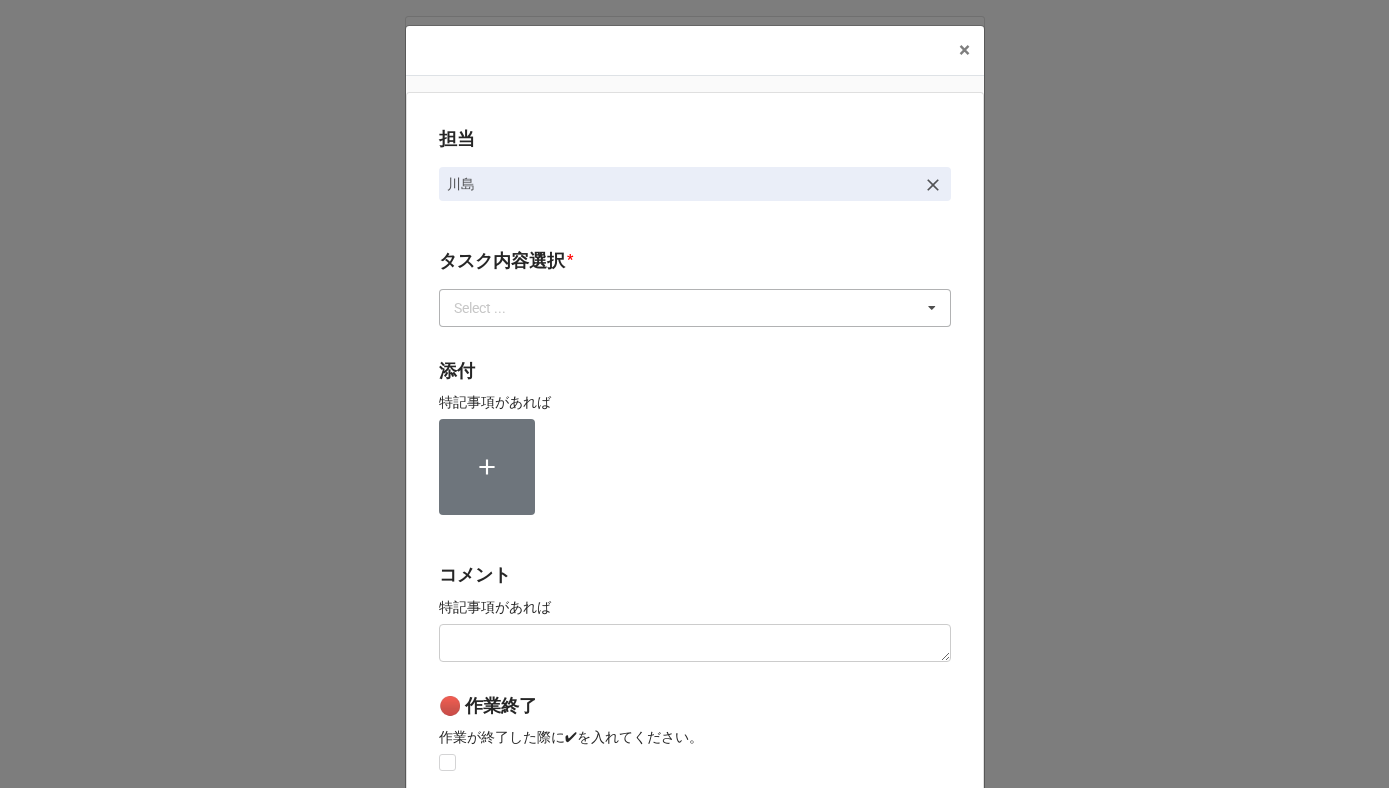 click on "Select ..." at bounding box center (492, 307) 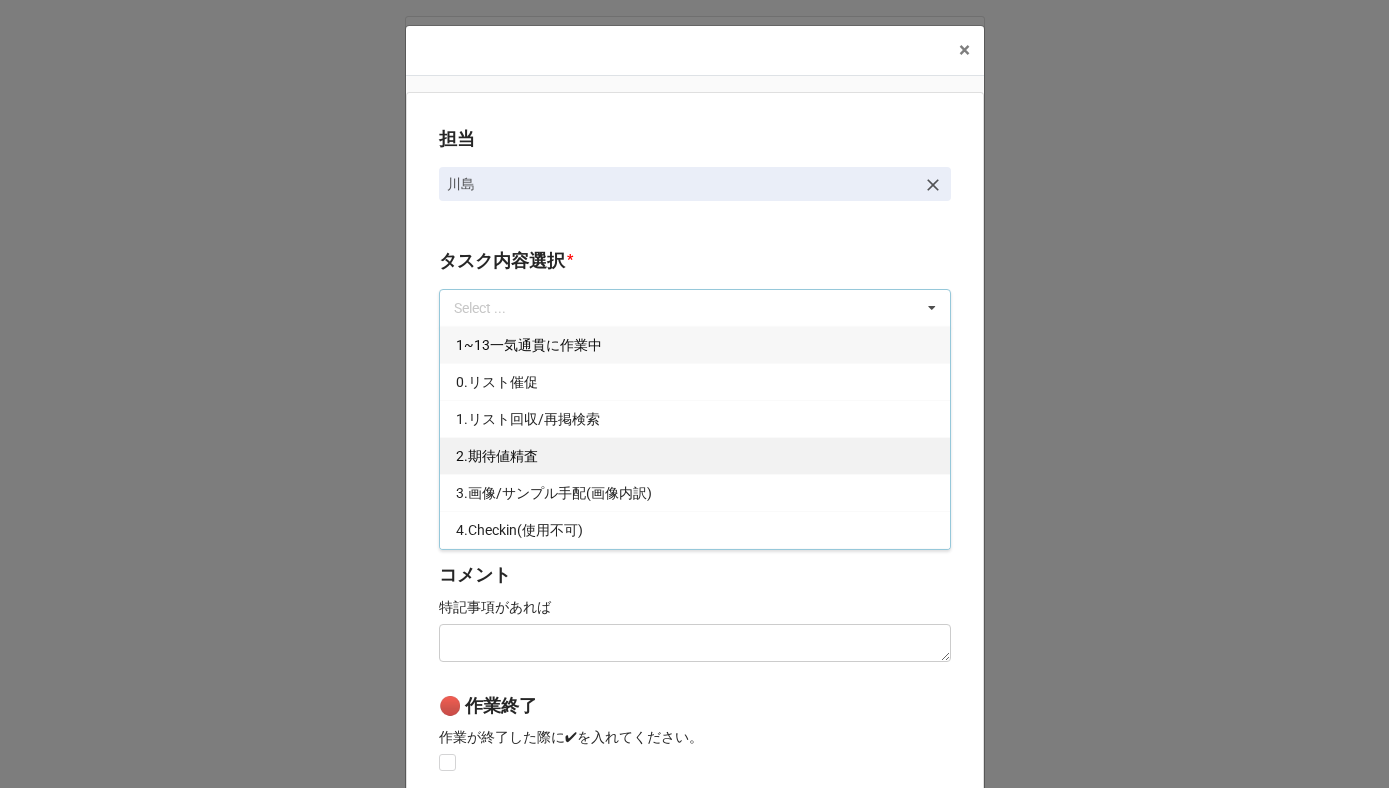 click on "2.期待値精査" at bounding box center (497, 456) 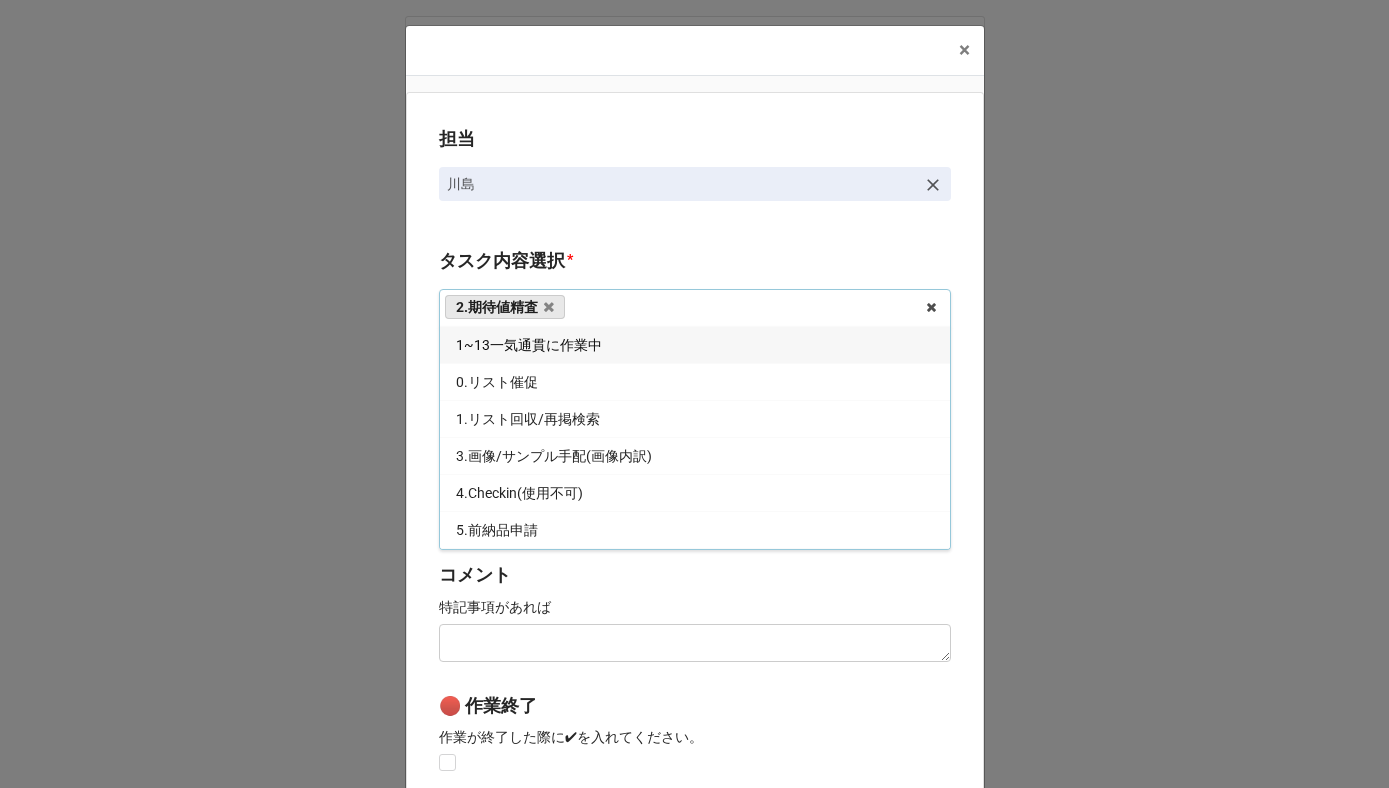 click on "担当 [PERSON] タスク内容選択 * 2.期待値精査 1~13一気通貫に作業中 0.リスト催促 1.リスト回収/再掲検索 3.画像/サンプル手配(画像内訳) 4.Checkin(使用不可) 5.前納品申請 6.コレクション土台作成 7.リネーム 8.Airtable土台作成 9.寸法情報をコレクションにアップ 10.ピッチ 11.検品報告回収 12.画像パスQC 13.最終数量反映 14.コレクションQC/反映 15.荷物探し中 *イレギュラー問題 B4Fで土台からアップまで担当する 内容更新(SALE開催に影響なし) 添付 特記事項があれば
コメント 特記事項があれば
🔴 作業終了 作業が終了した際に✔︎を入れてください。
Save" at bounding box center (695, 495) 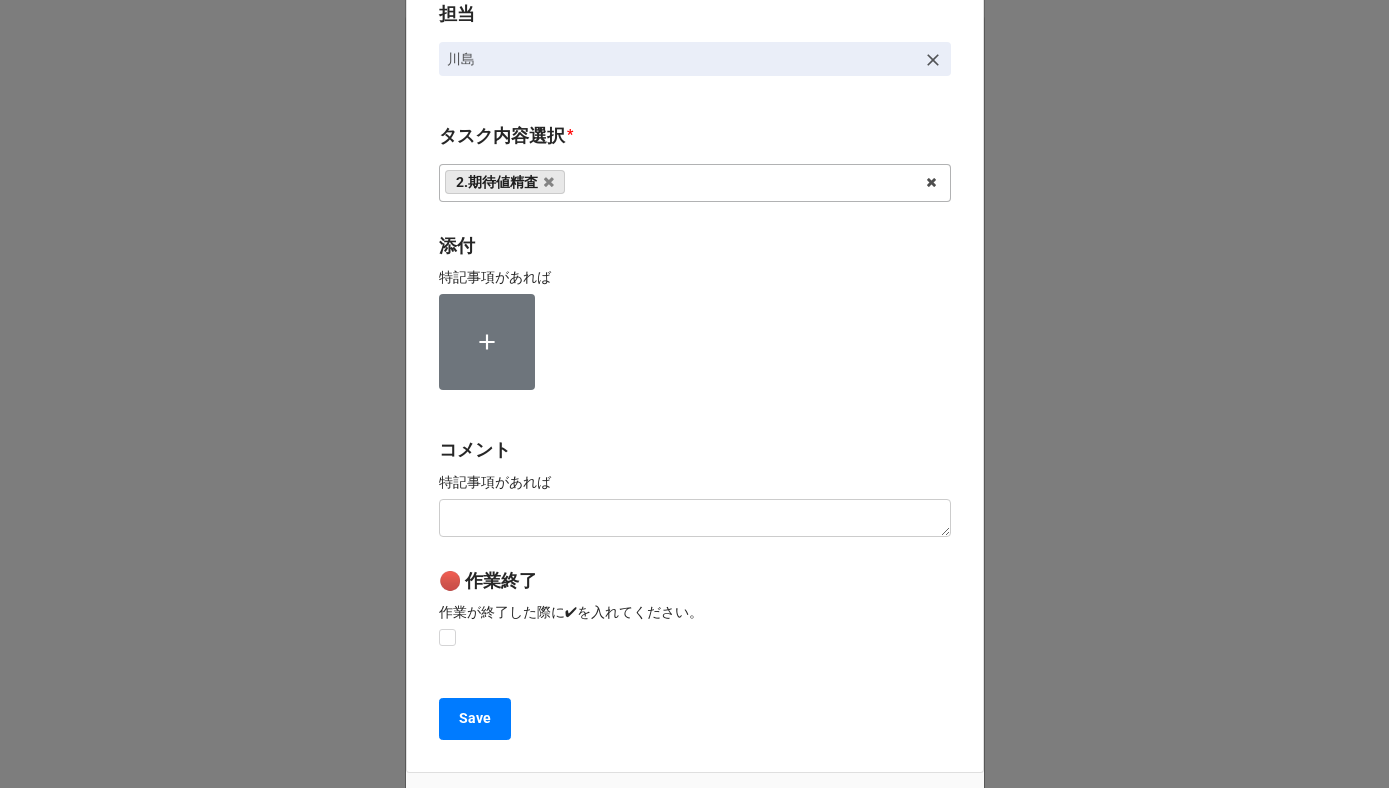 scroll, scrollTop: 267, scrollLeft: 0, axis: vertical 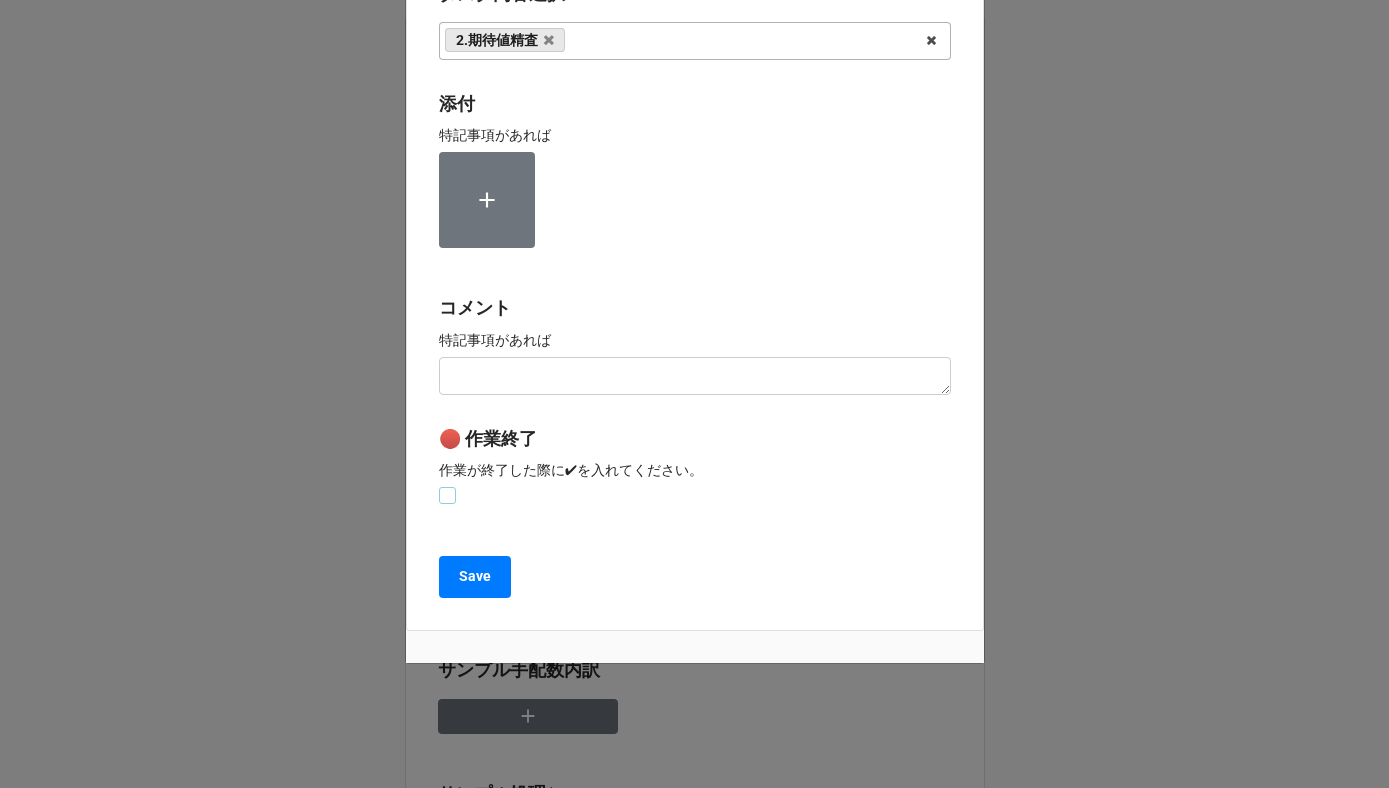 click at bounding box center (447, 487) 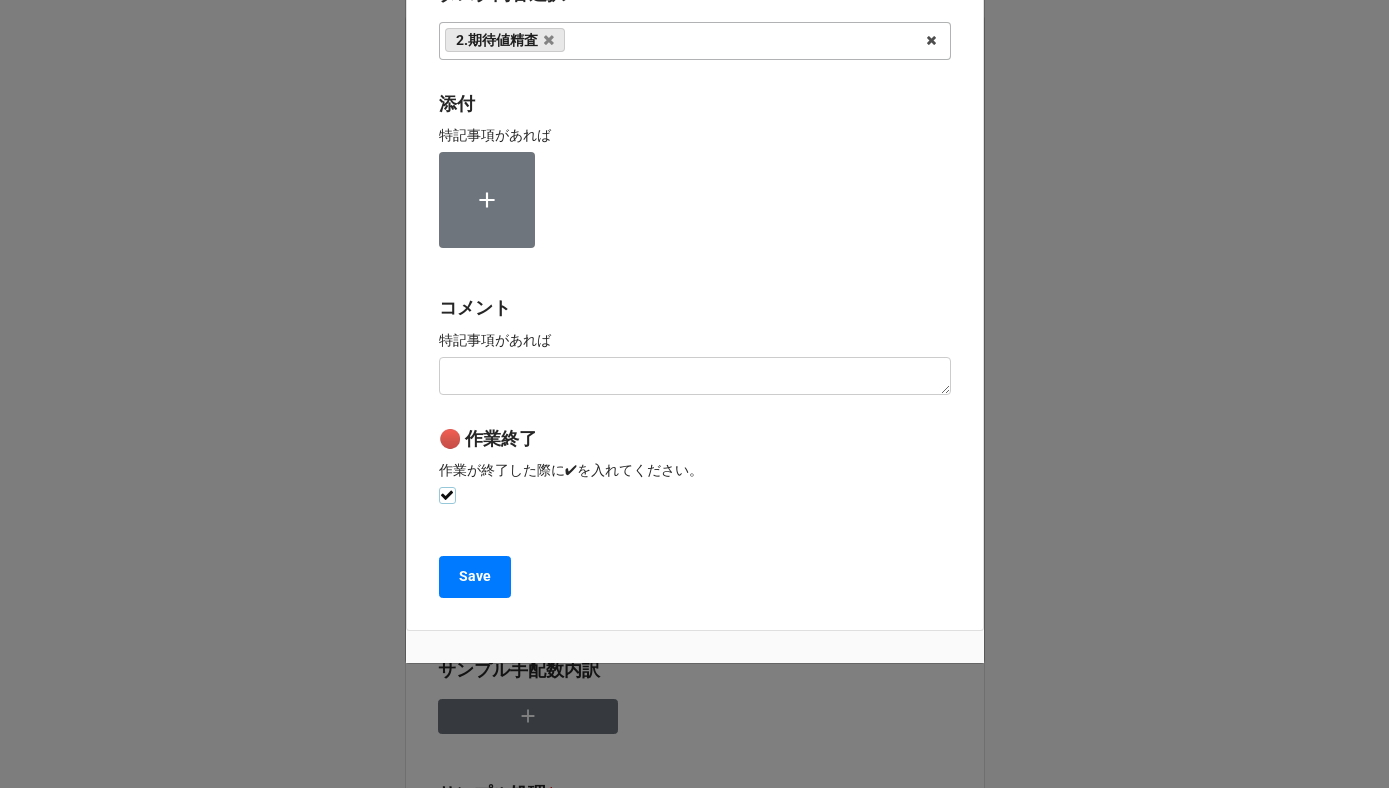 checkbox on "true" 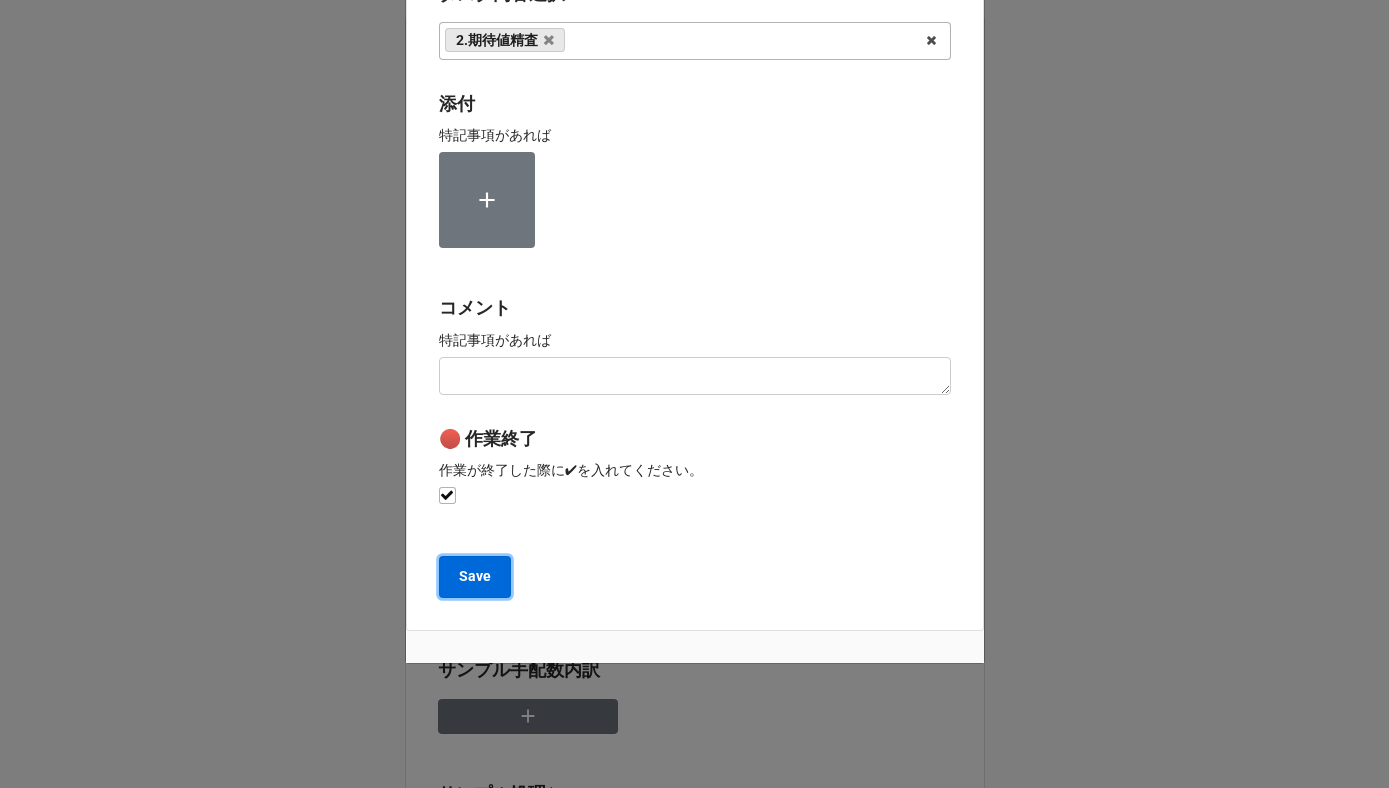 click on "Save" at bounding box center [475, 577] 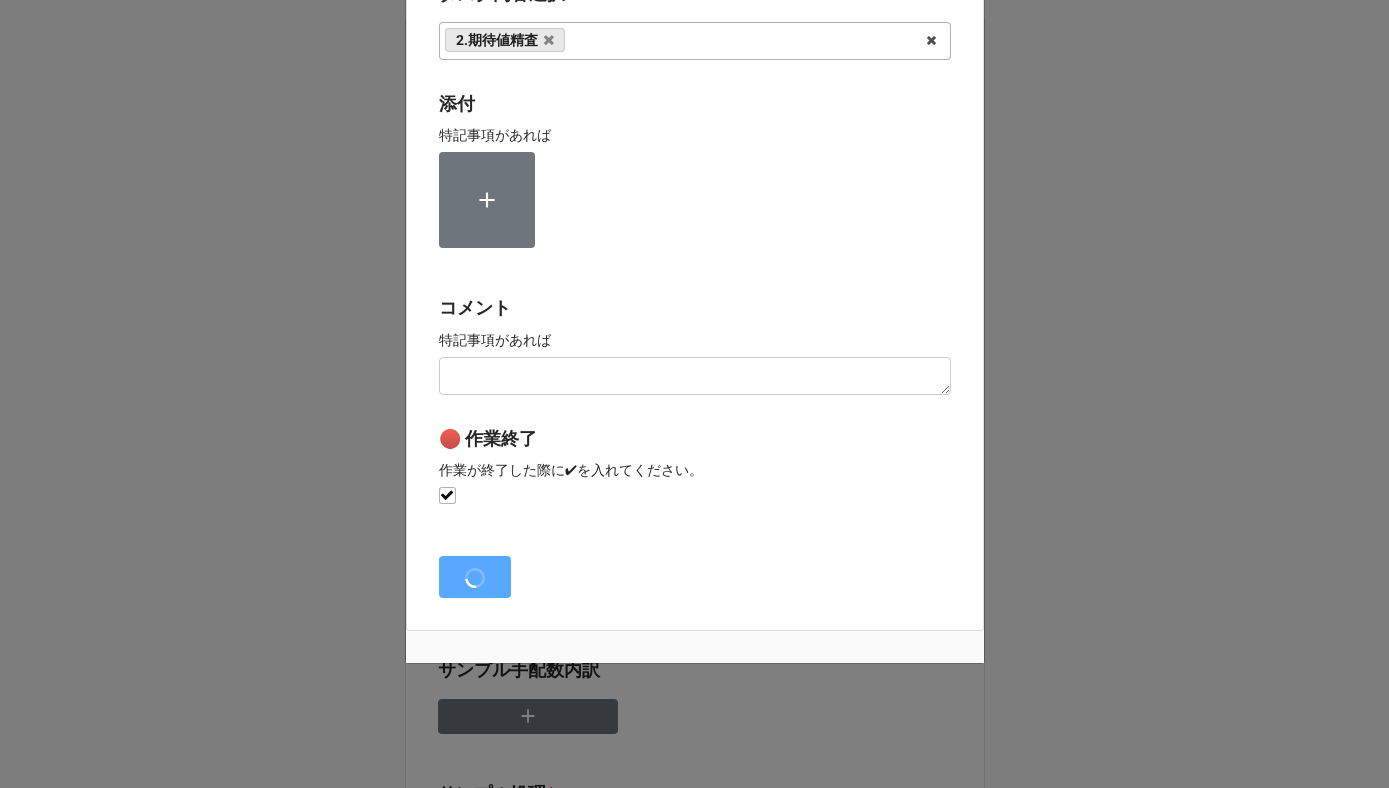 type on "x" 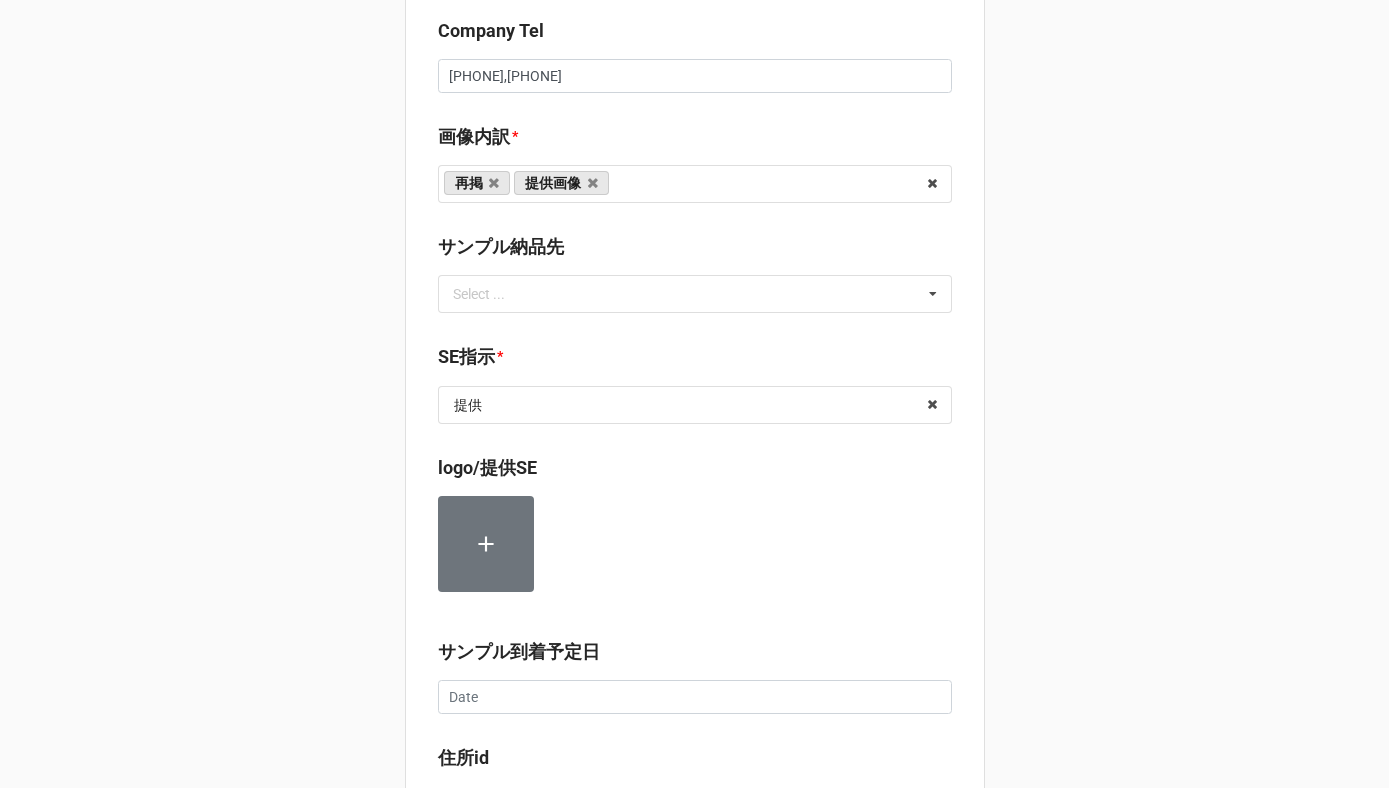 scroll, scrollTop: 2126, scrollLeft: 0, axis: vertical 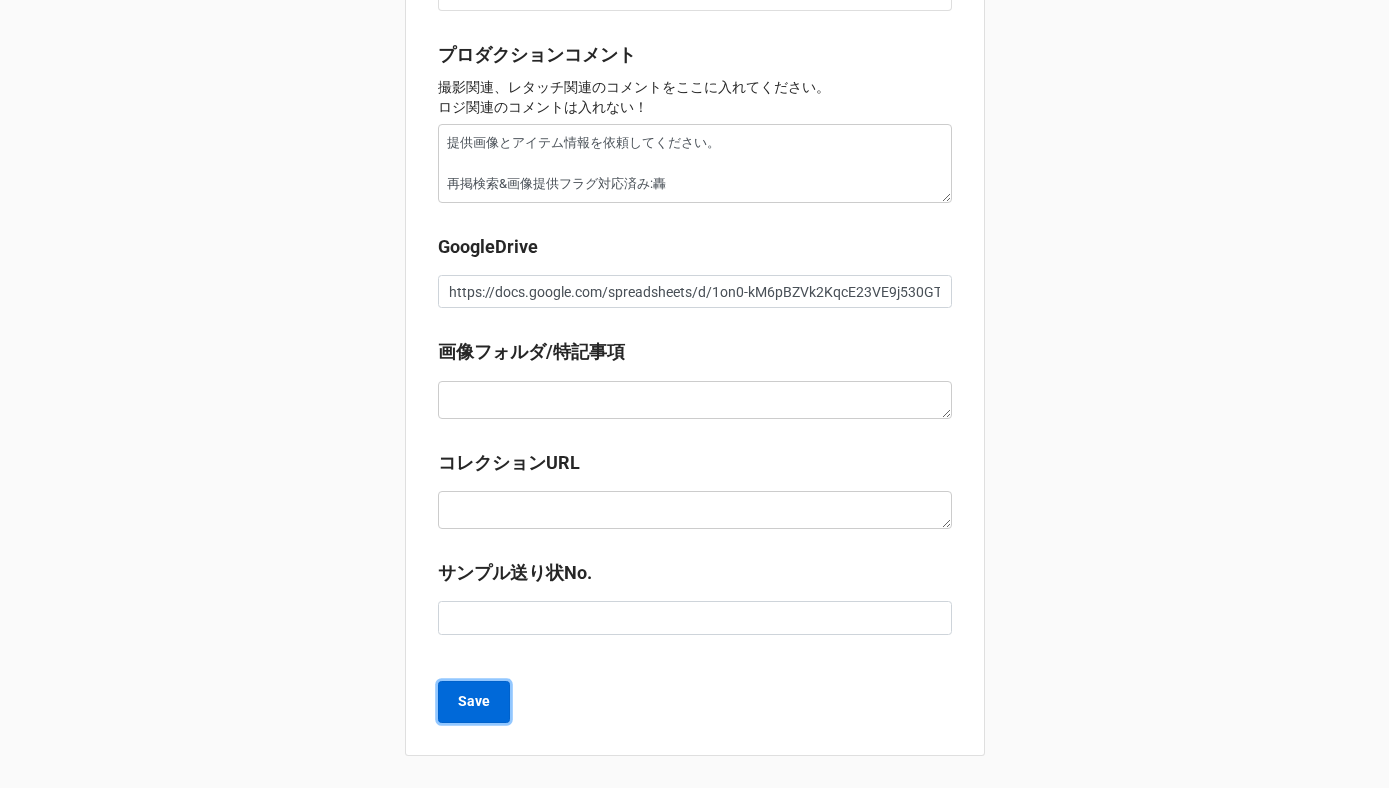 click on "Save" at bounding box center (474, 701) 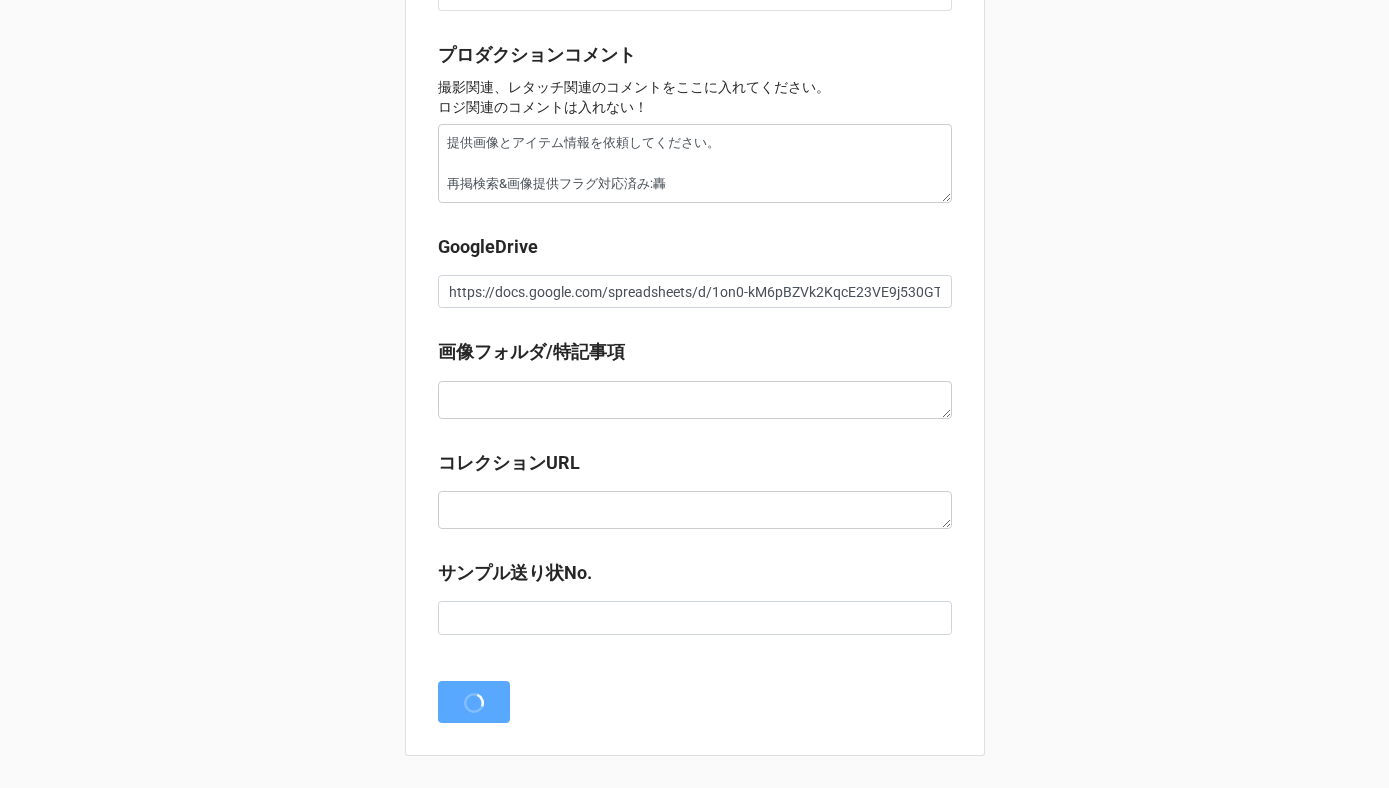 scroll, scrollTop: 0, scrollLeft: 0, axis: both 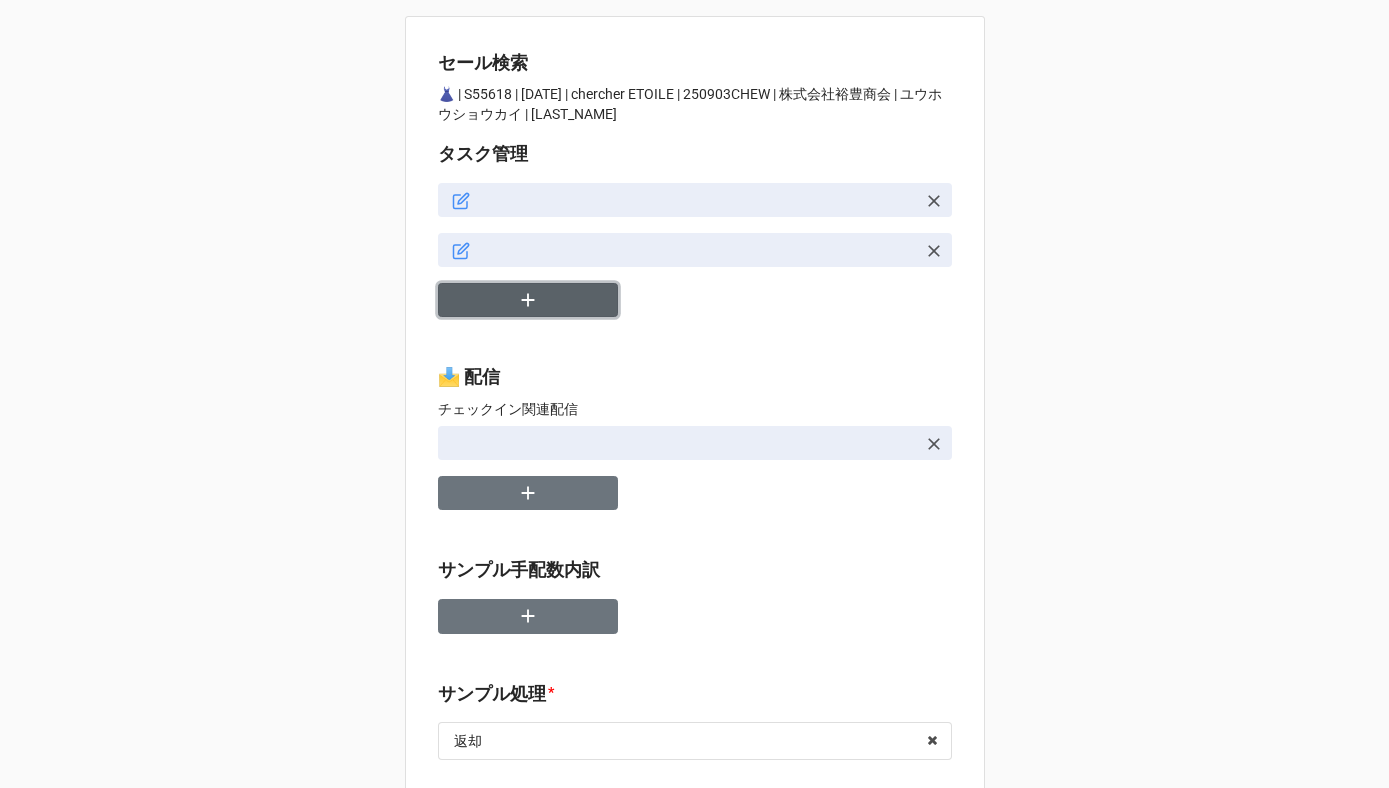 click 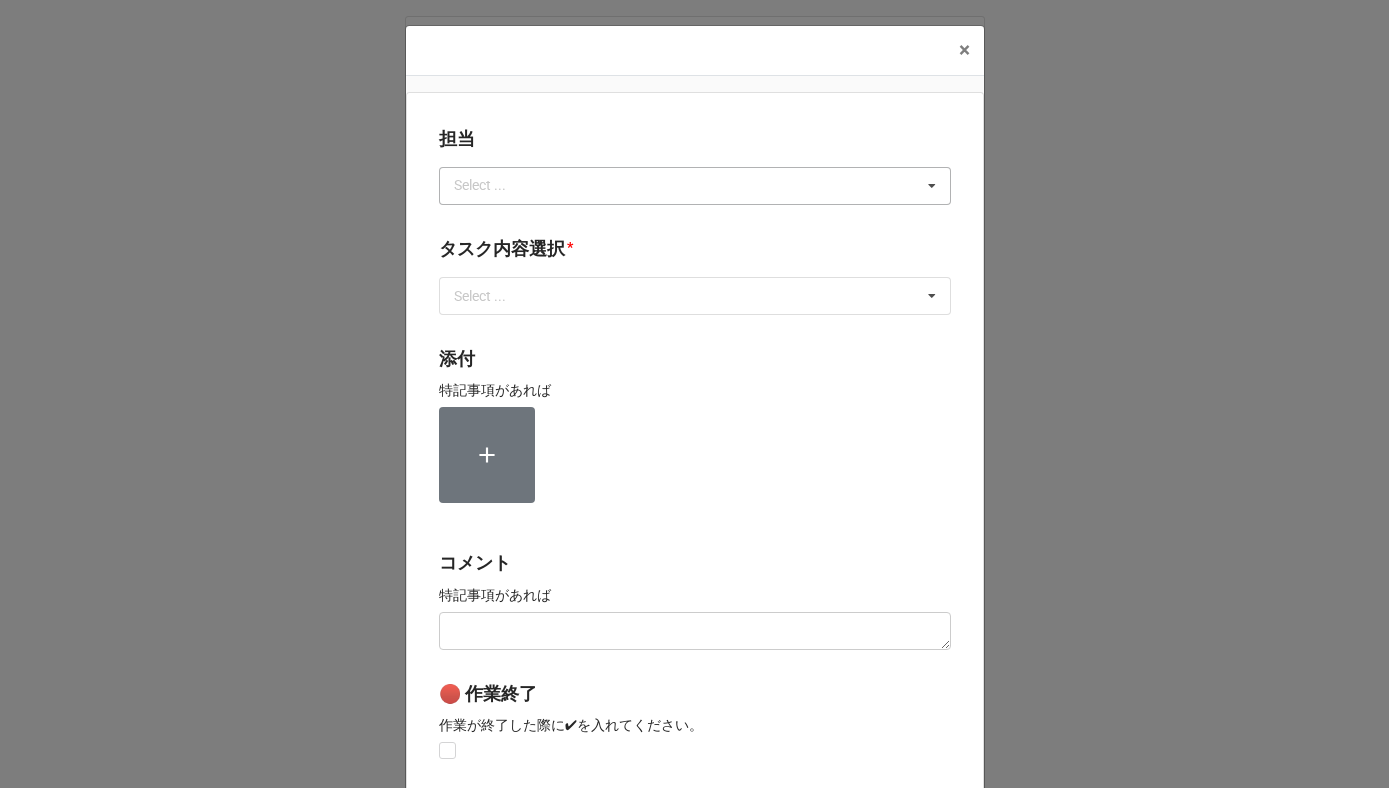 click on "Select ... No results found." at bounding box center [695, 186] 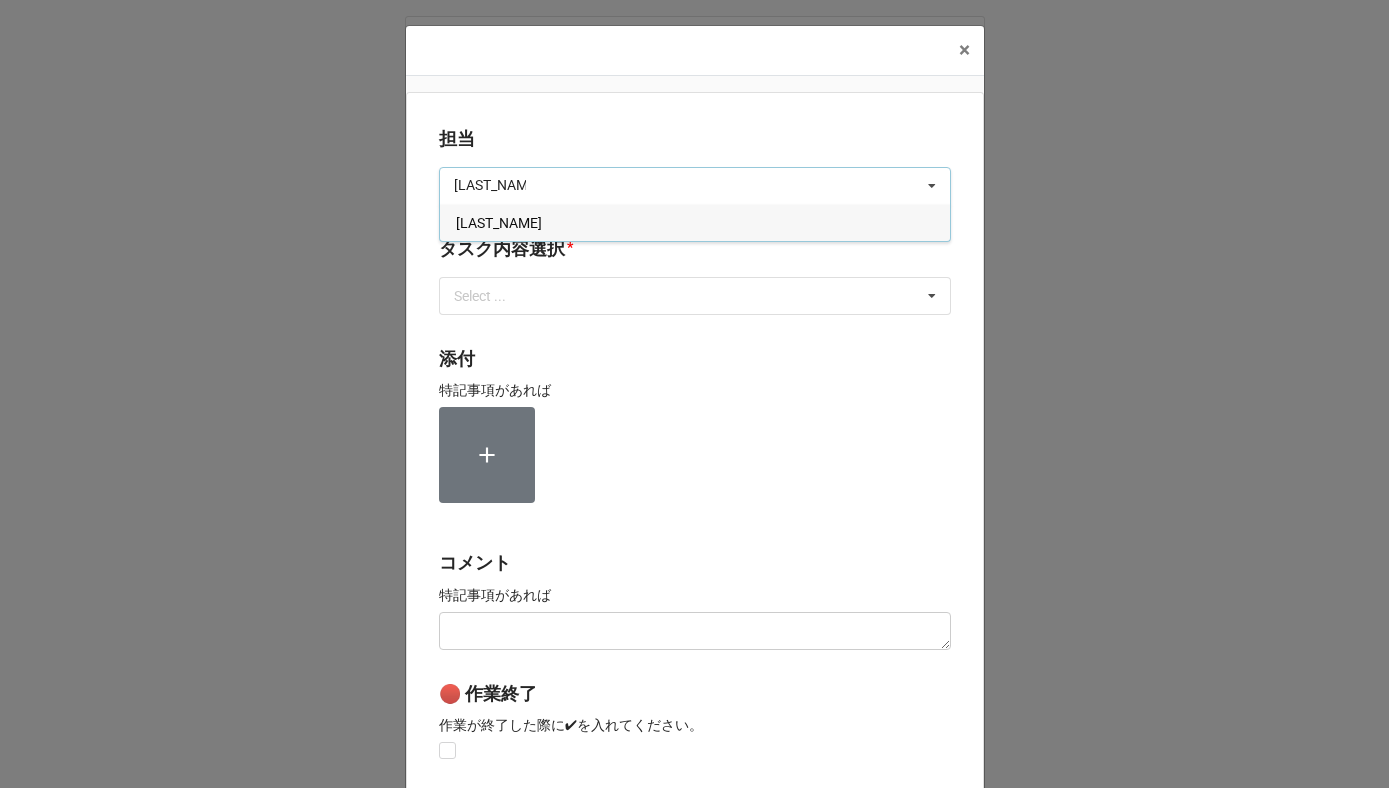 type on "[PERSON]" 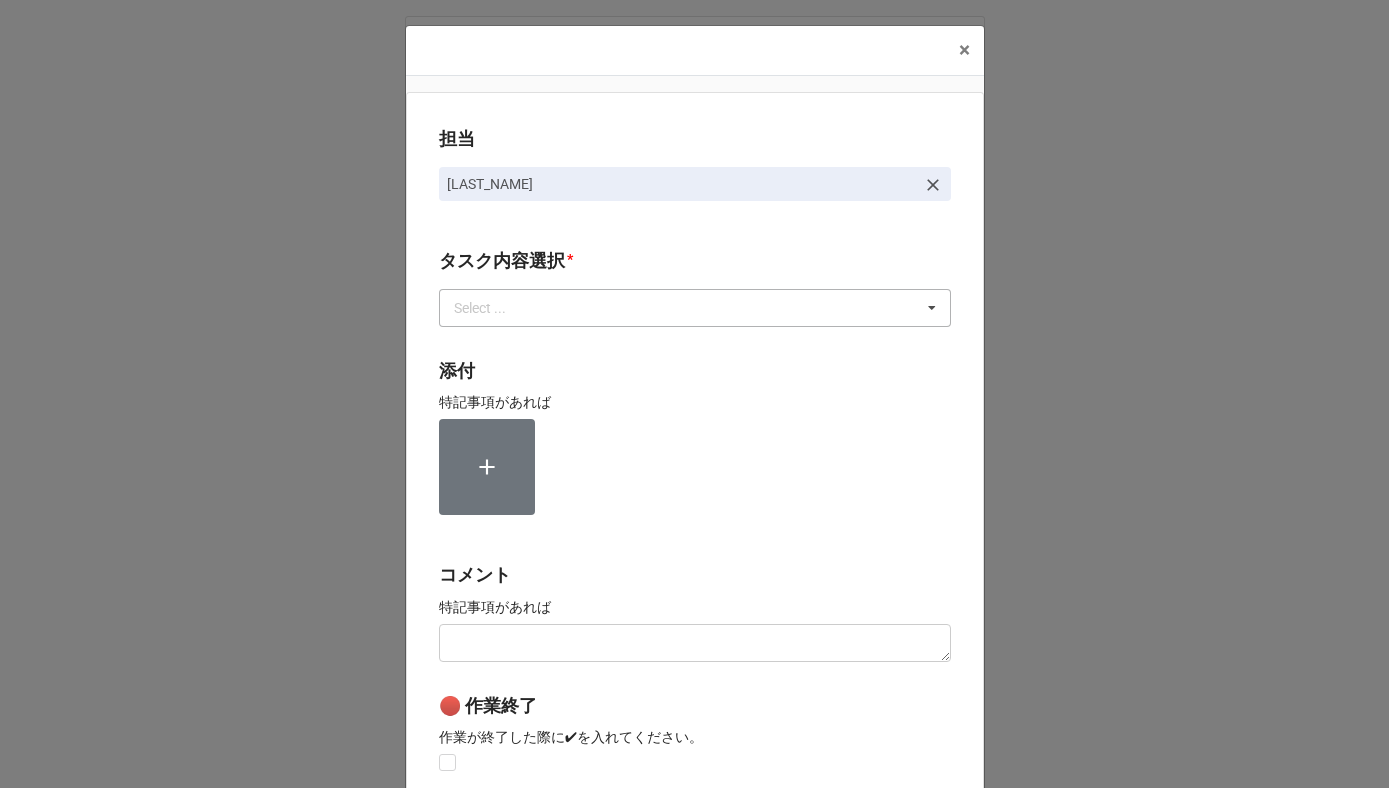 click on "Select ..." at bounding box center (492, 307) 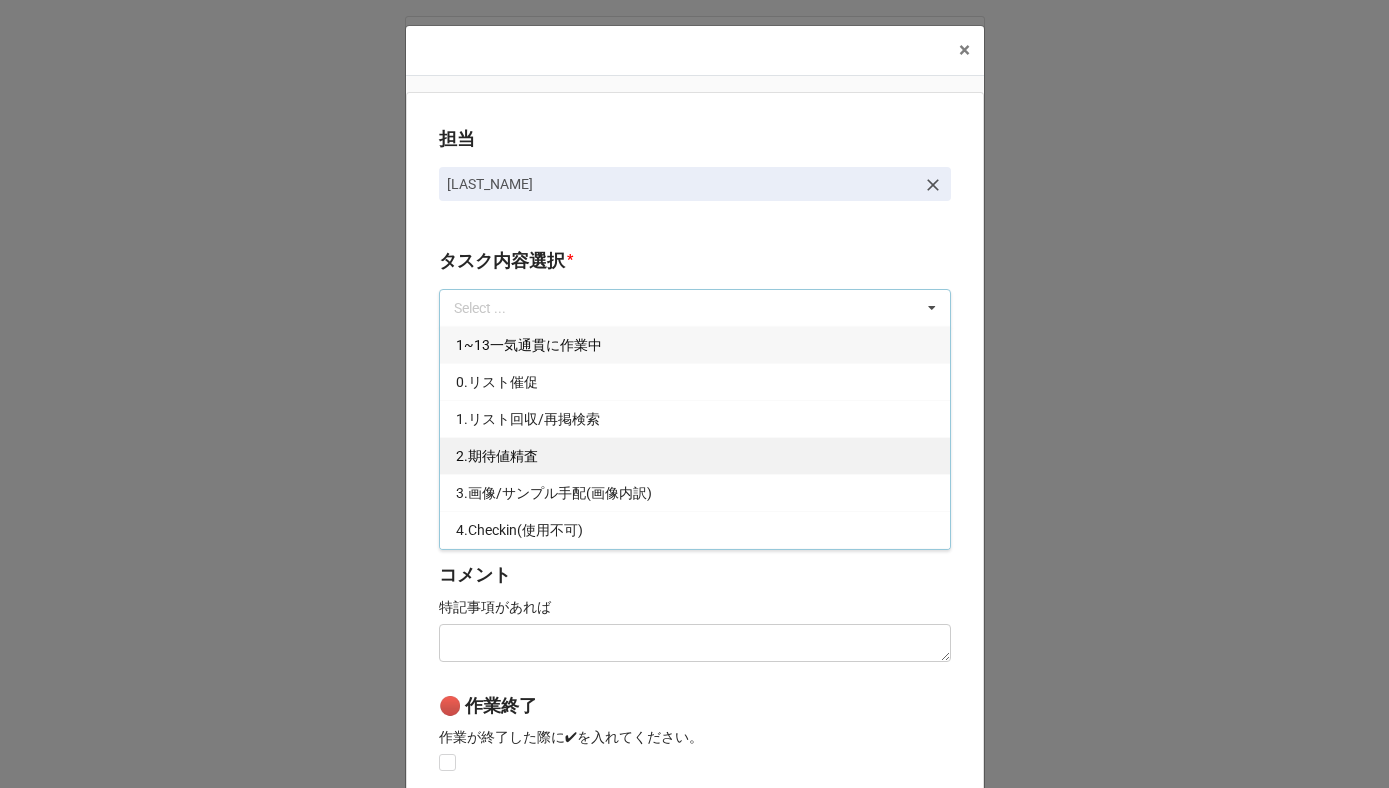 click on "2.期待値精査" at bounding box center (695, 455) 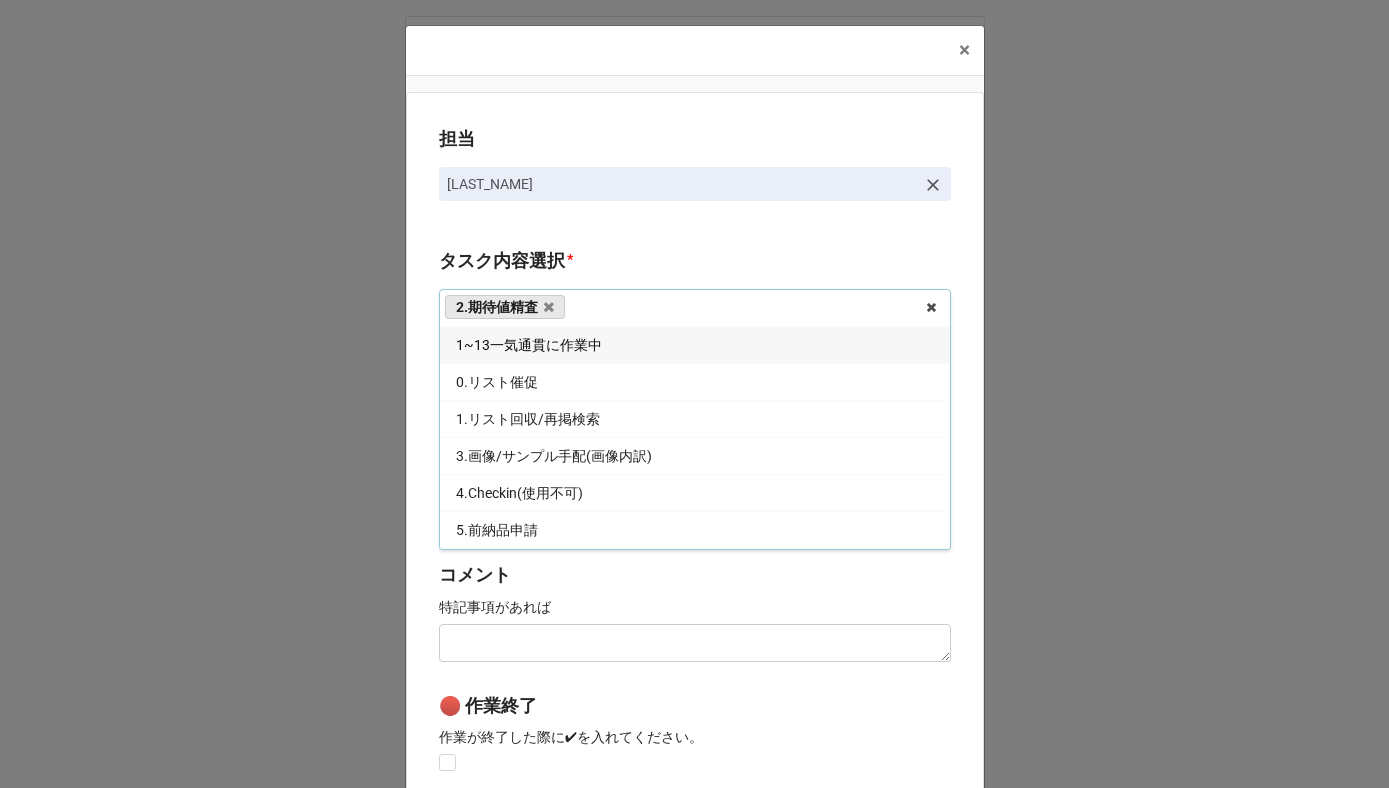click on "担当 [PERSON] タスク内容選択 * 2.期待値精査 1~13一気通貫に作業中 0.リスト催促 1.リスト回収/再掲検索 3.画像/サンプル手配(画像内訳) 4.Checkin(使用不可) 5.前納品申請 6.コレクション土台作成 7.リネーム 8.Airtable土台作成 9.寸法情報をコレクションにアップ 10.ピッチ 11.検品報告回収 12.画像パスQC 13.最終数量反映 14.コレクションQC/反映 15.荷物探し中 *イレギュラー問題 B4Fで土台からアップまで担当する 内容更新(SALE開催に影響なし) 添付 特記事項があれば
コメント 特記事項があれば
🔴 作業終了 作業が終了した際に✔︎を入れてください。
Save" at bounding box center (695, 495) 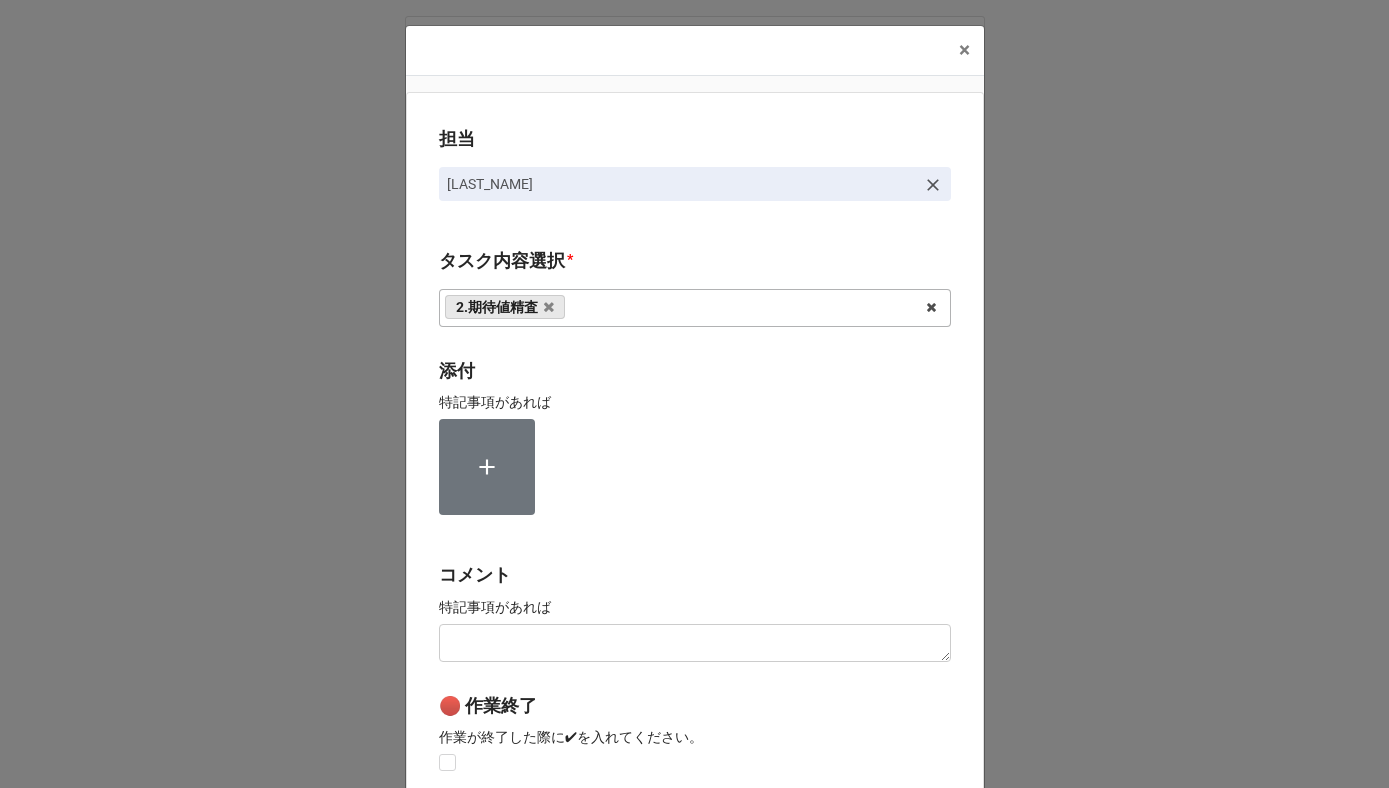 scroll, scrollTop: 267, scrollLeft: 0, axis: vertical 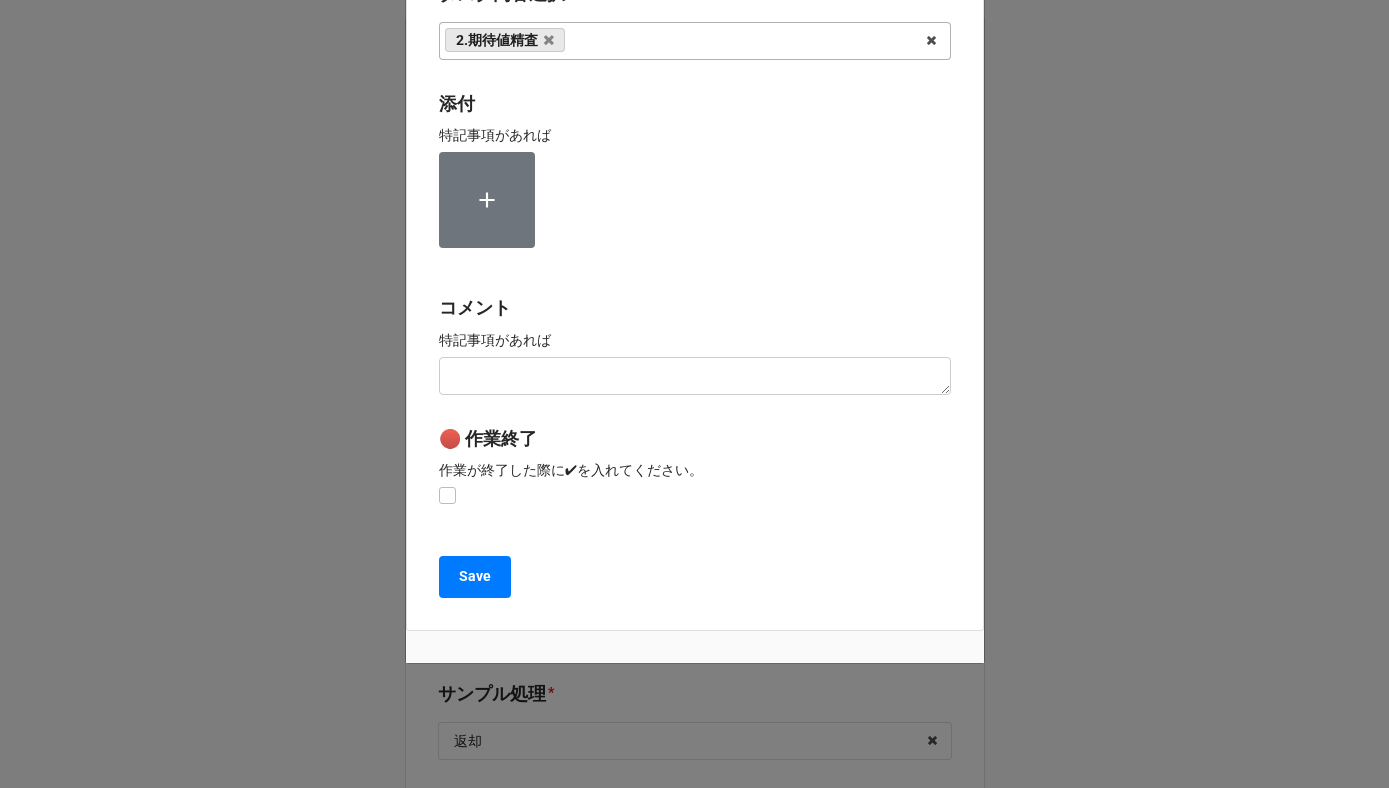 click at bounding box center (447, 487) 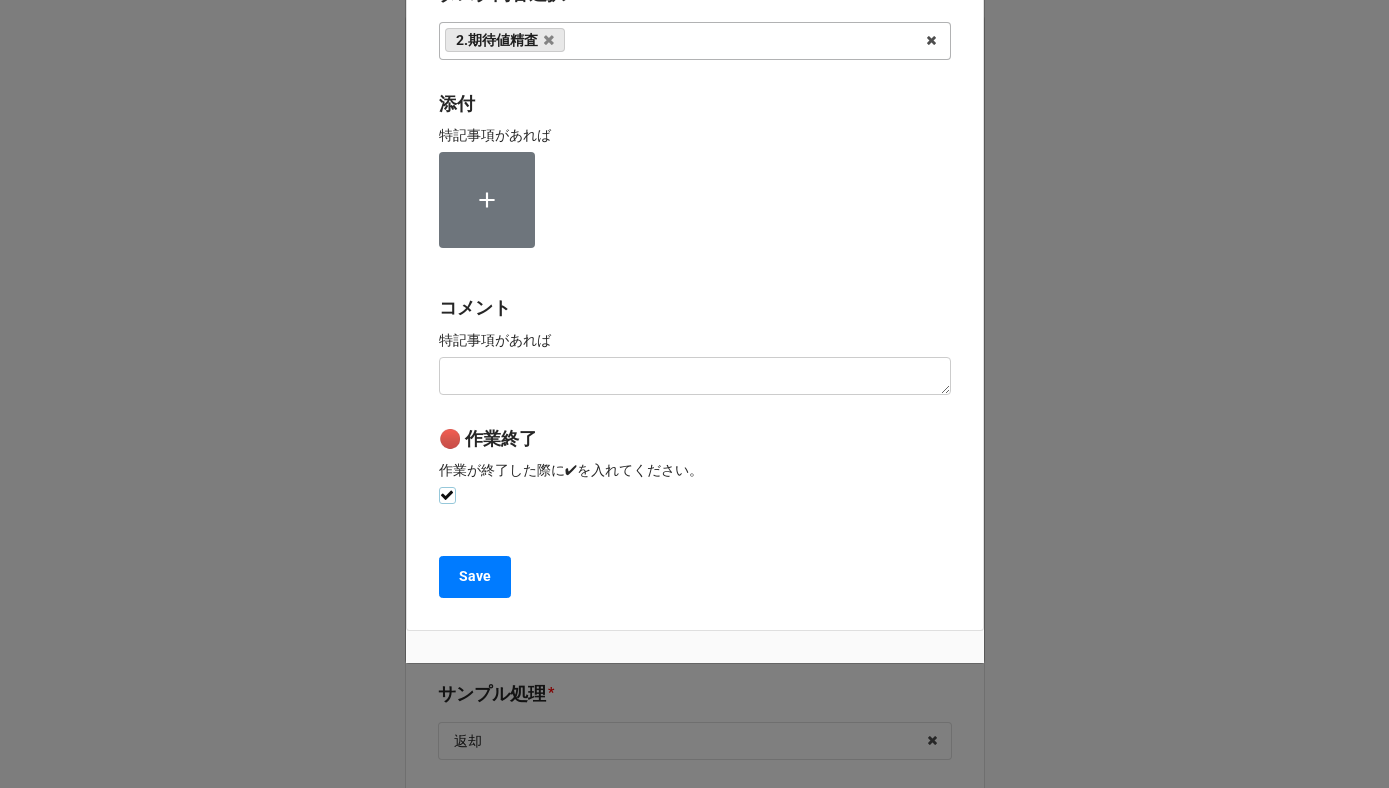 checkbox on "true" 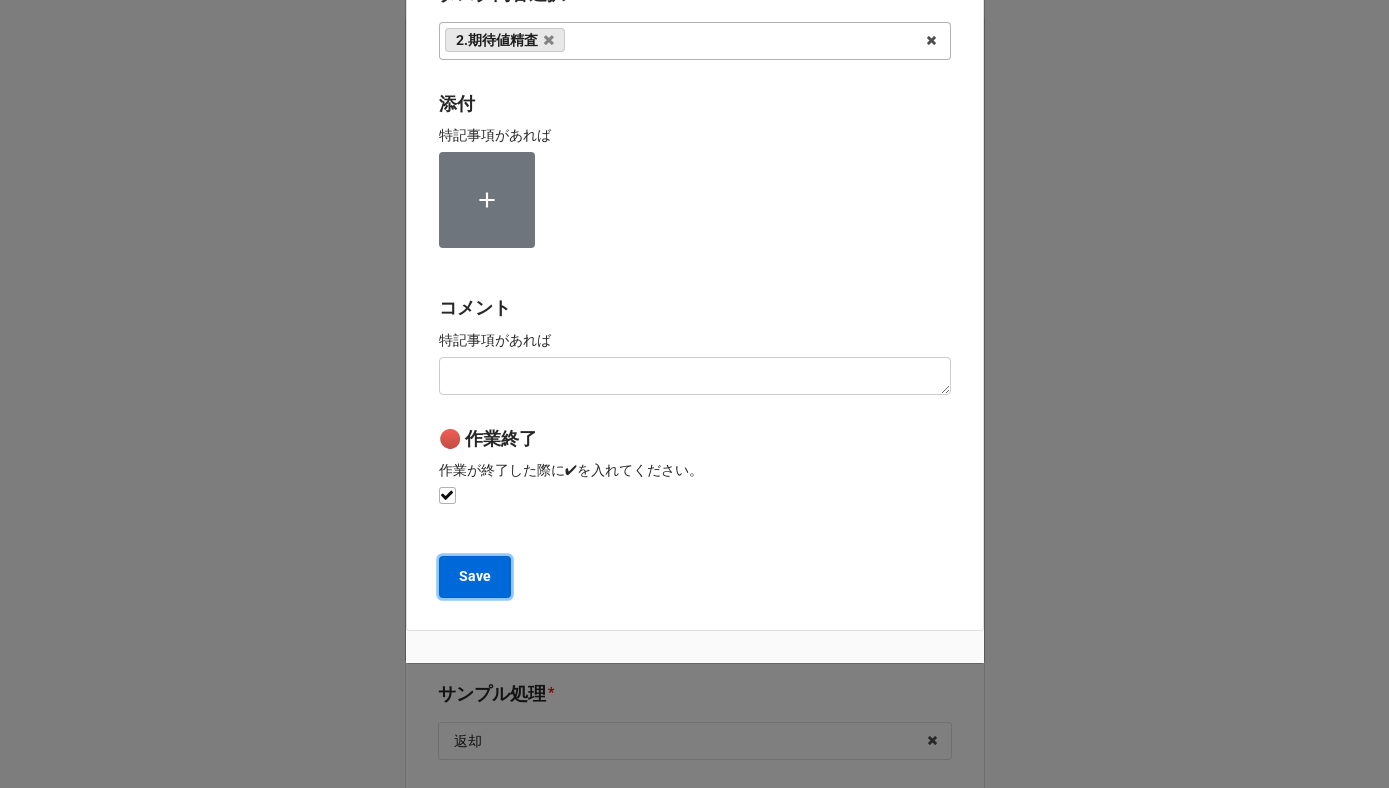click on "Save" at bounding box center (475, 576) 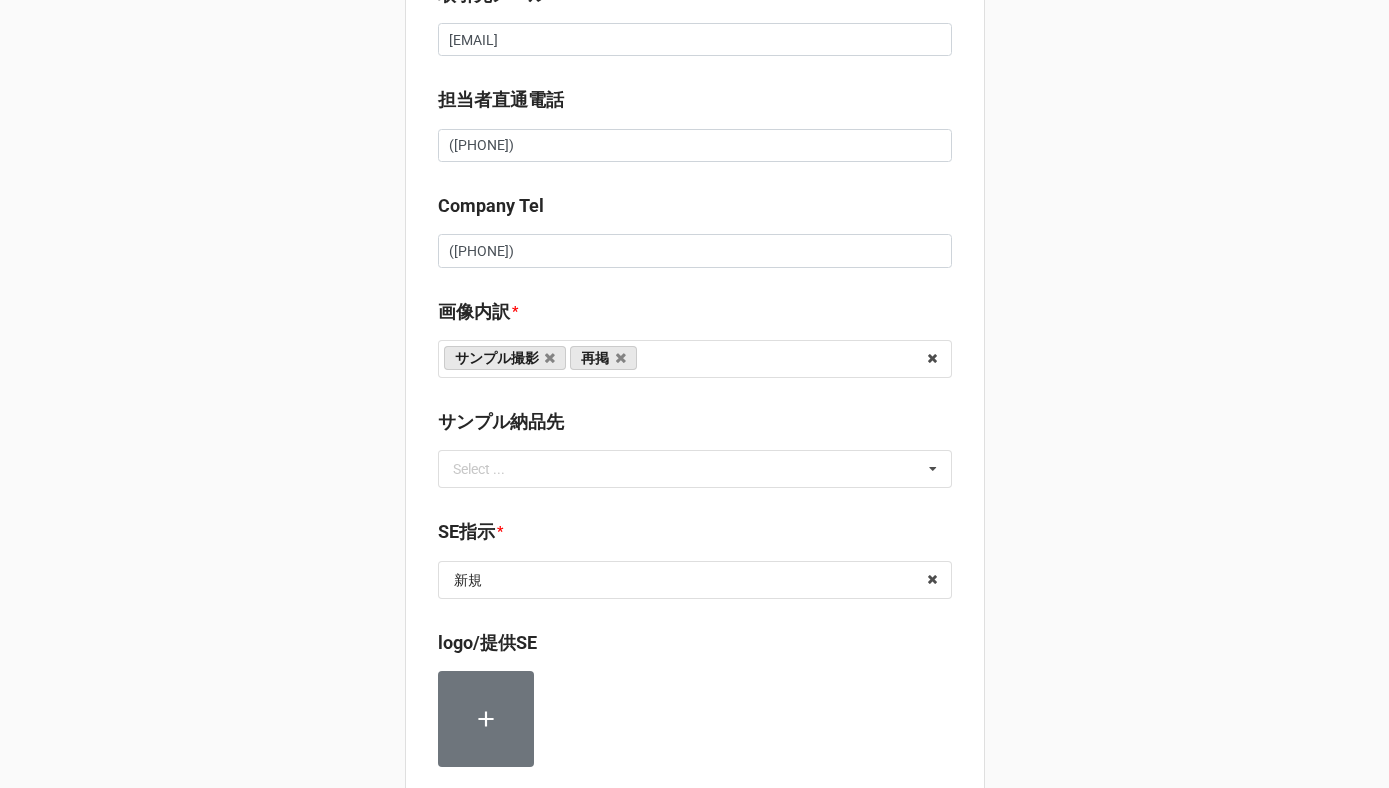 scroll, scrollTop: 2126, scrollLeft: 0, axis: vertical 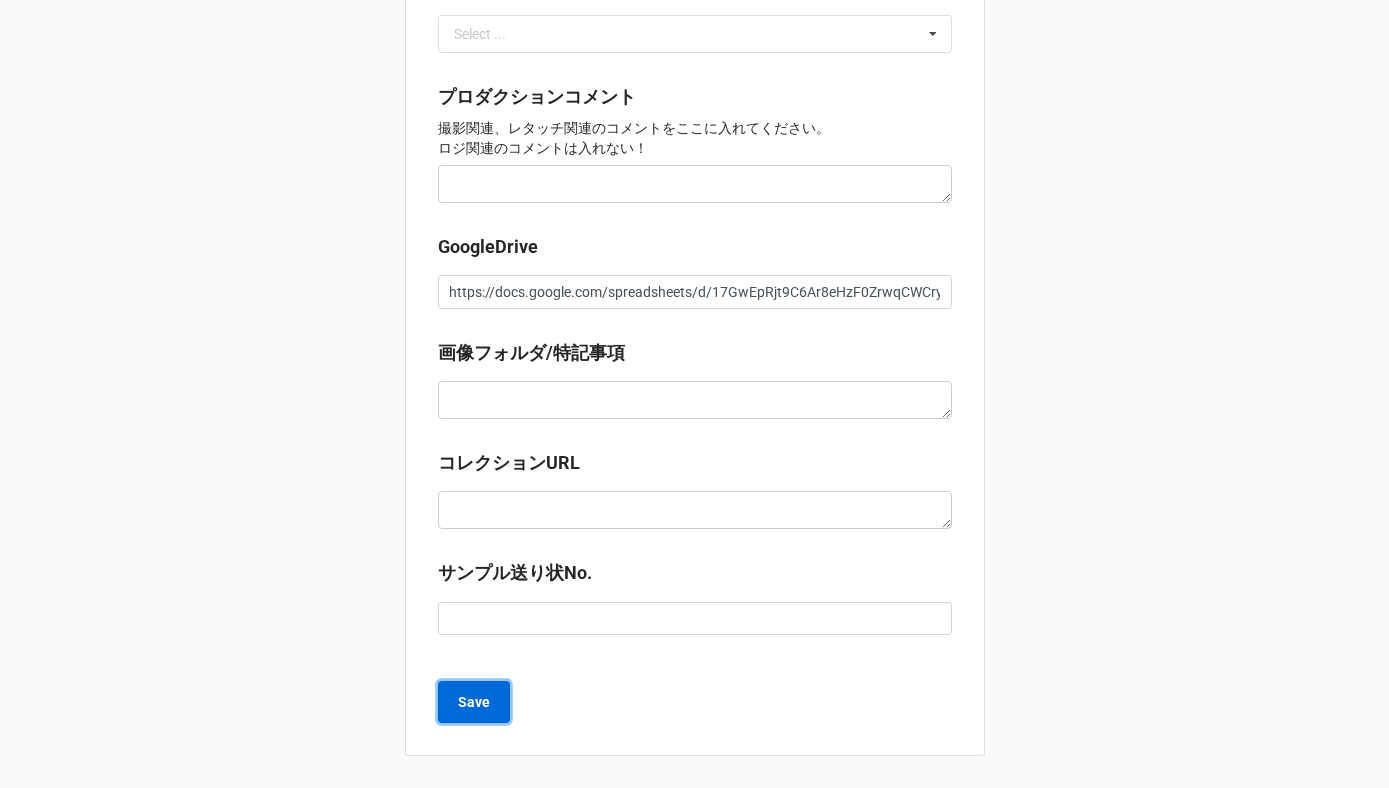click on "Save" at bounding box center (474, 702) 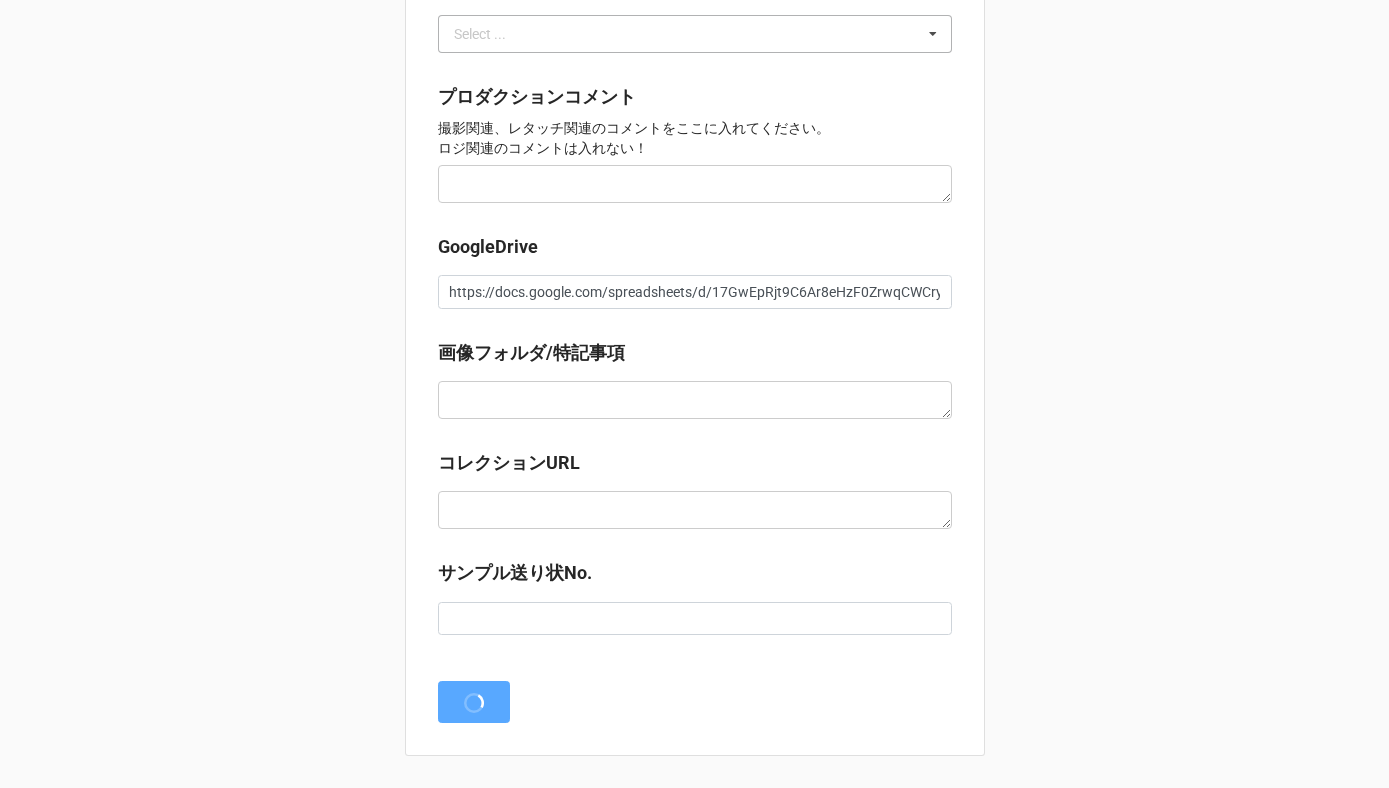 scroll, scrollTop: 0, scrollLeft: 0, axis: both 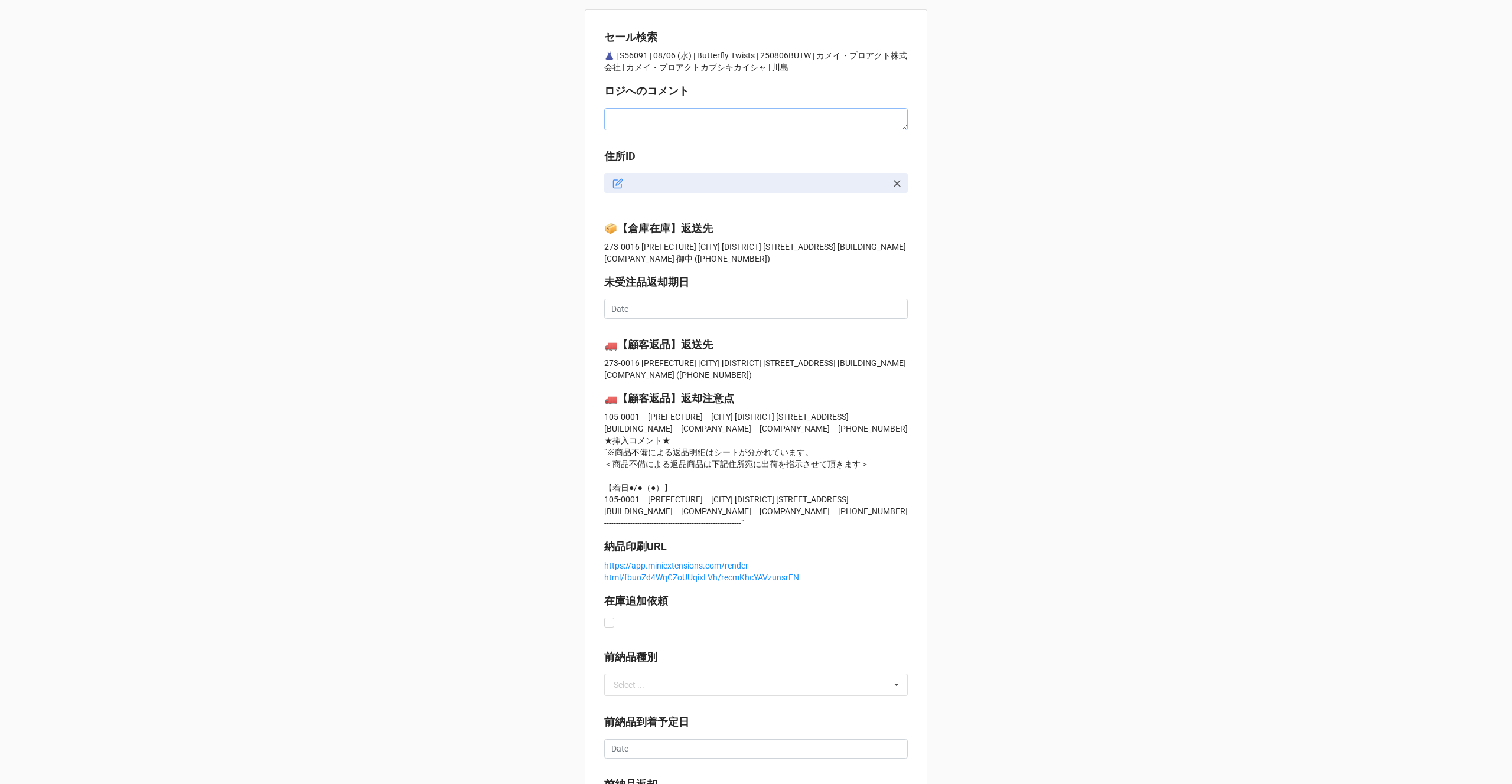 click at bounding box center (756, 119) 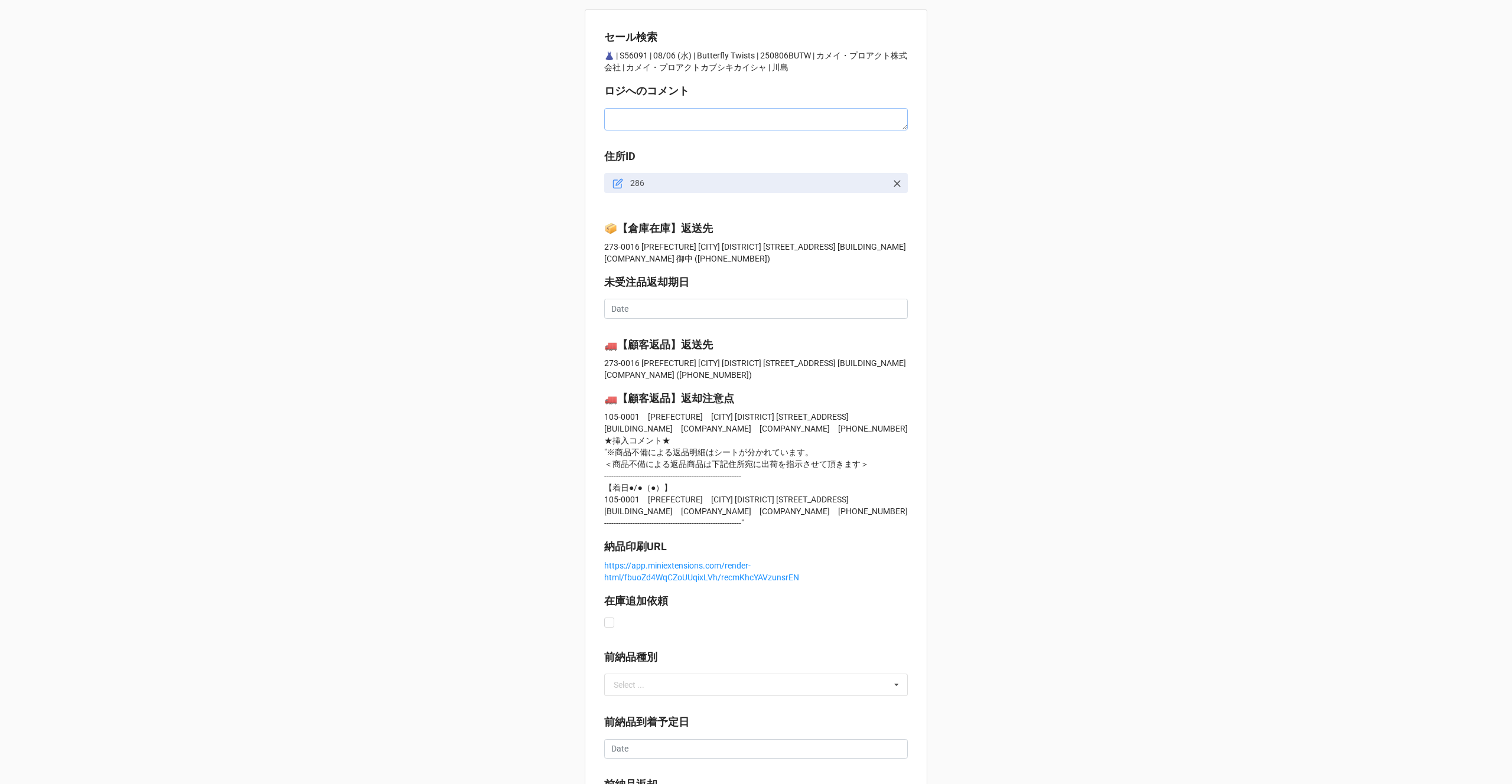 type on "x" 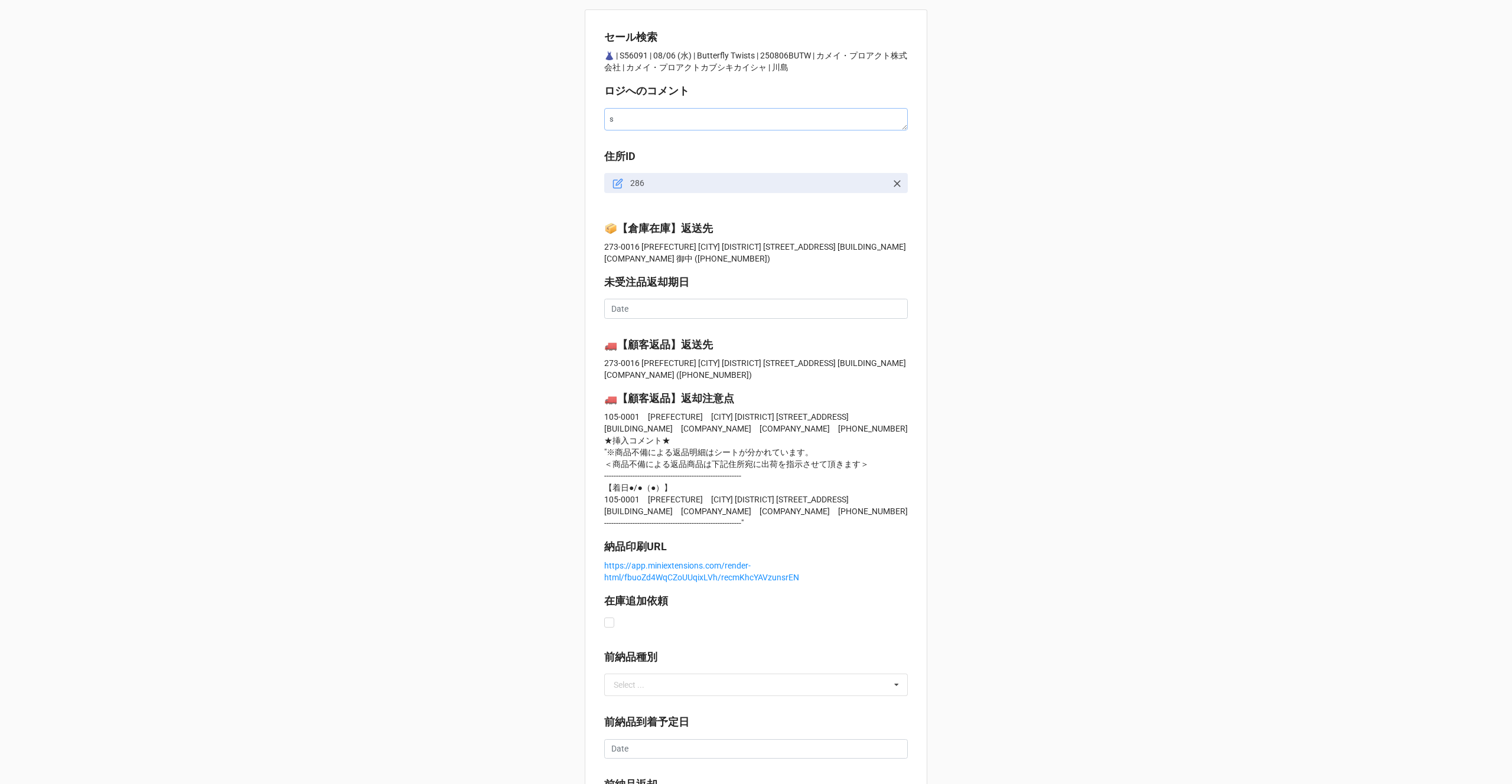 type on "x" 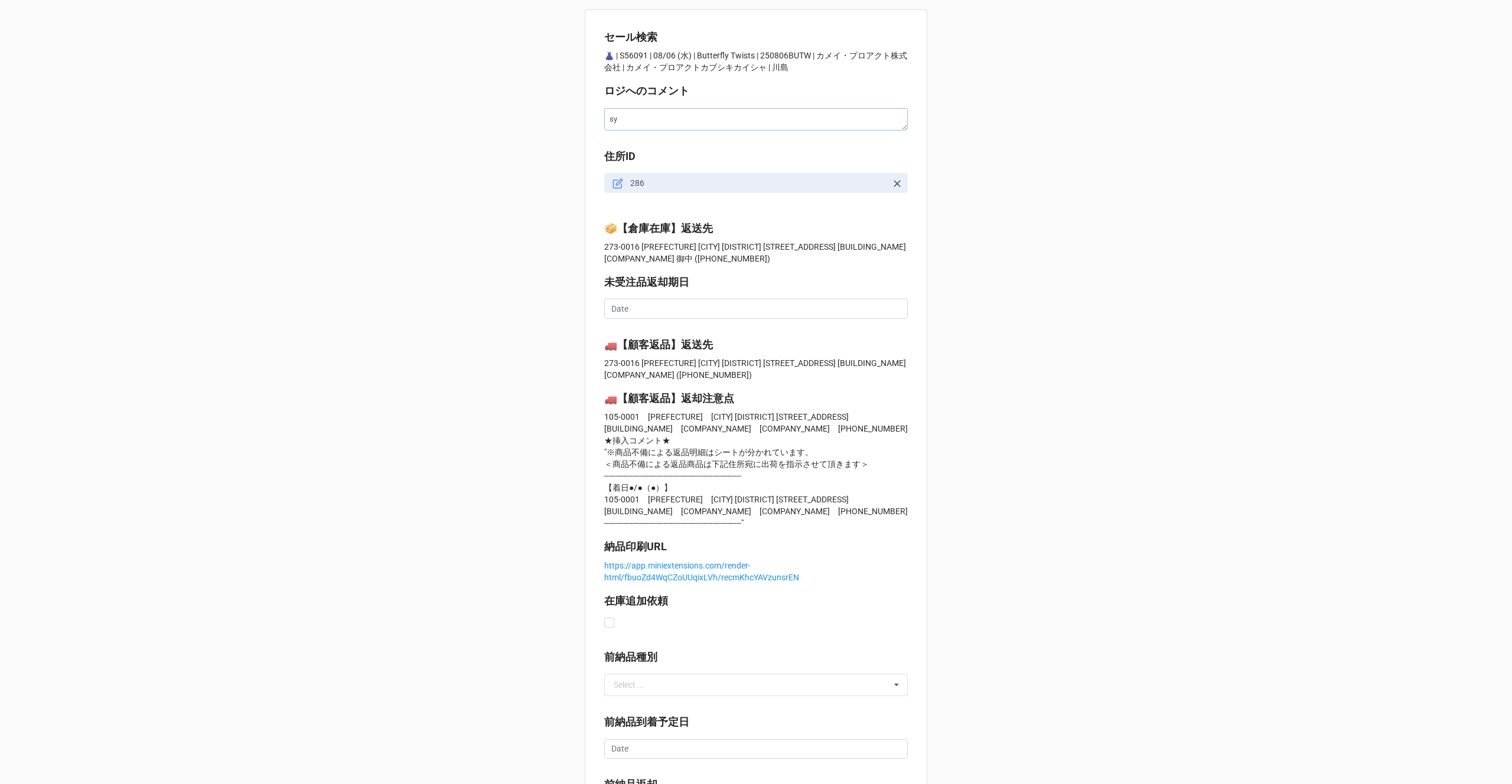 type on "x" 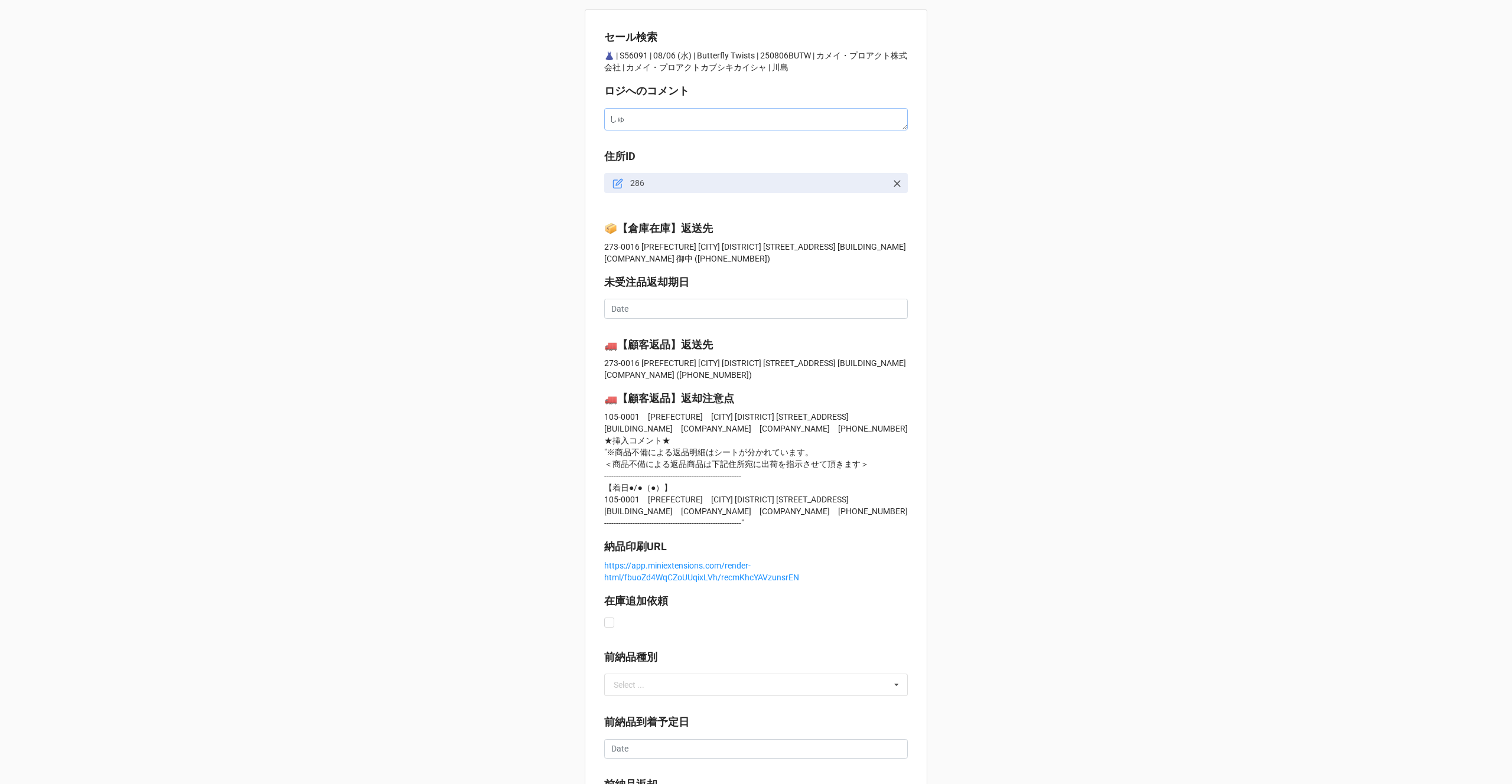 type on "x" 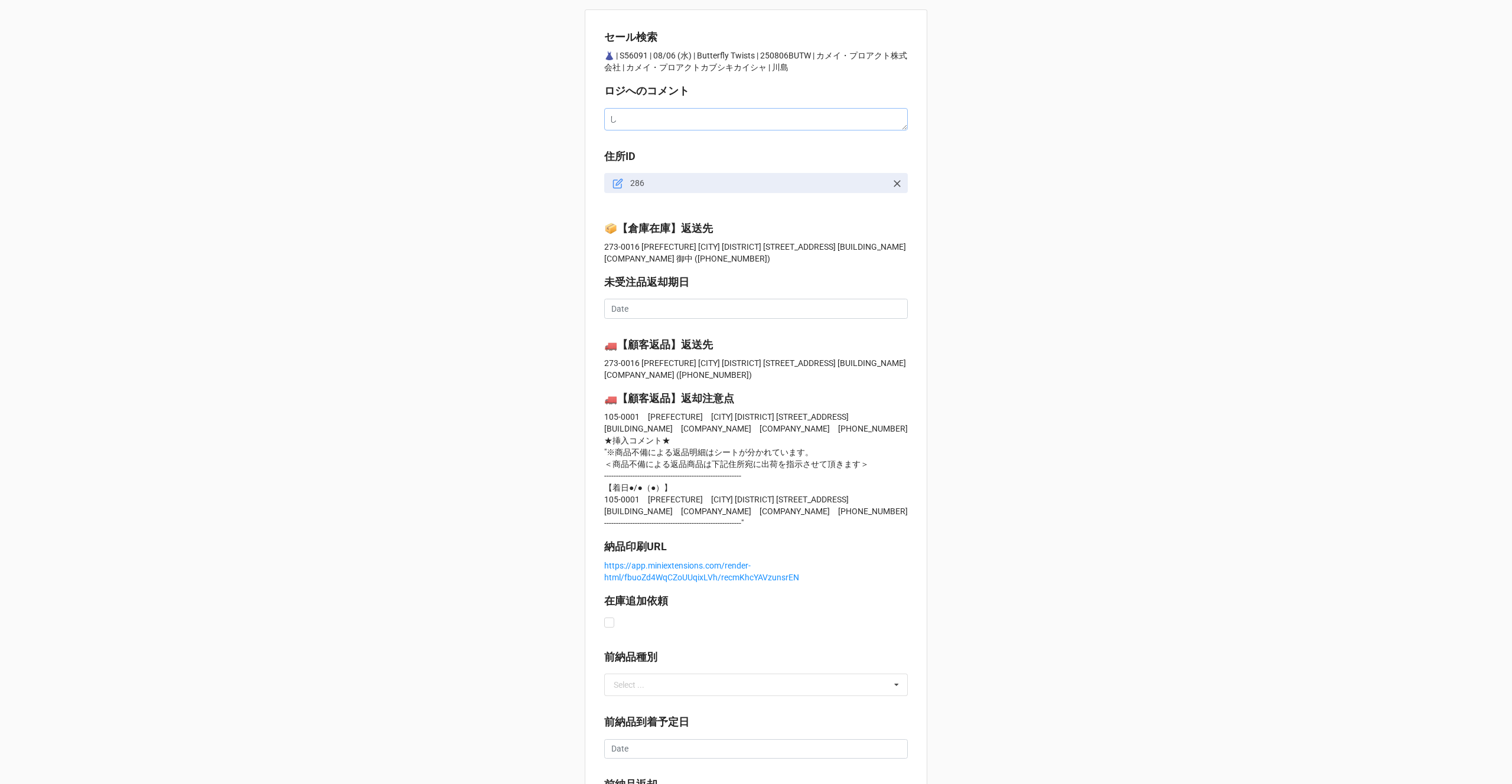 type 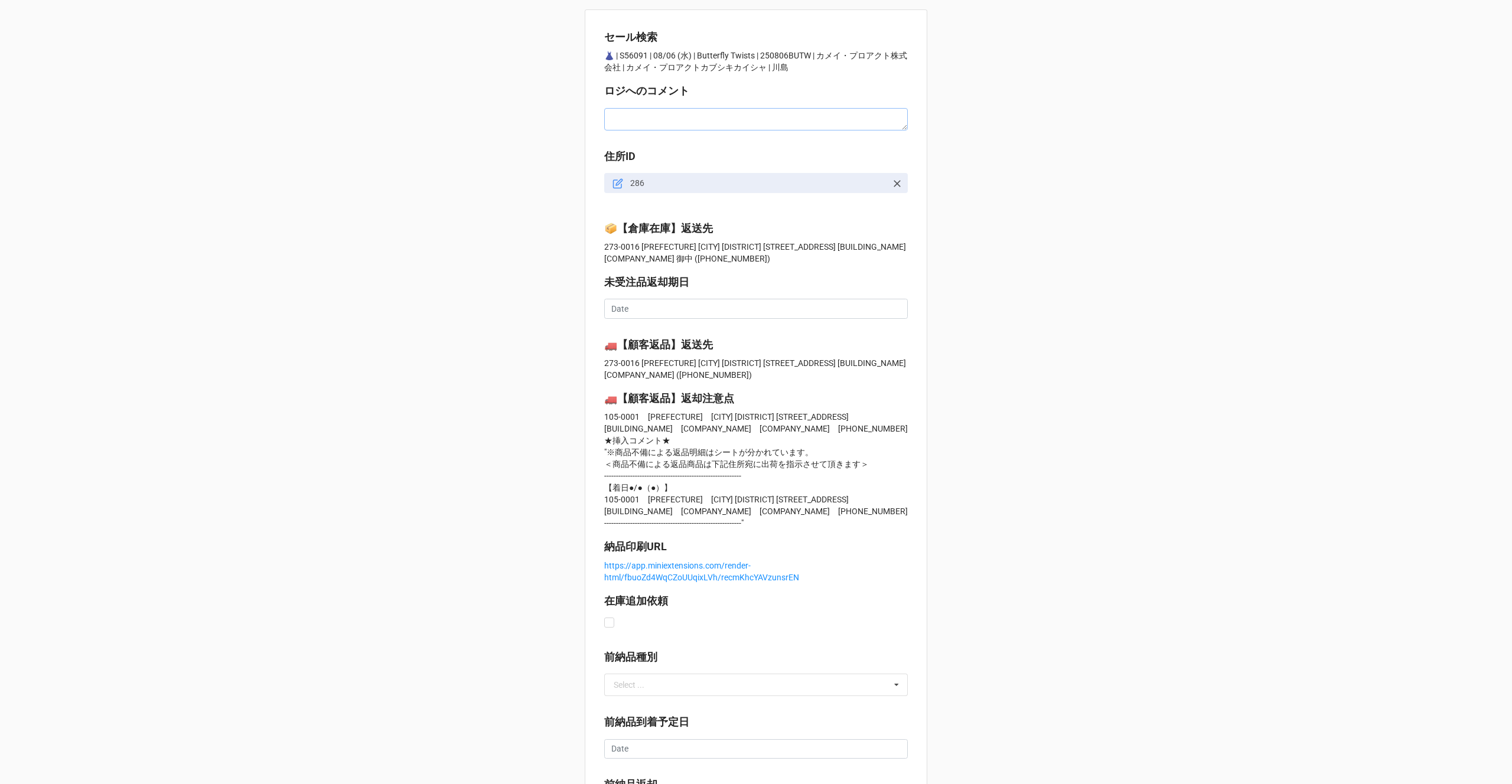 type on "x" 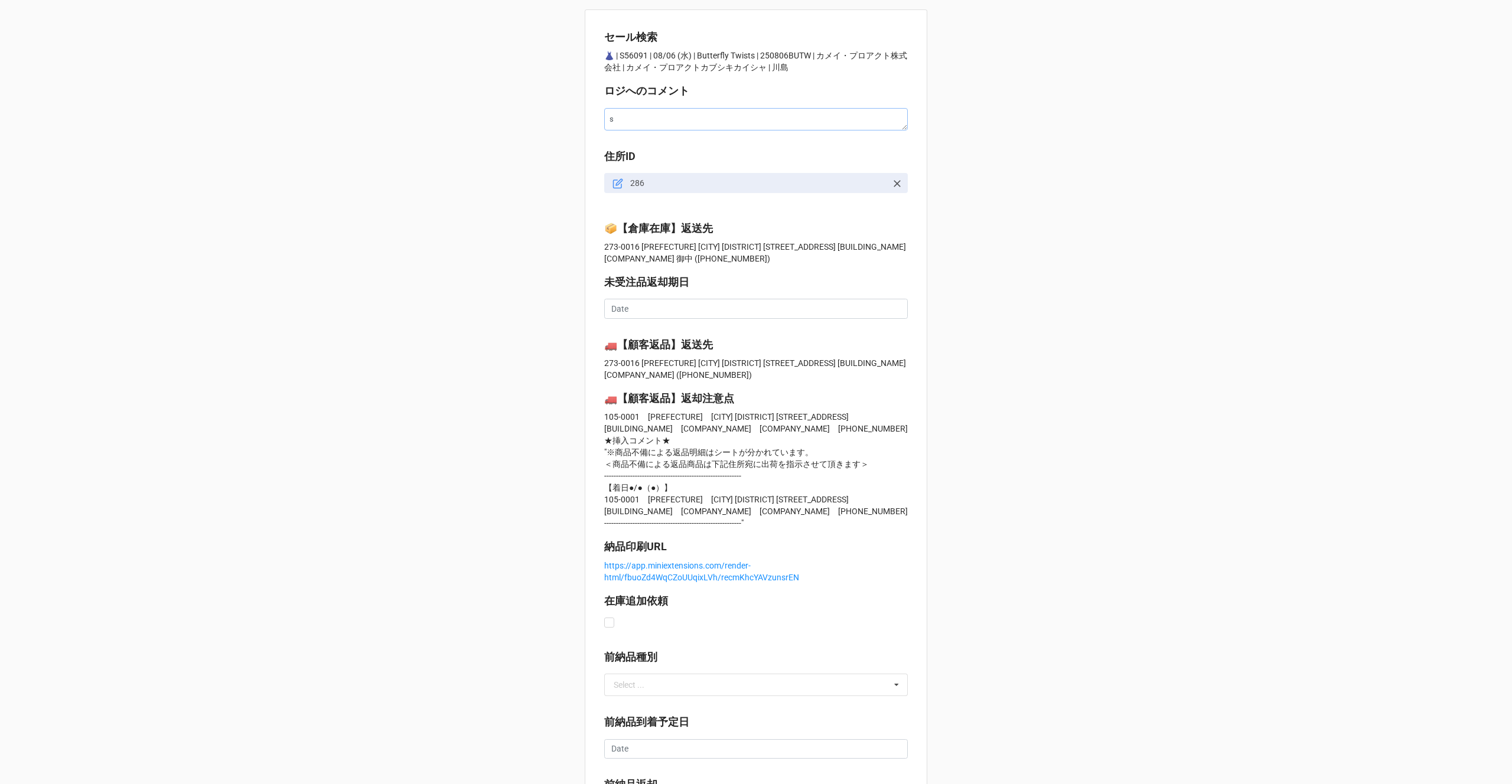 type on "sy" 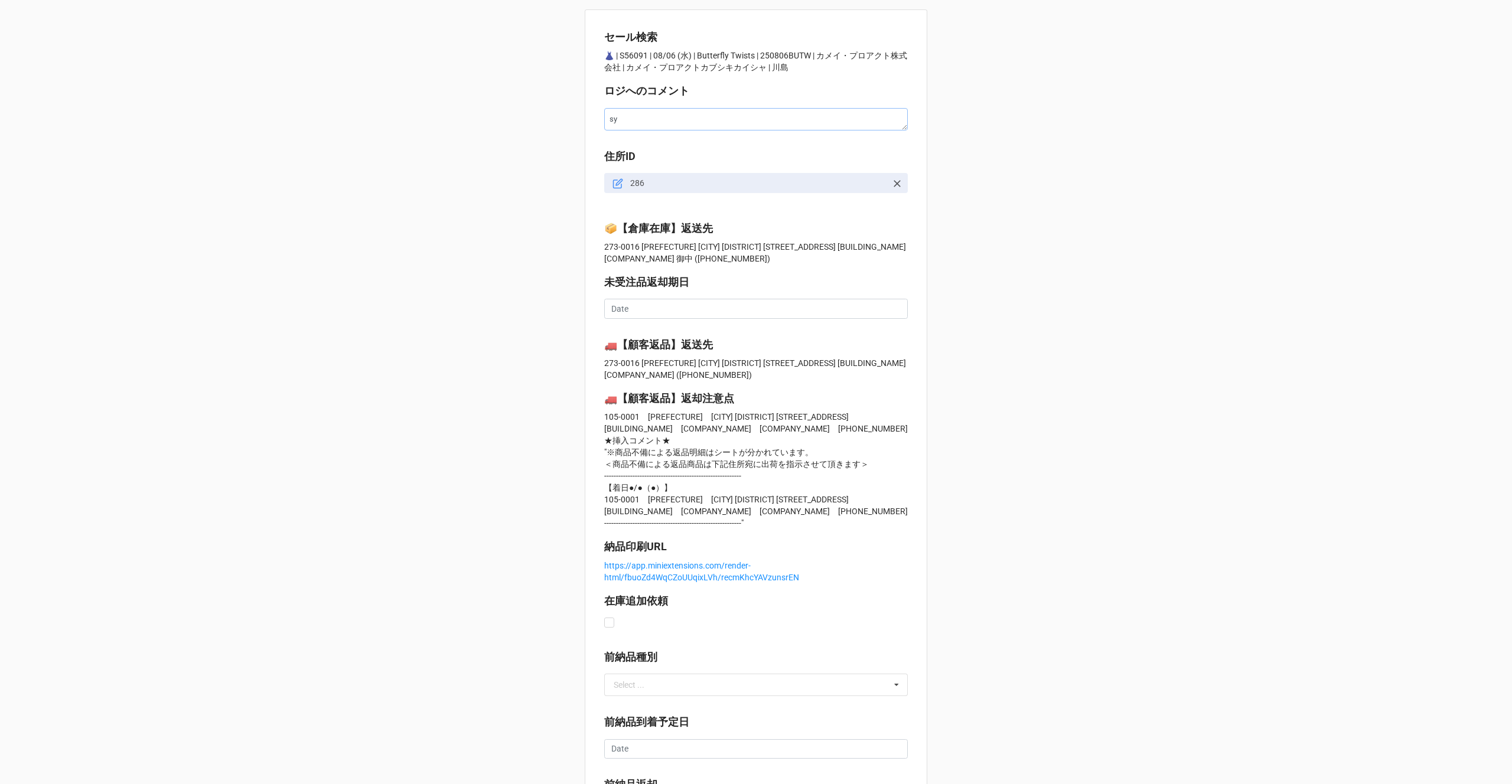 type on "x" 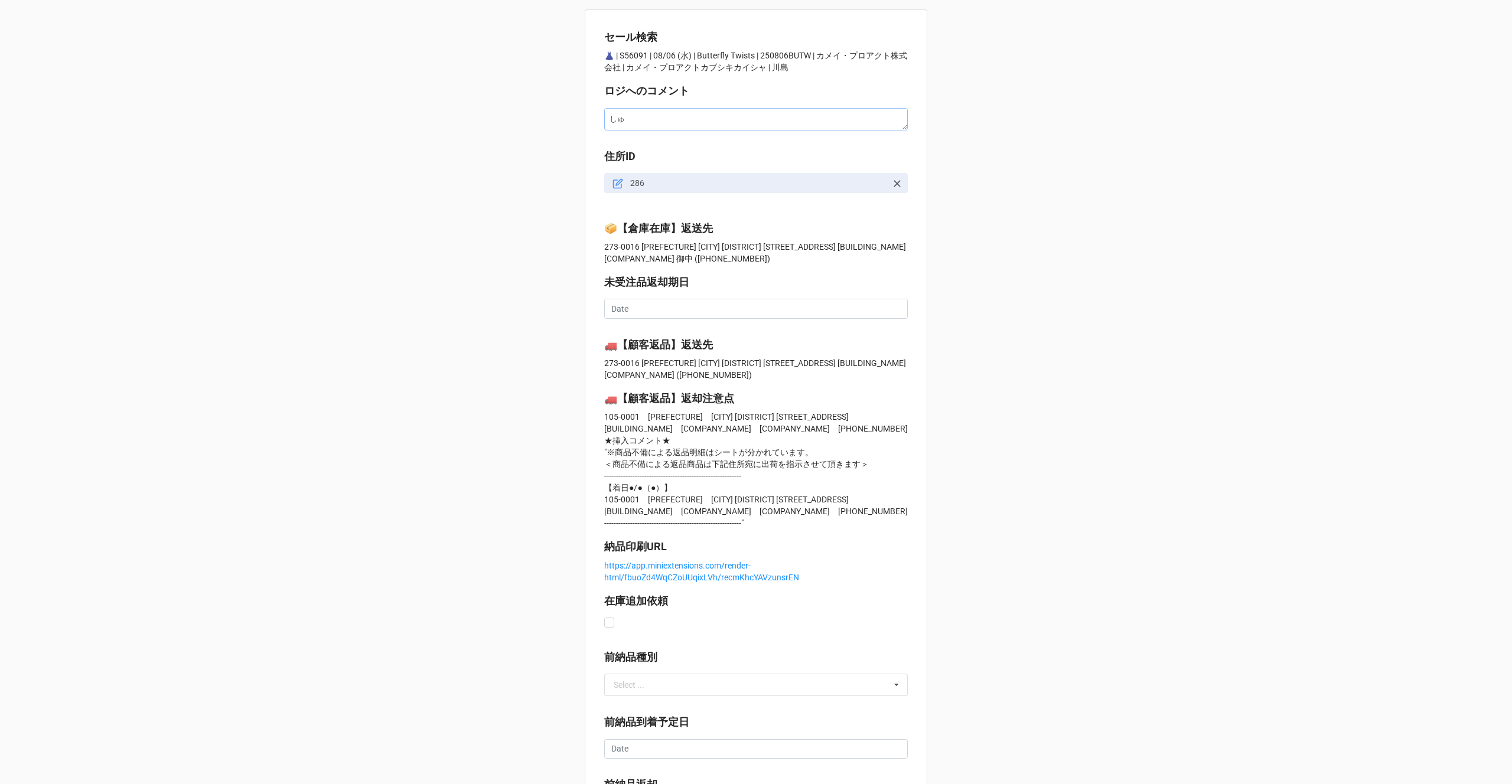 type on "x" 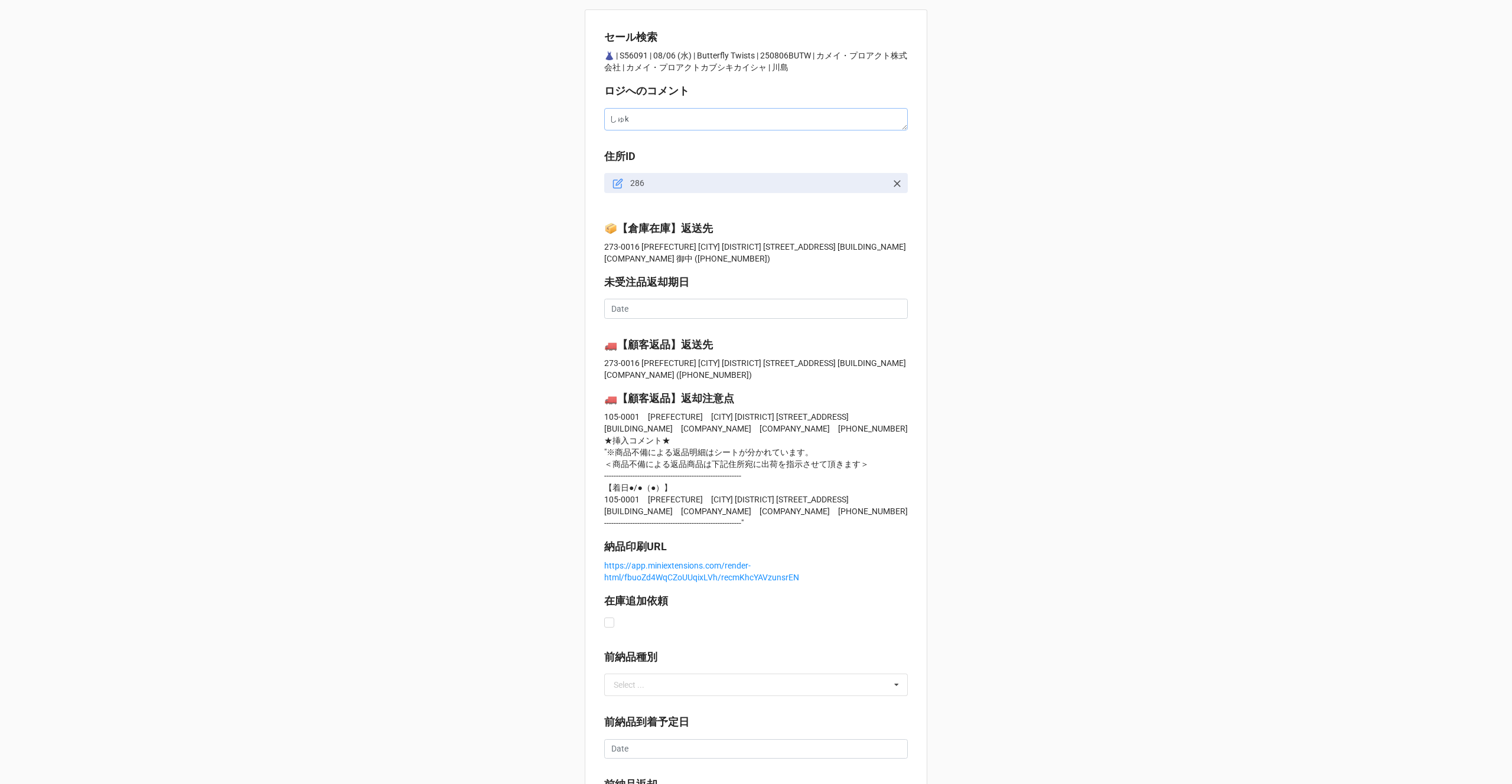 type on "x" 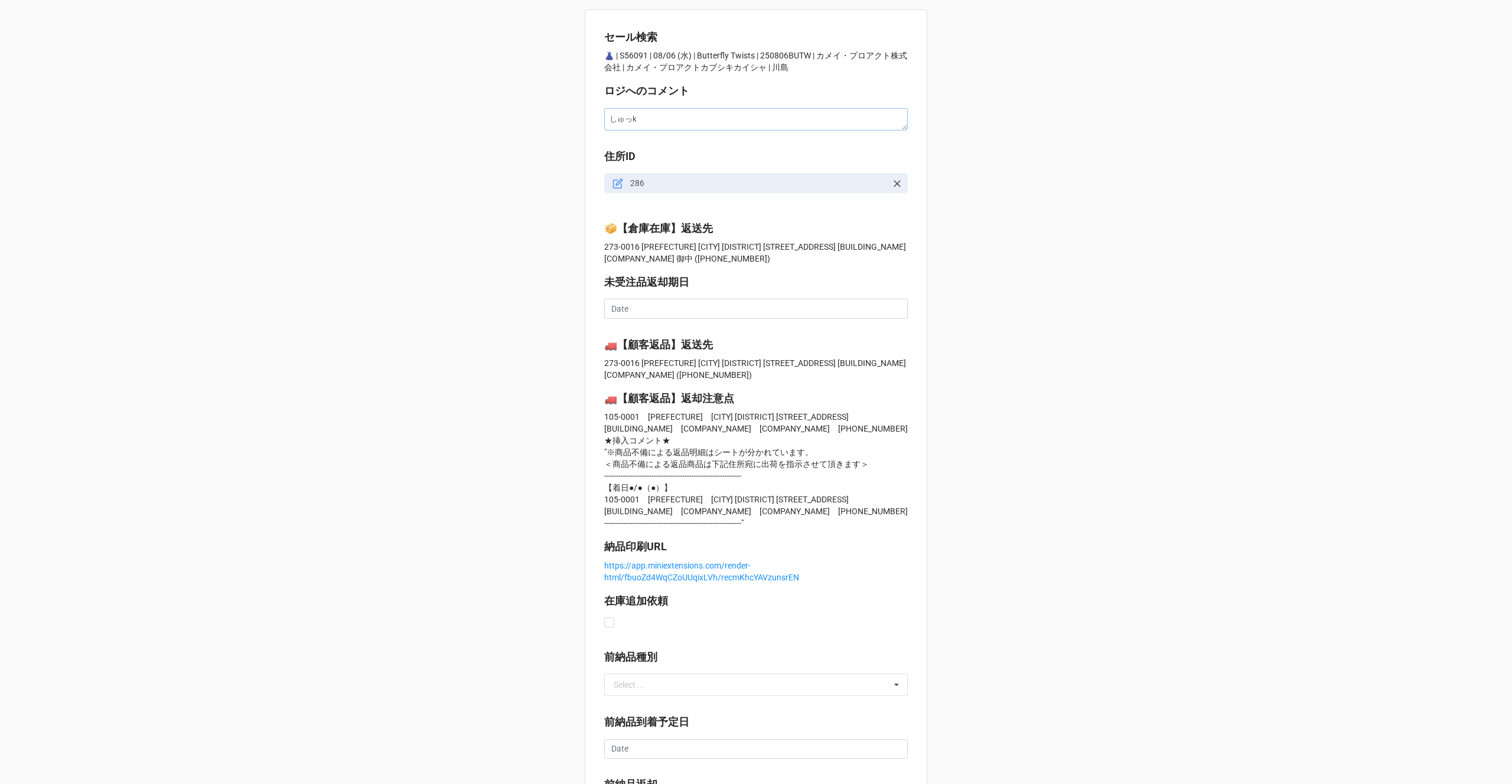 type on "x" 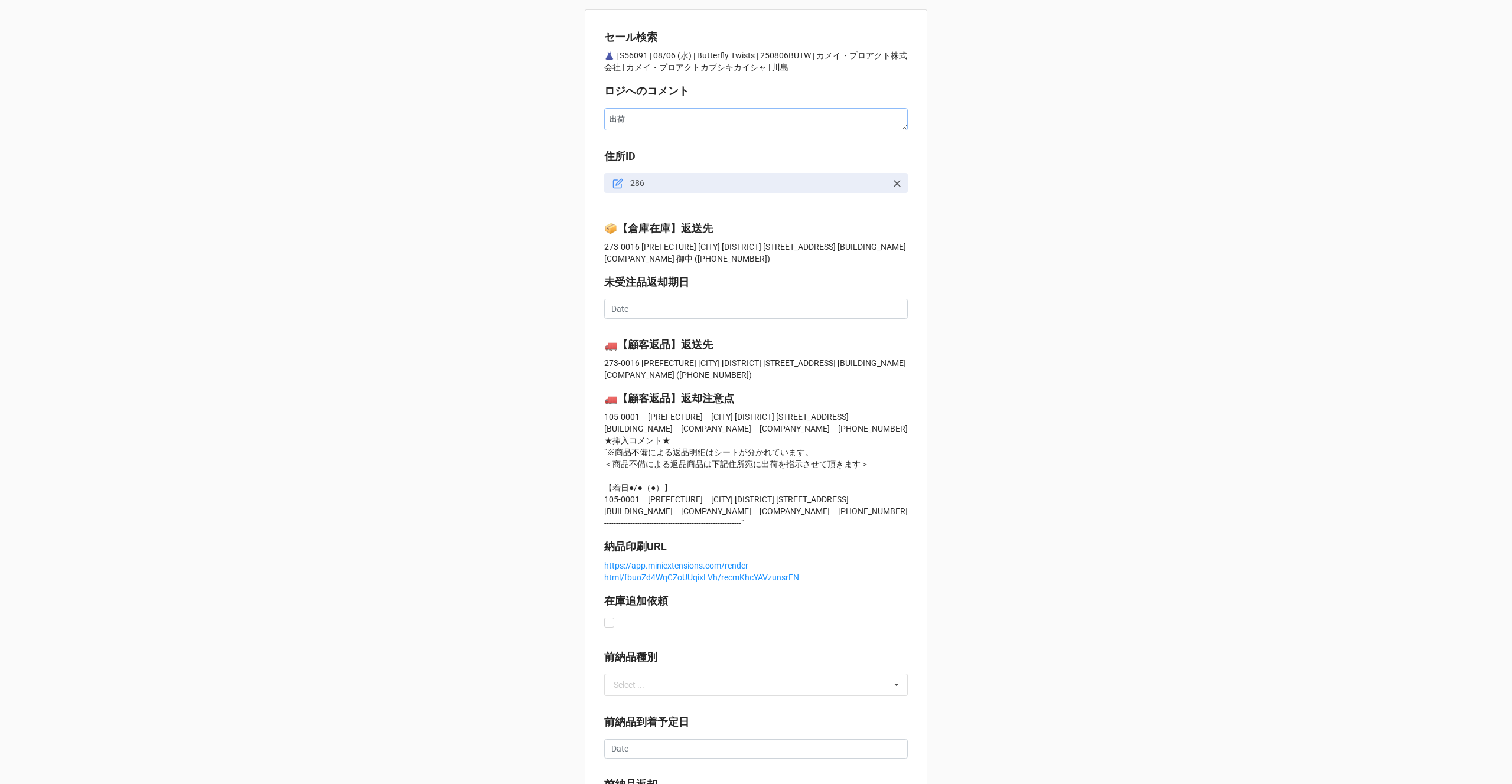 type on "x" 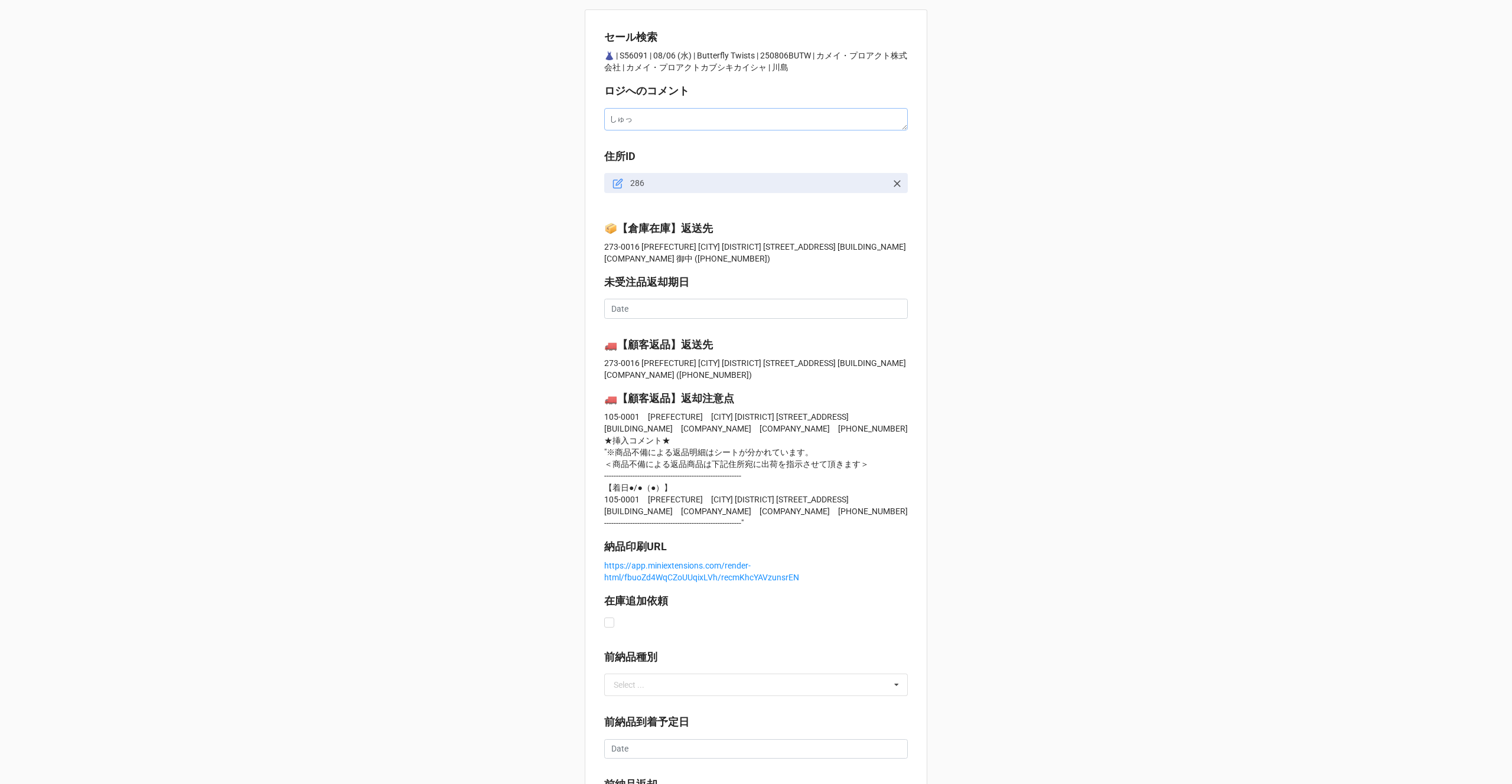 type on "しゅ" 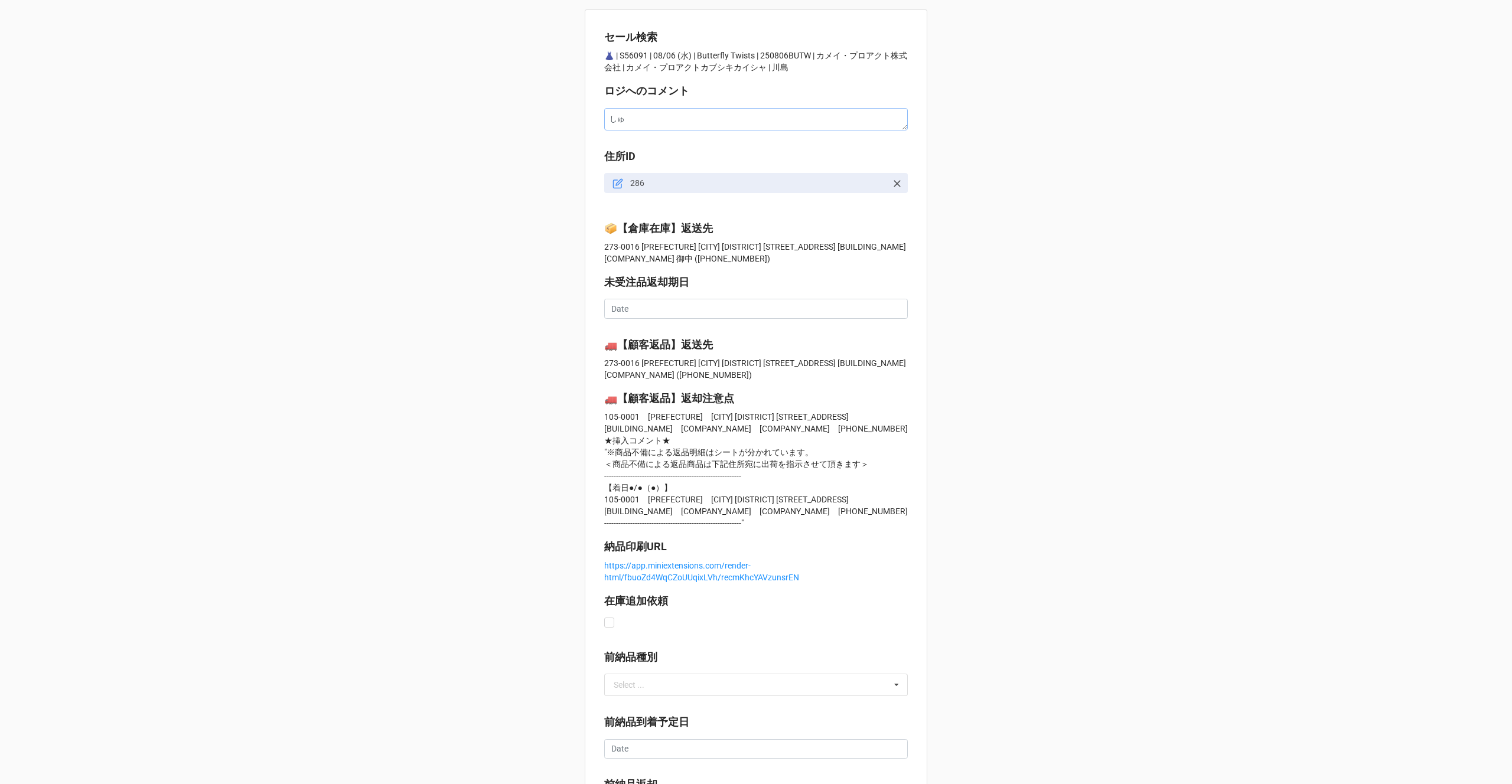 type on "x" 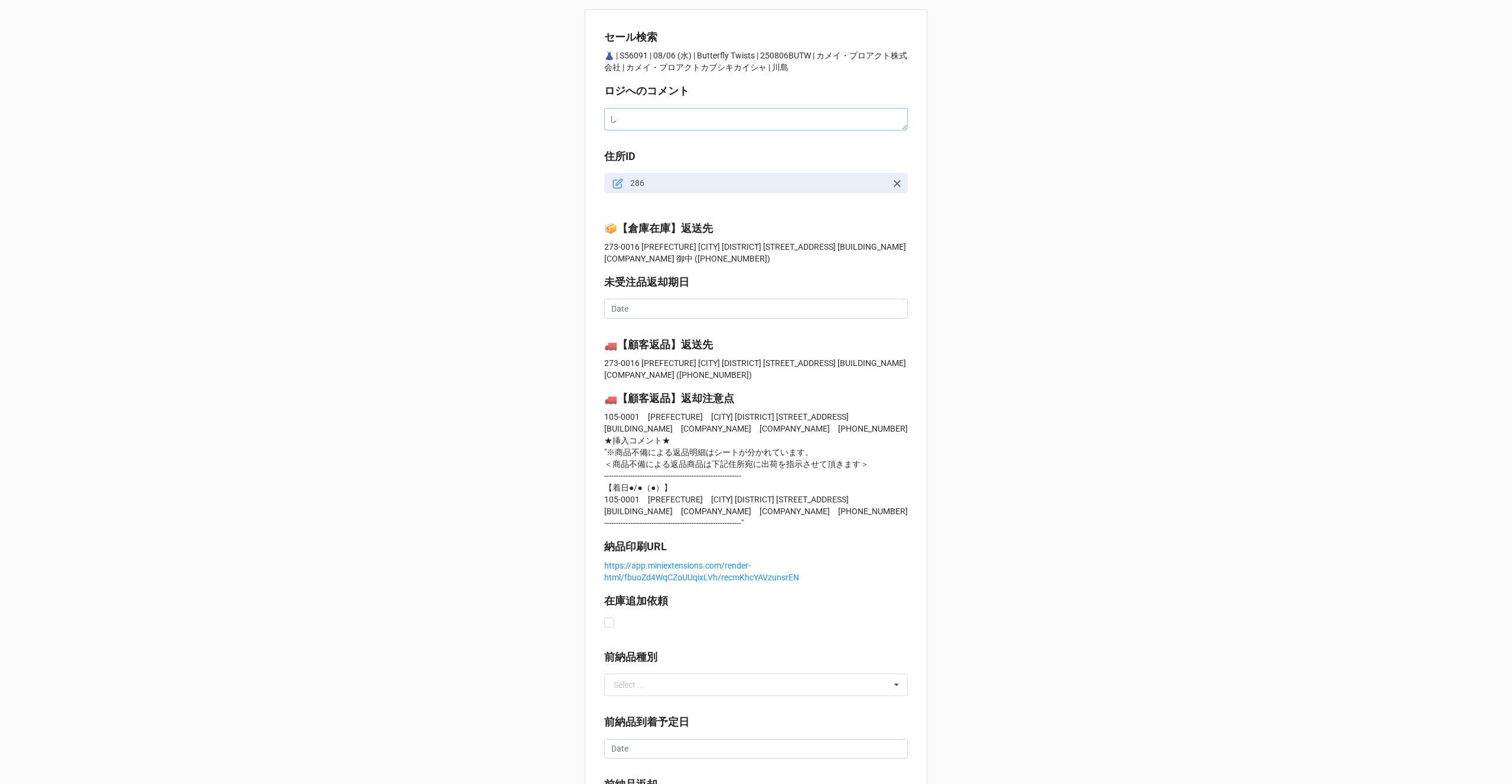 type on "x" 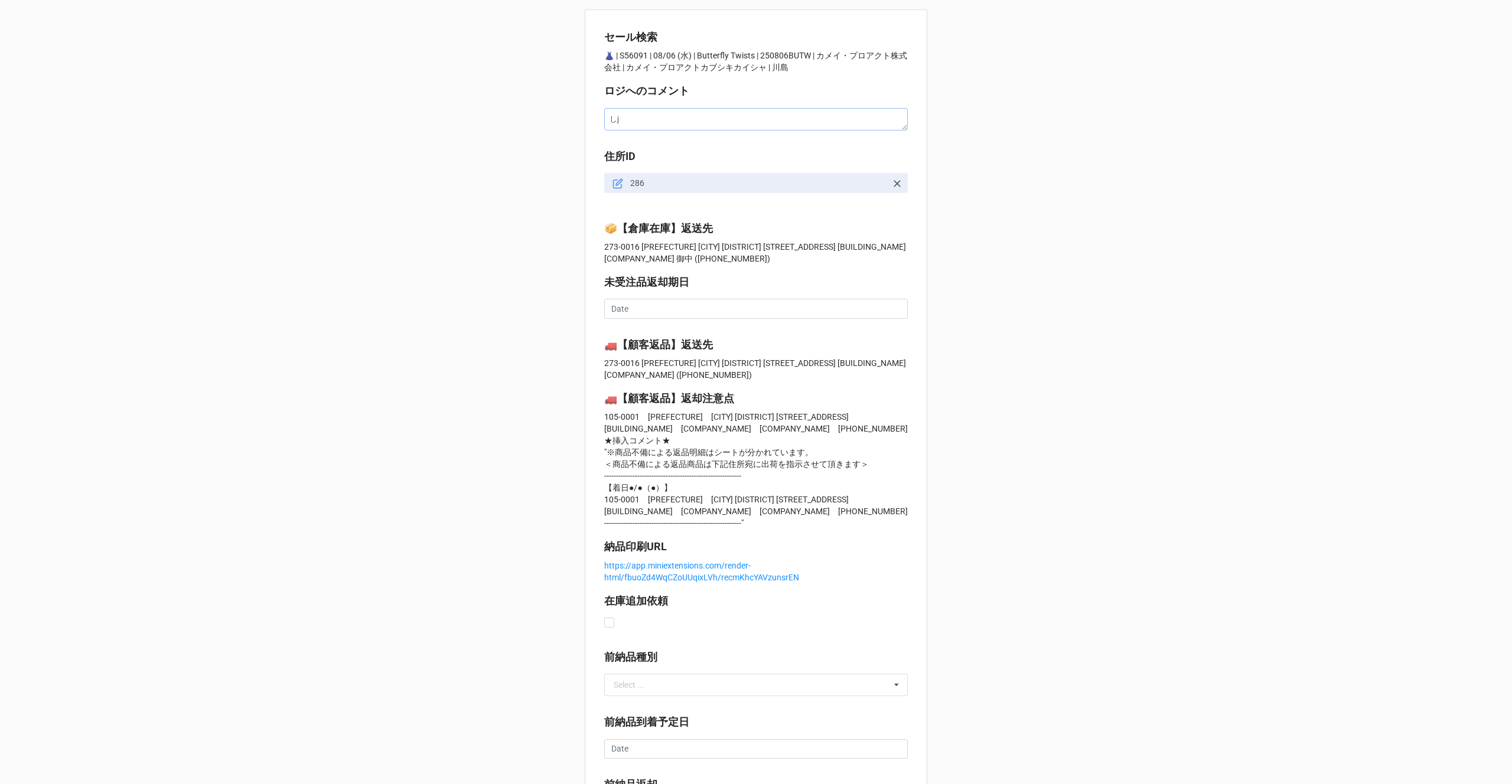 type on "x" 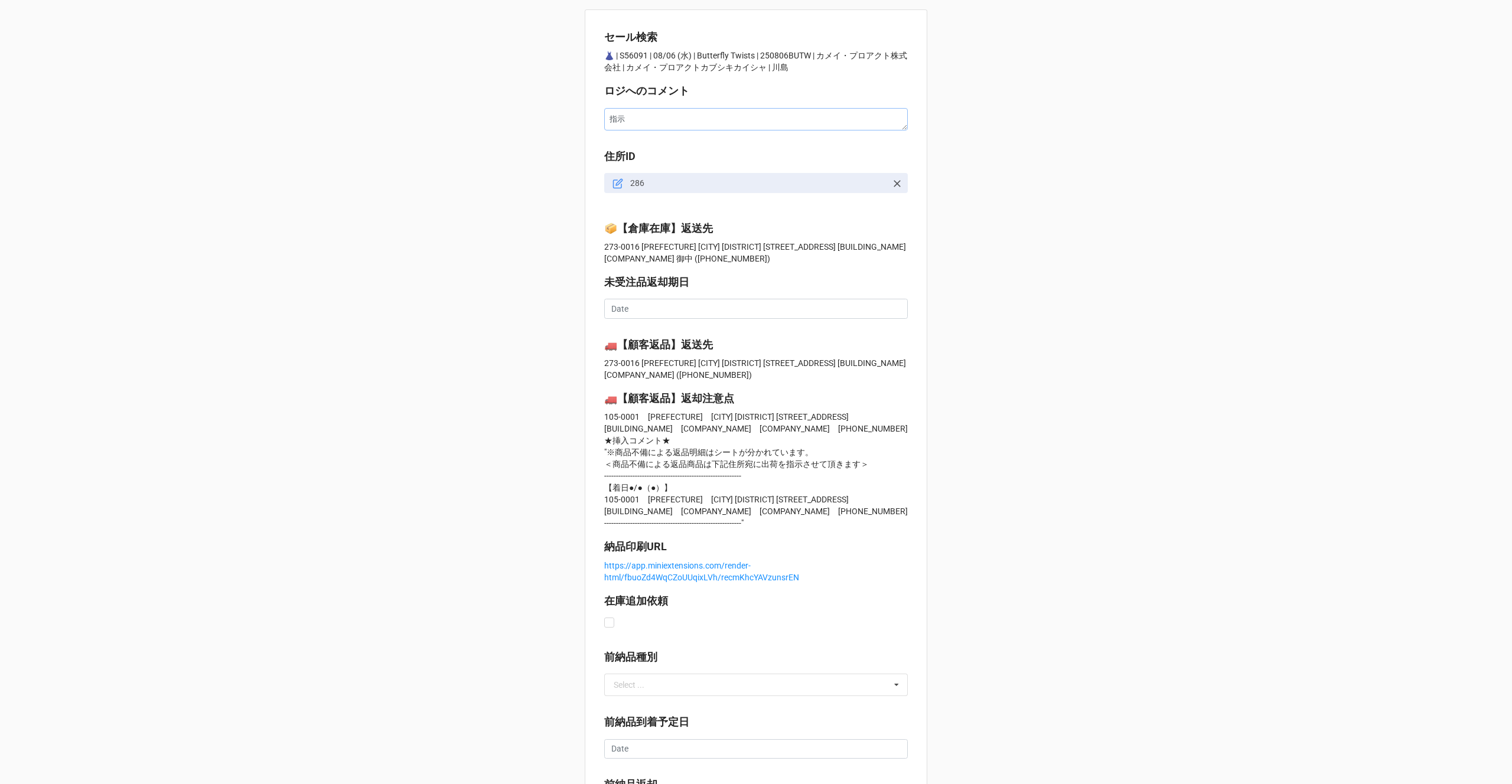 type on "指示z" 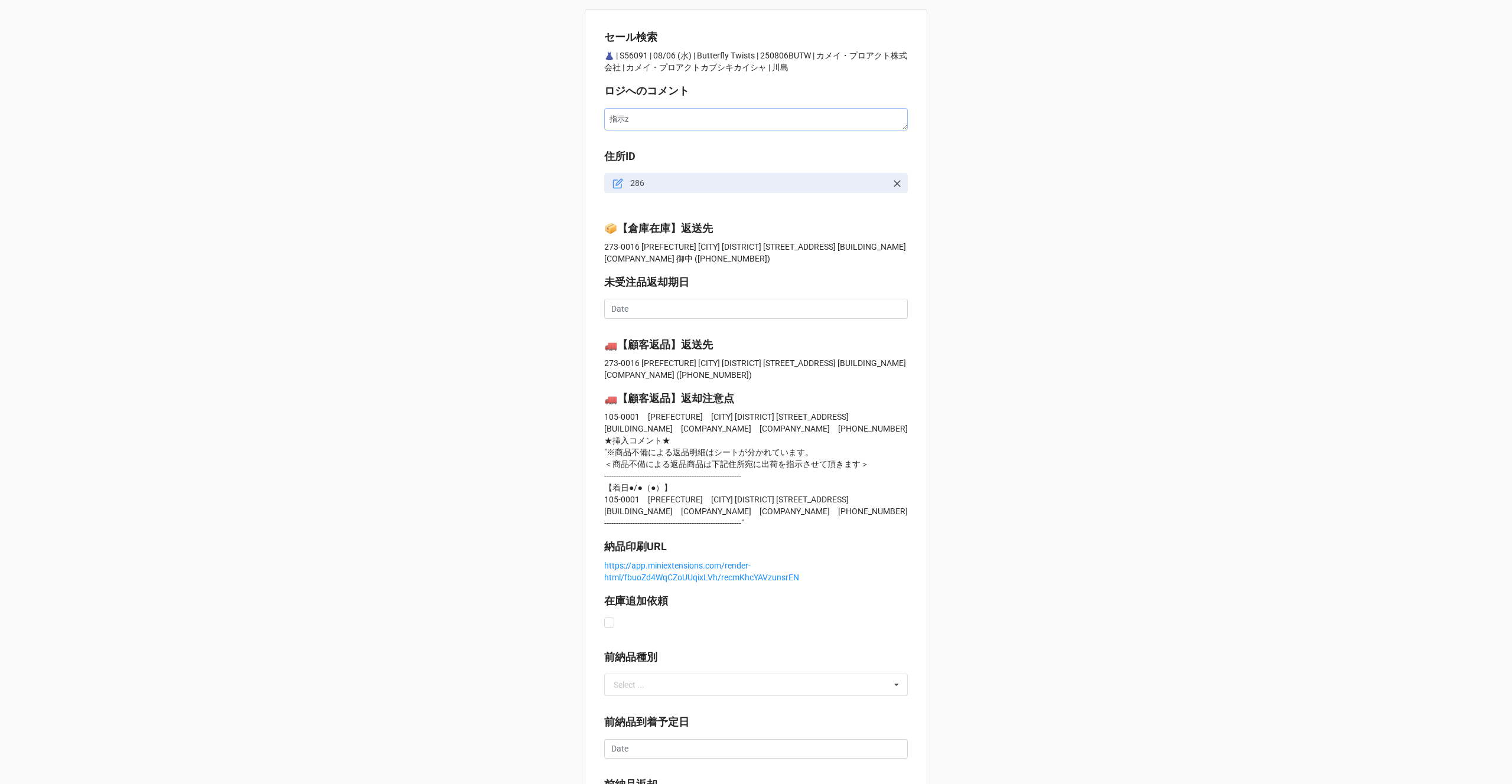 type on "x" 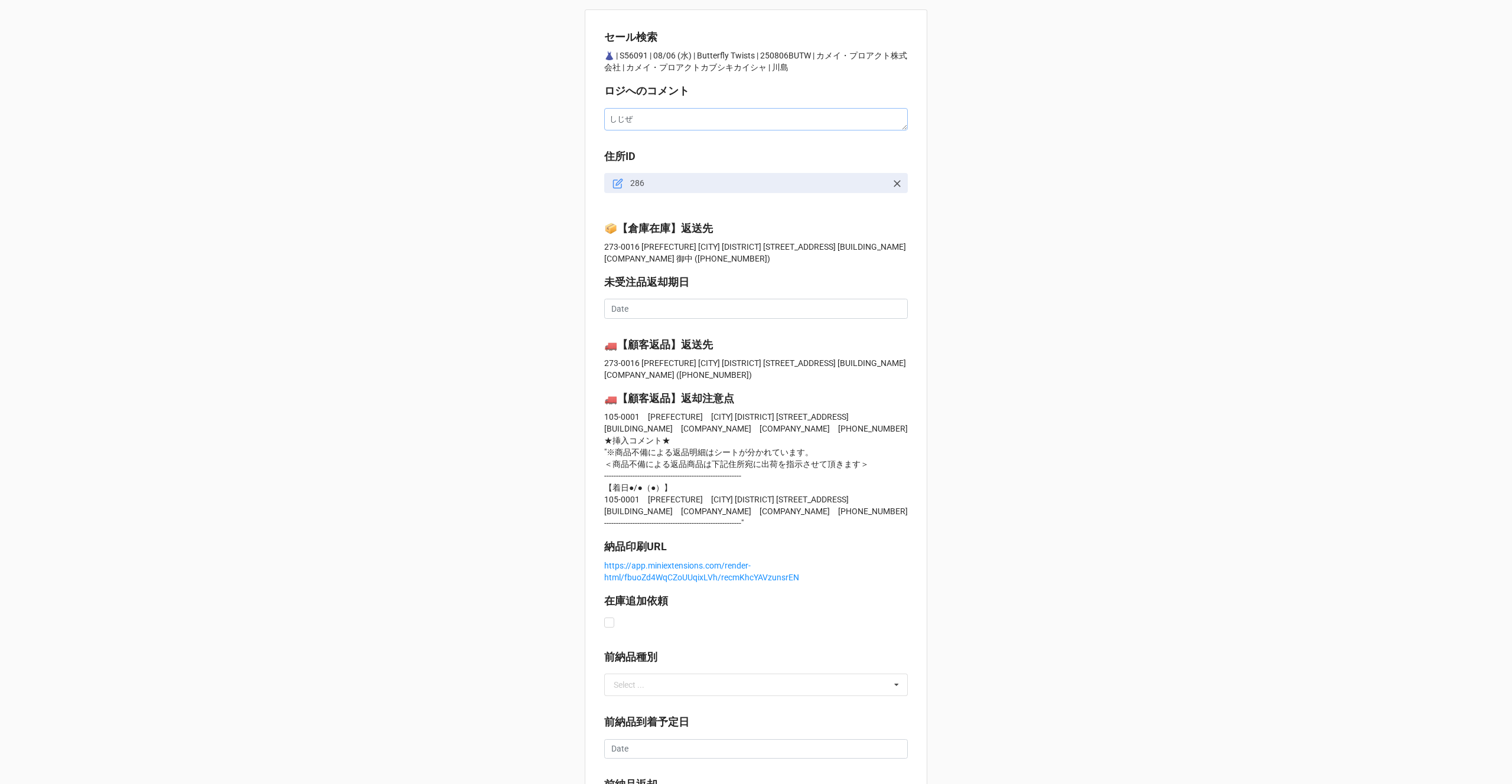 type on "しじぜn" 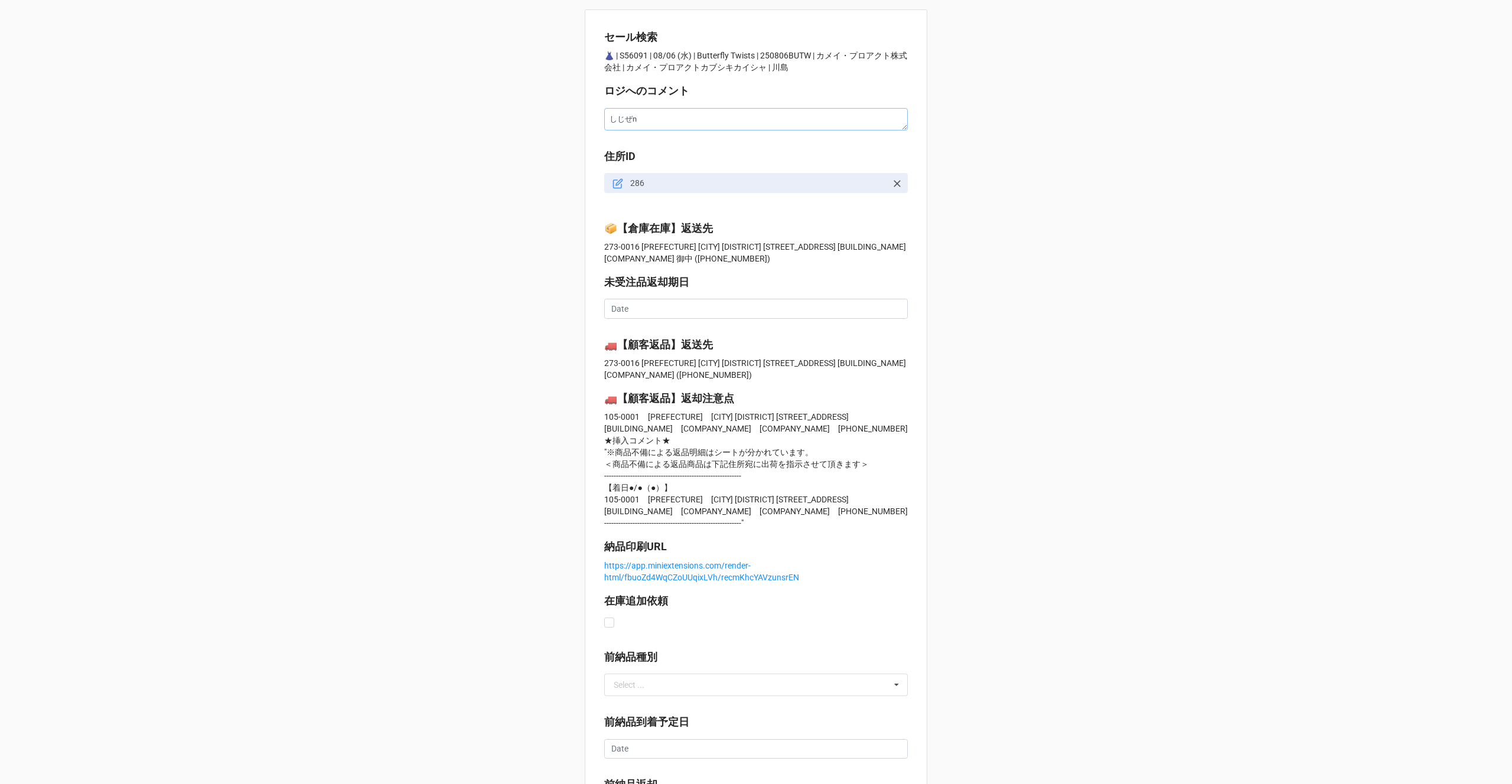 type on "x" 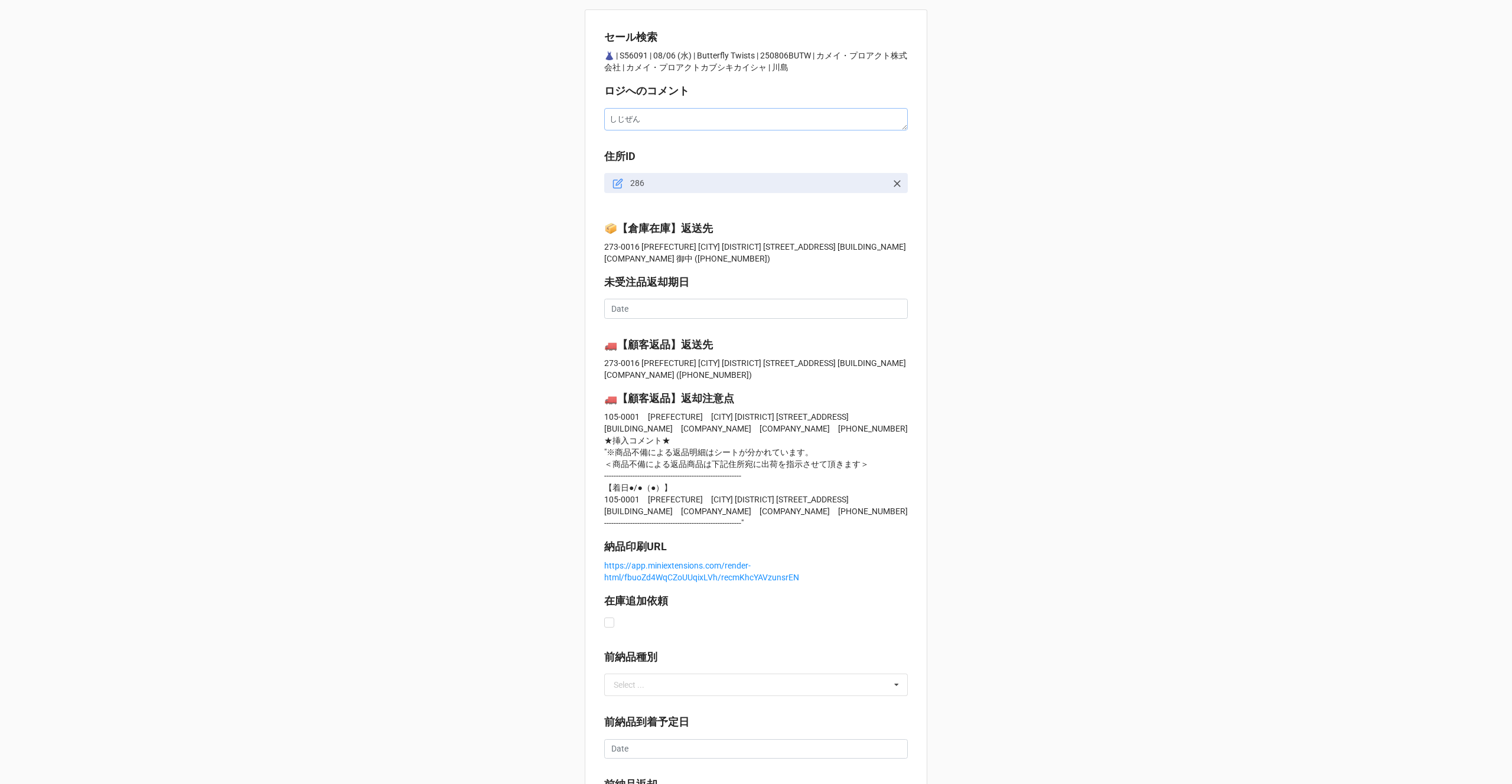 type on "x" 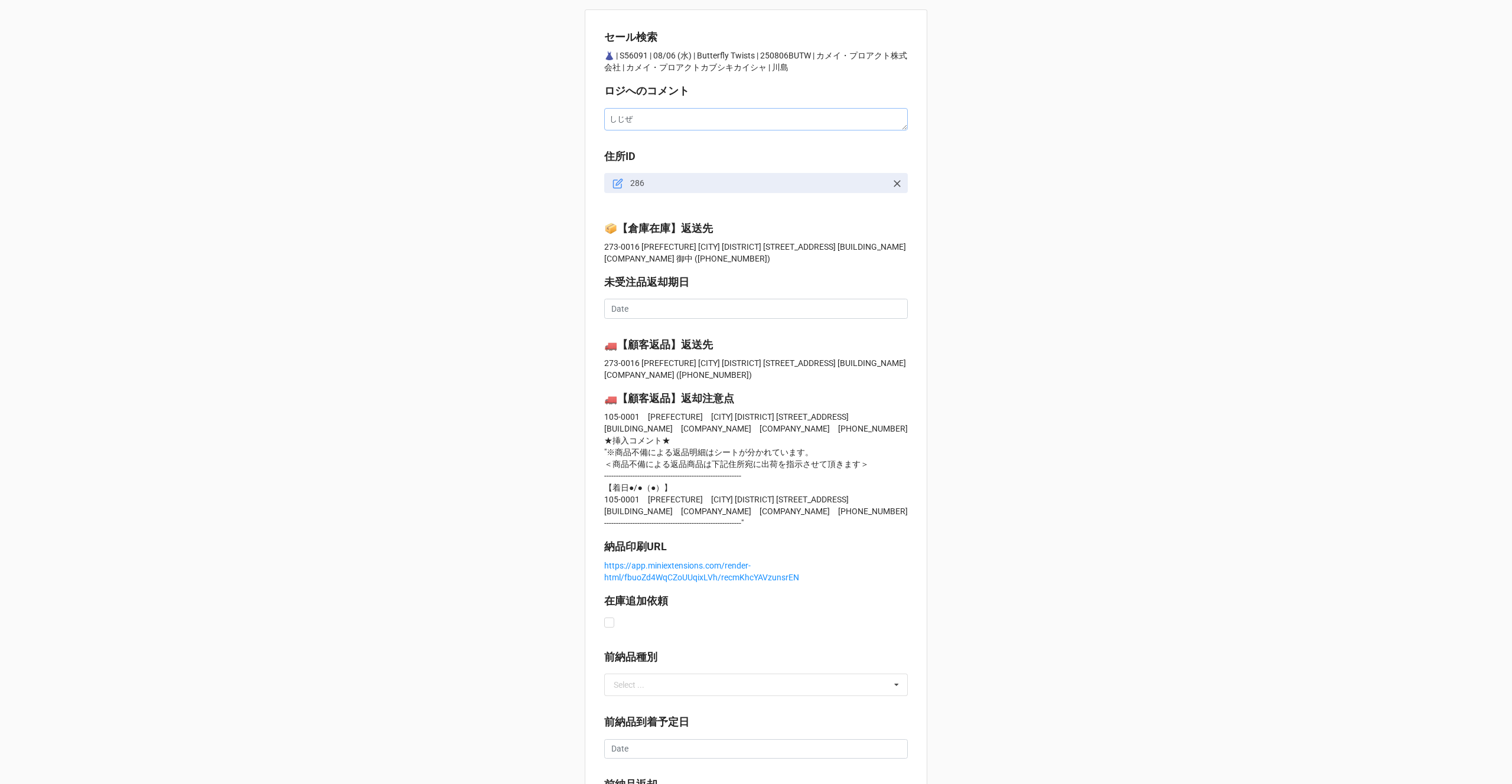 type on "x" 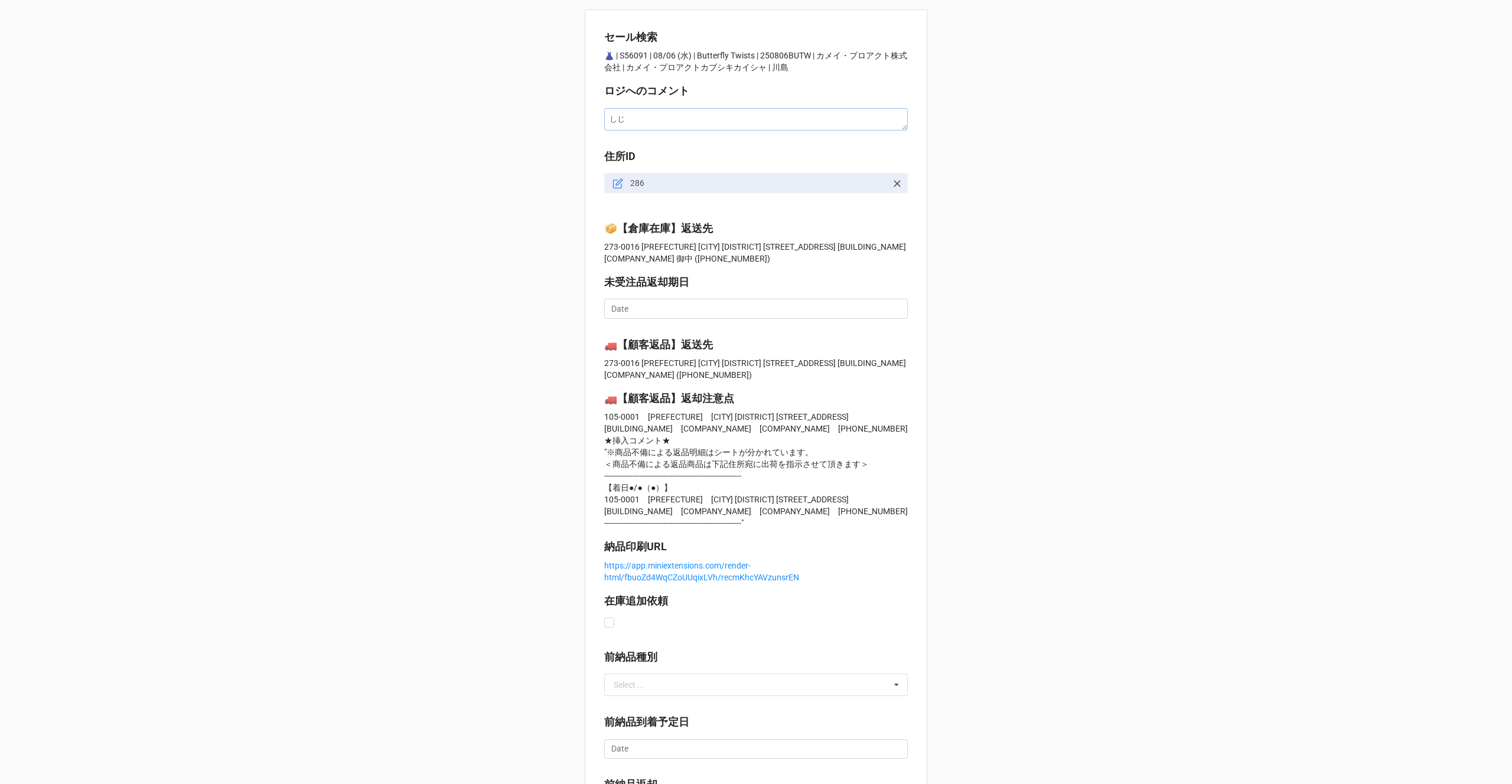 type on "x" 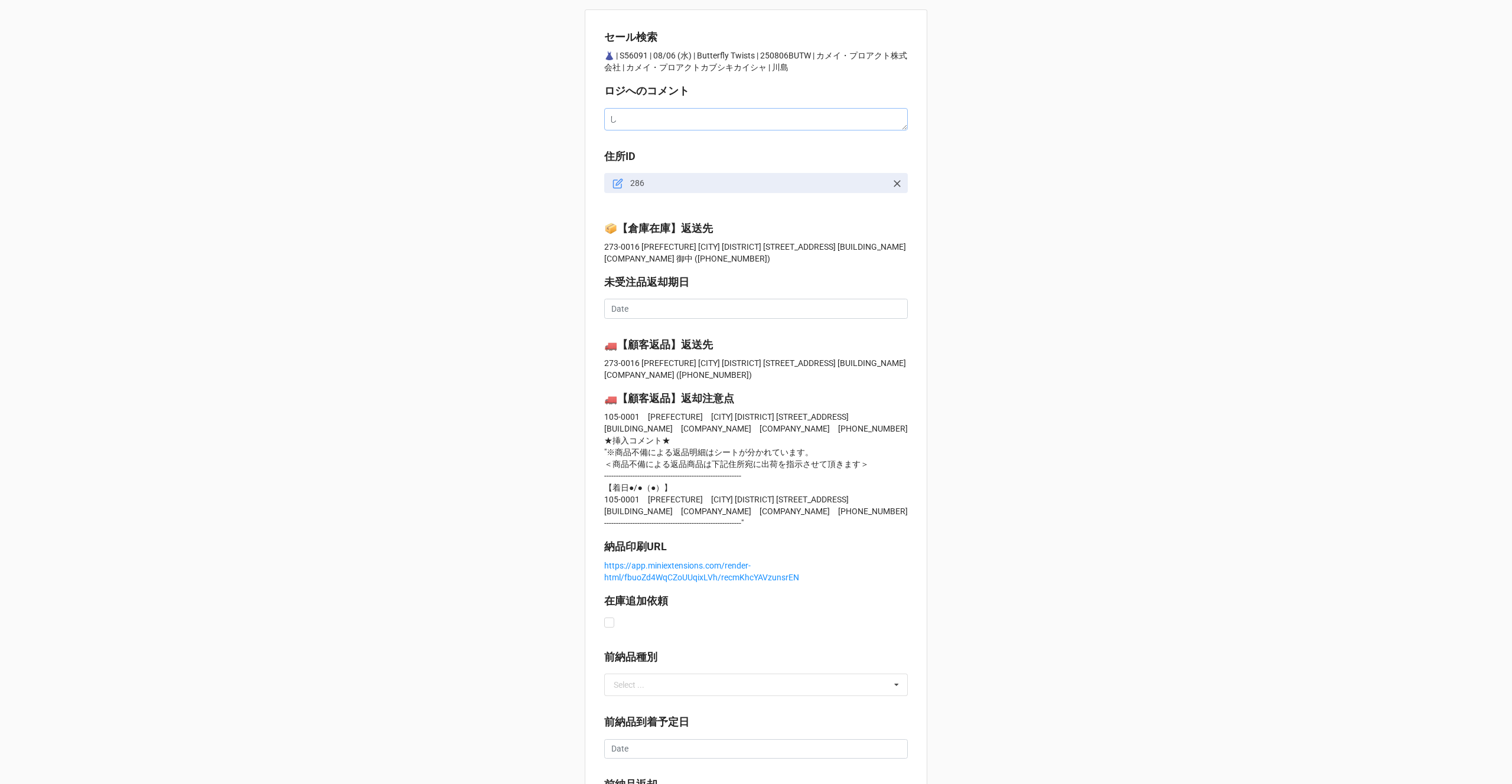 type 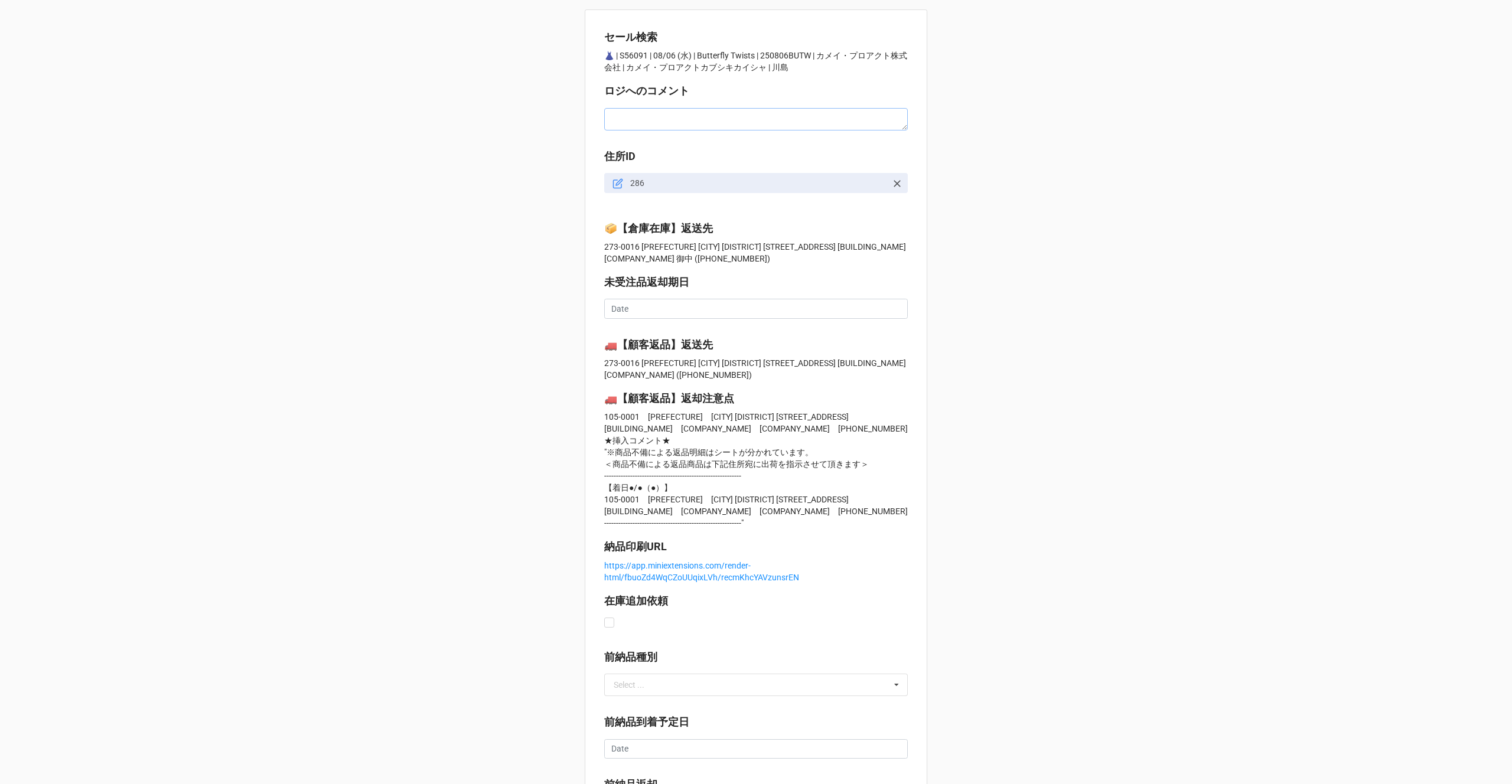 type on "x" 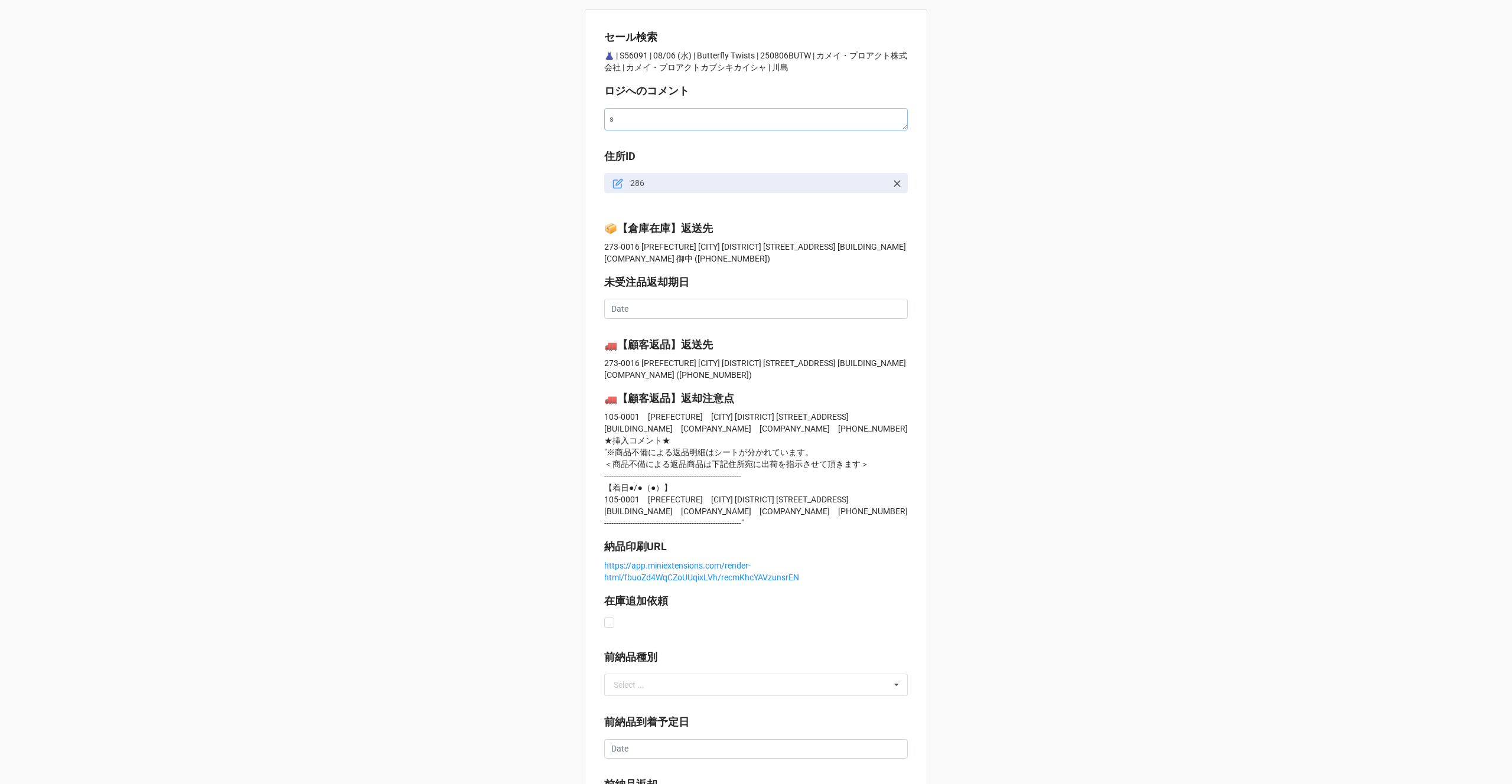 type on "x" 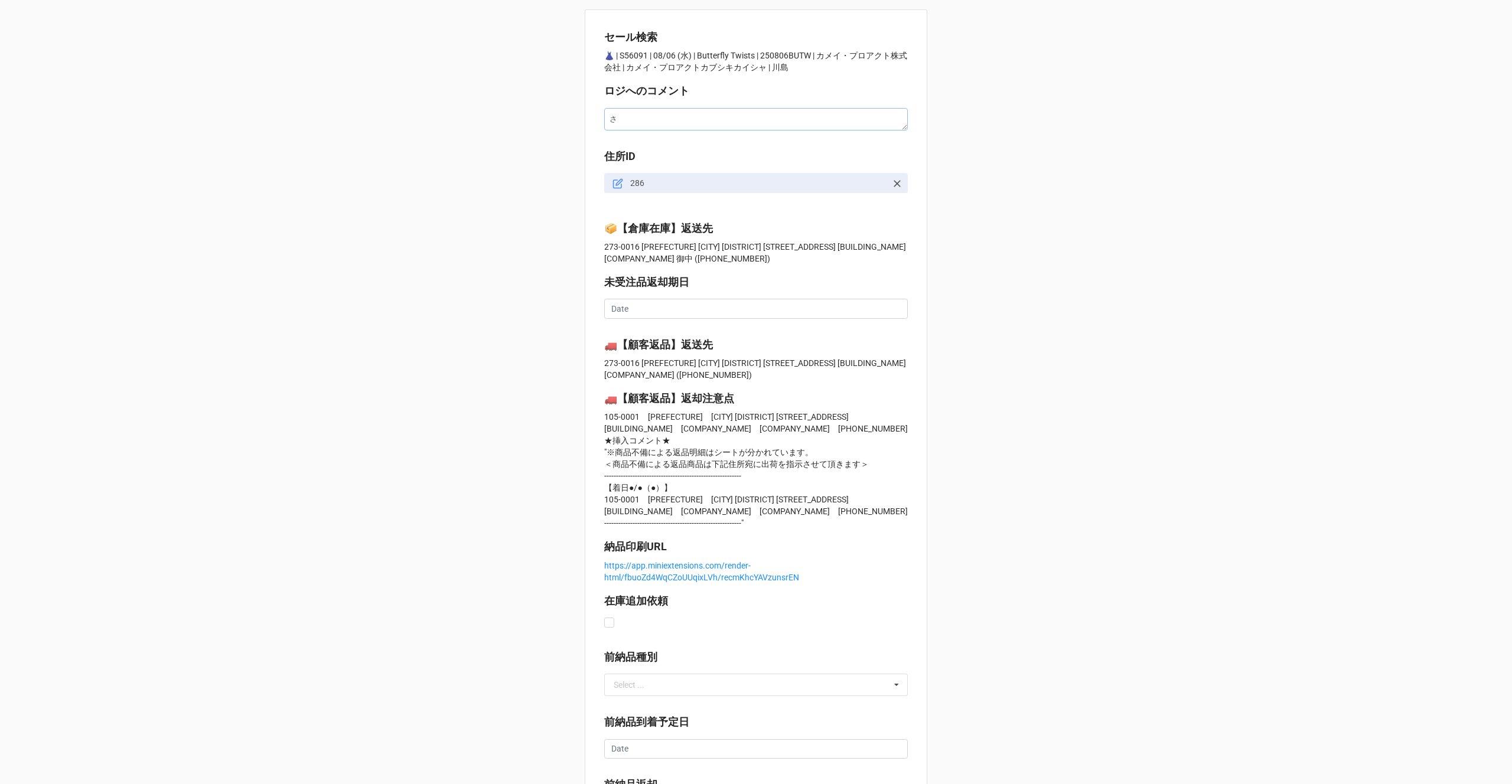 type on "x" 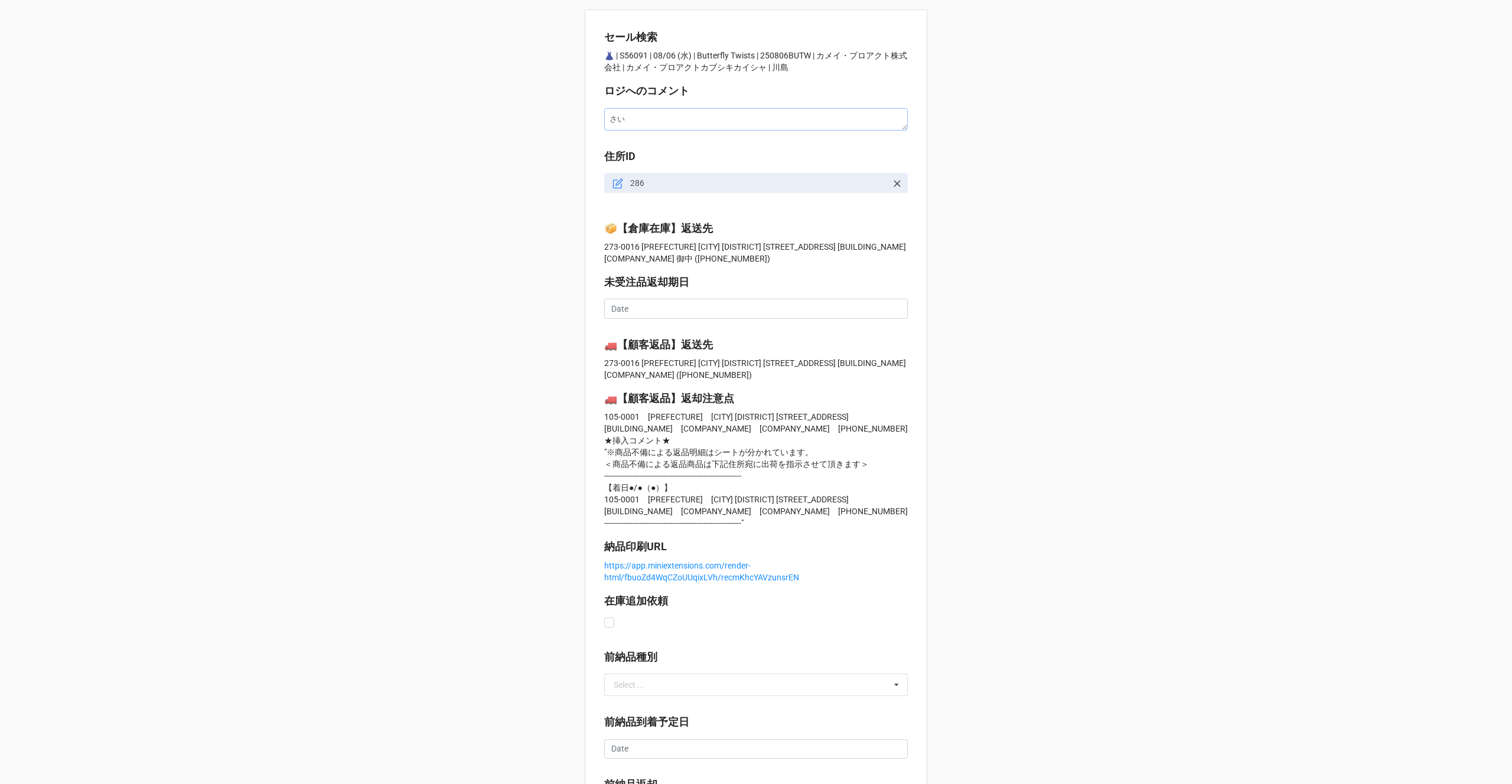 type on "x" 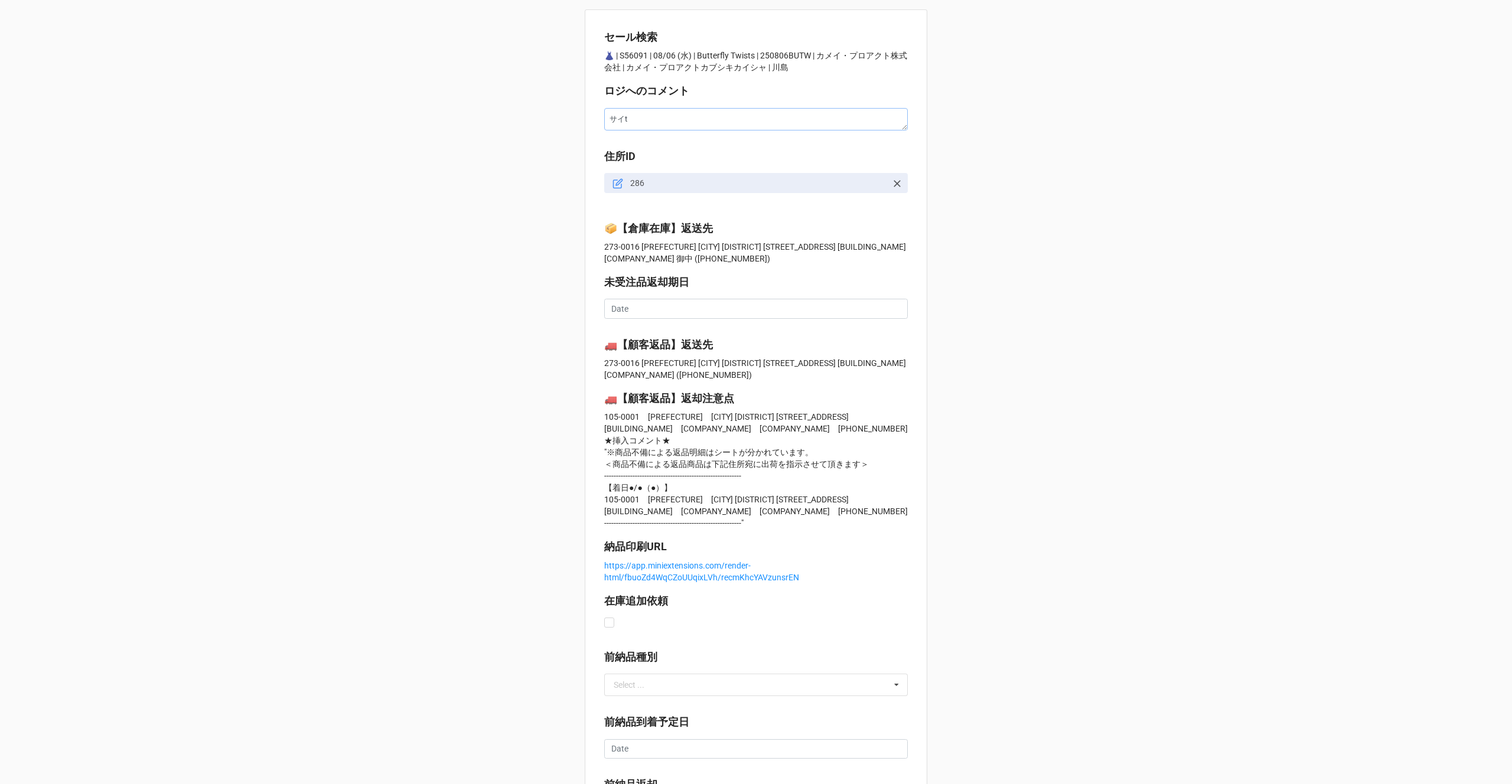 type on "さいた" 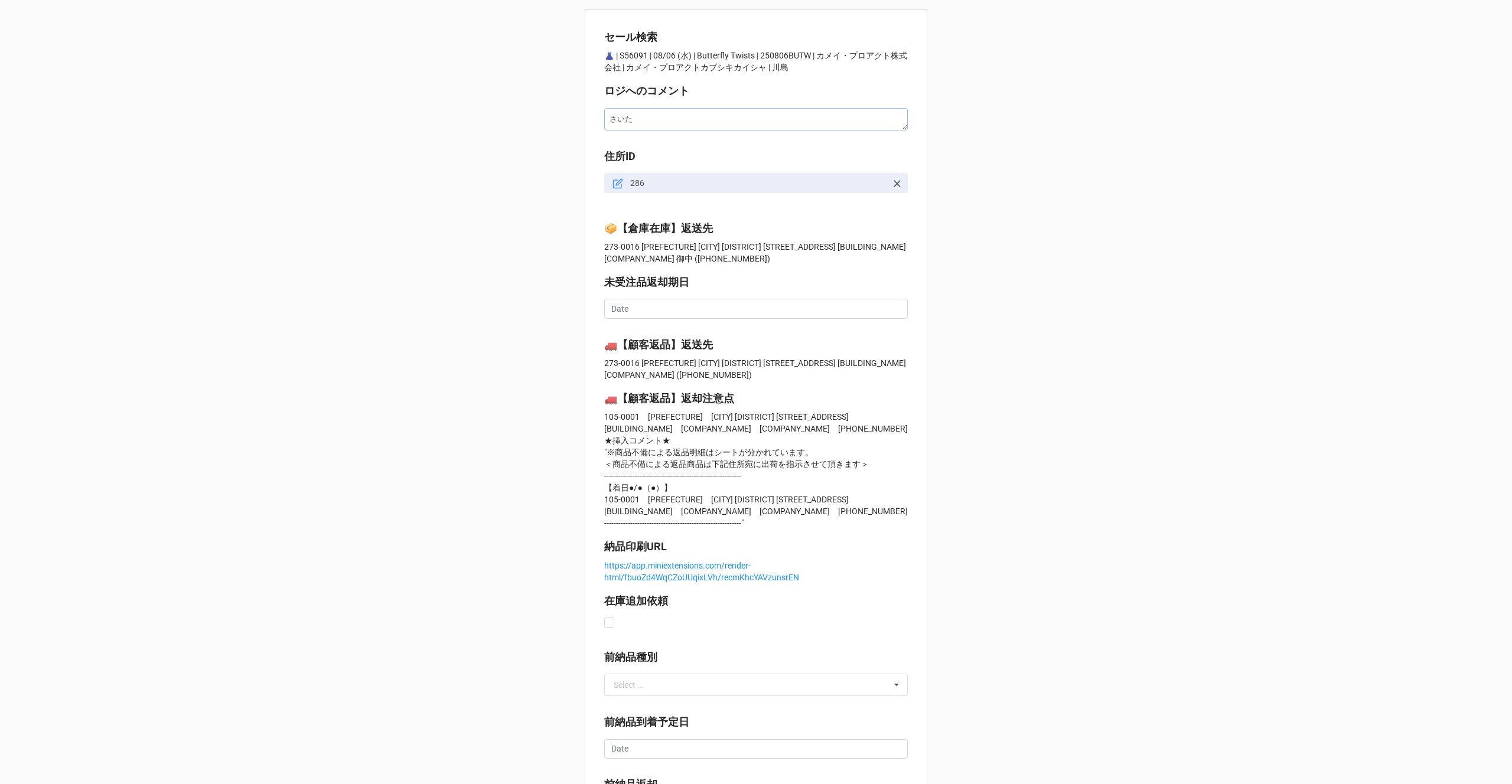 type on "x" 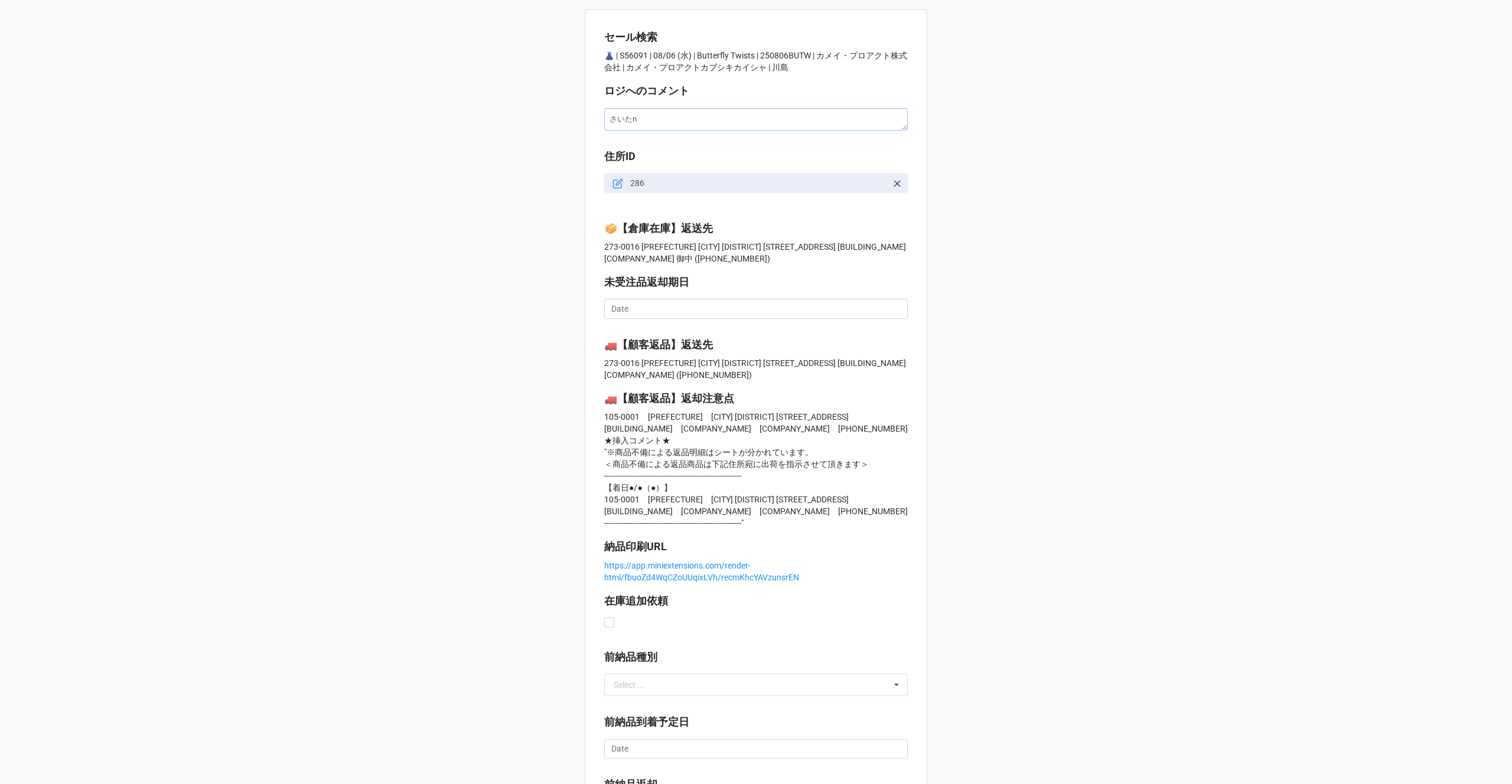type on "x" 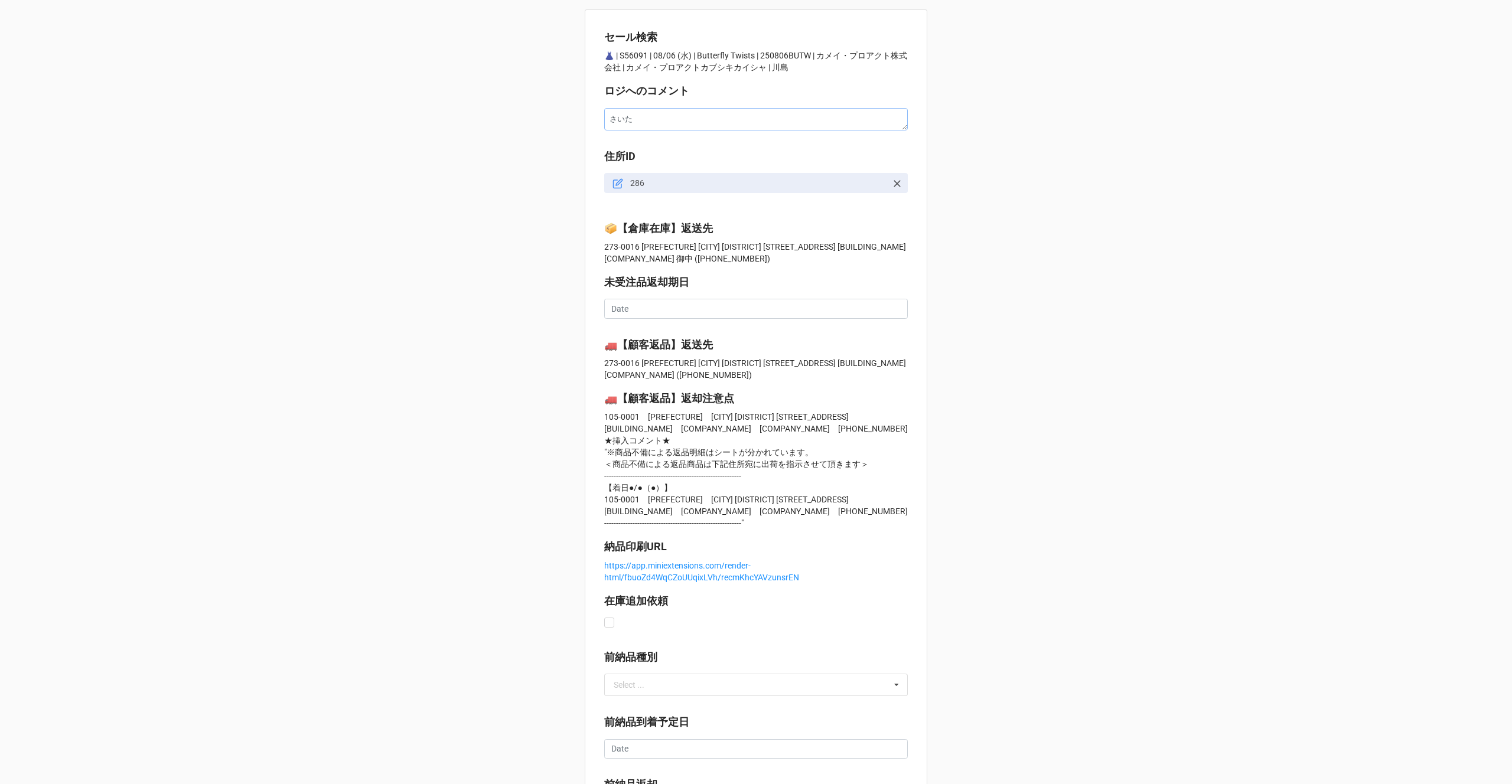 type on "x" 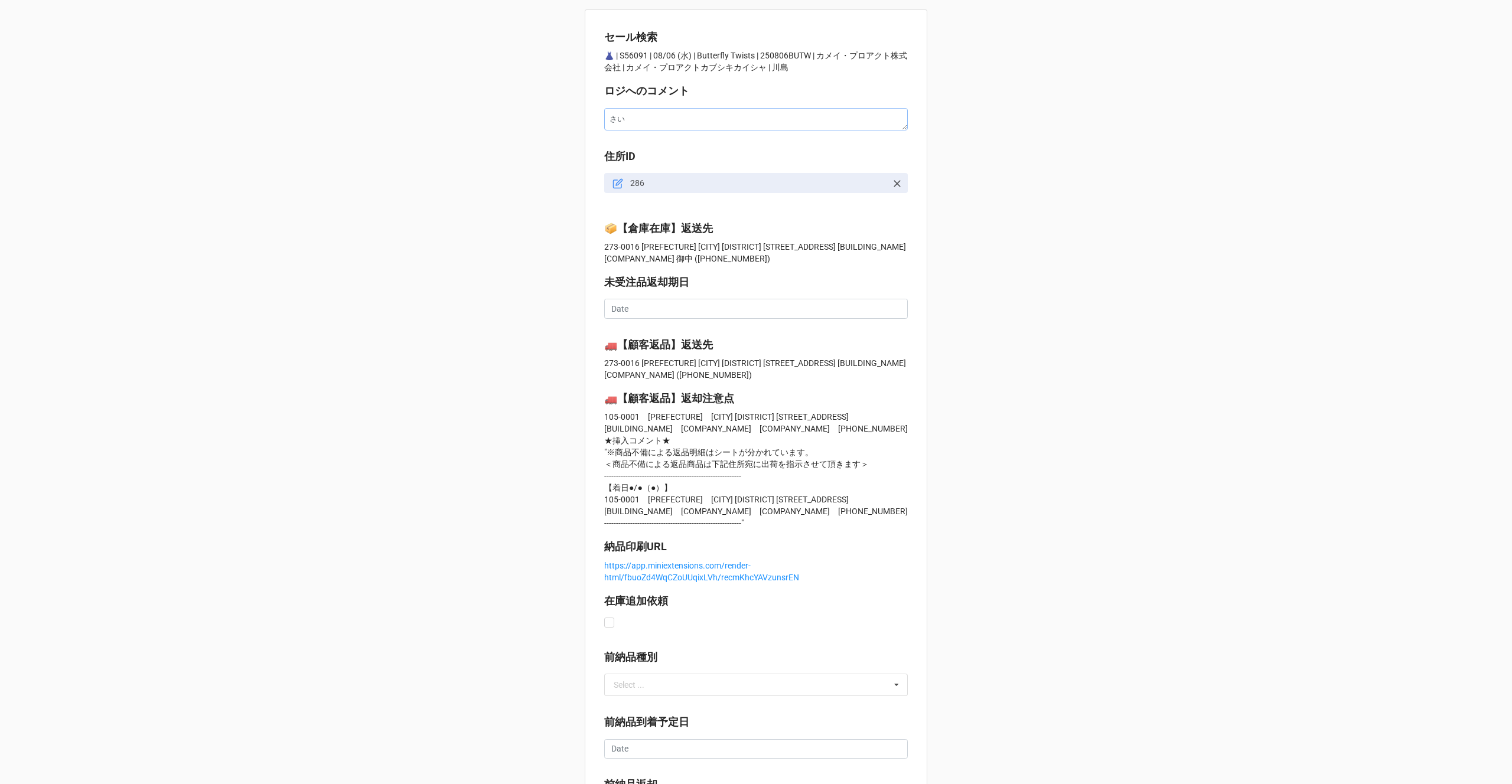 type on "x" 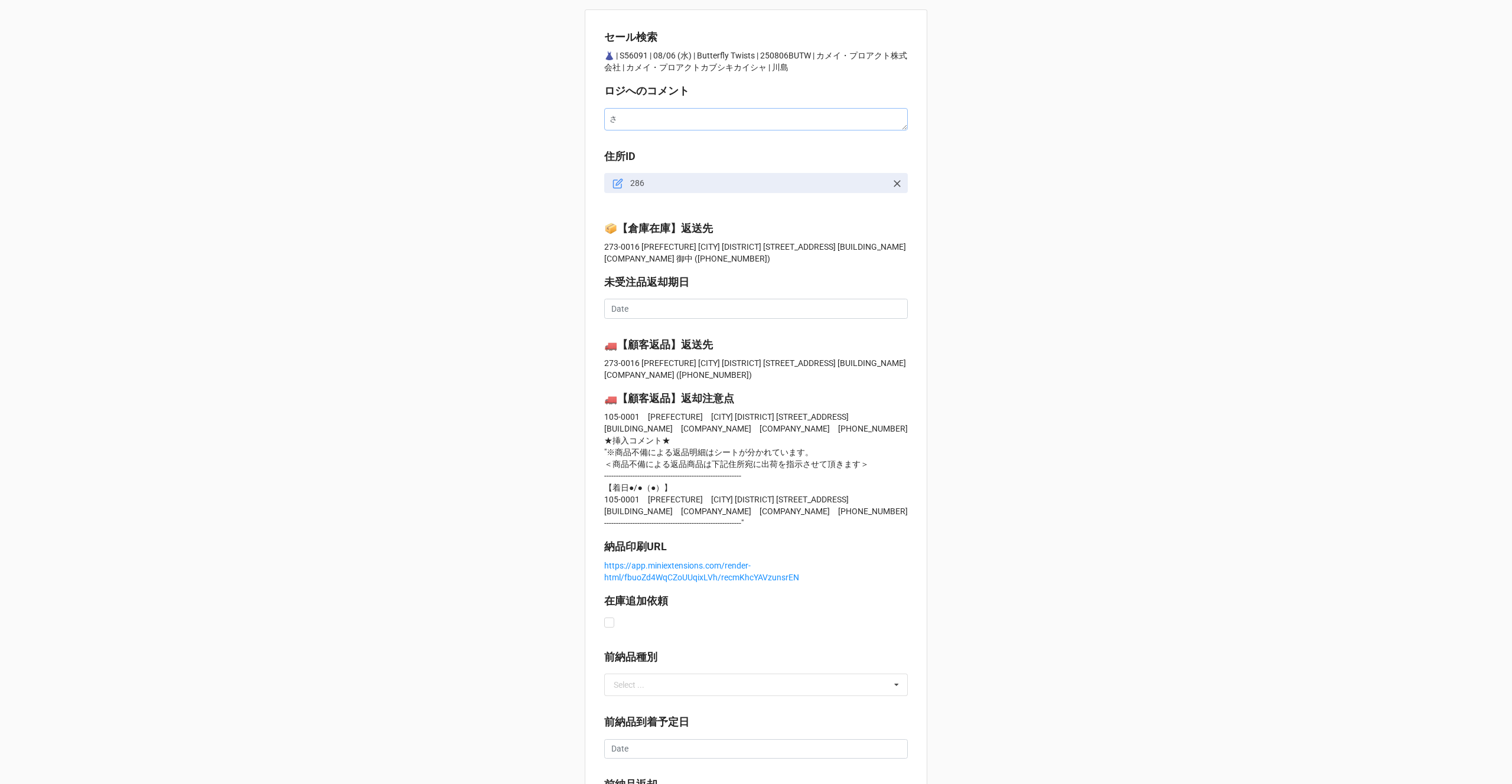 type 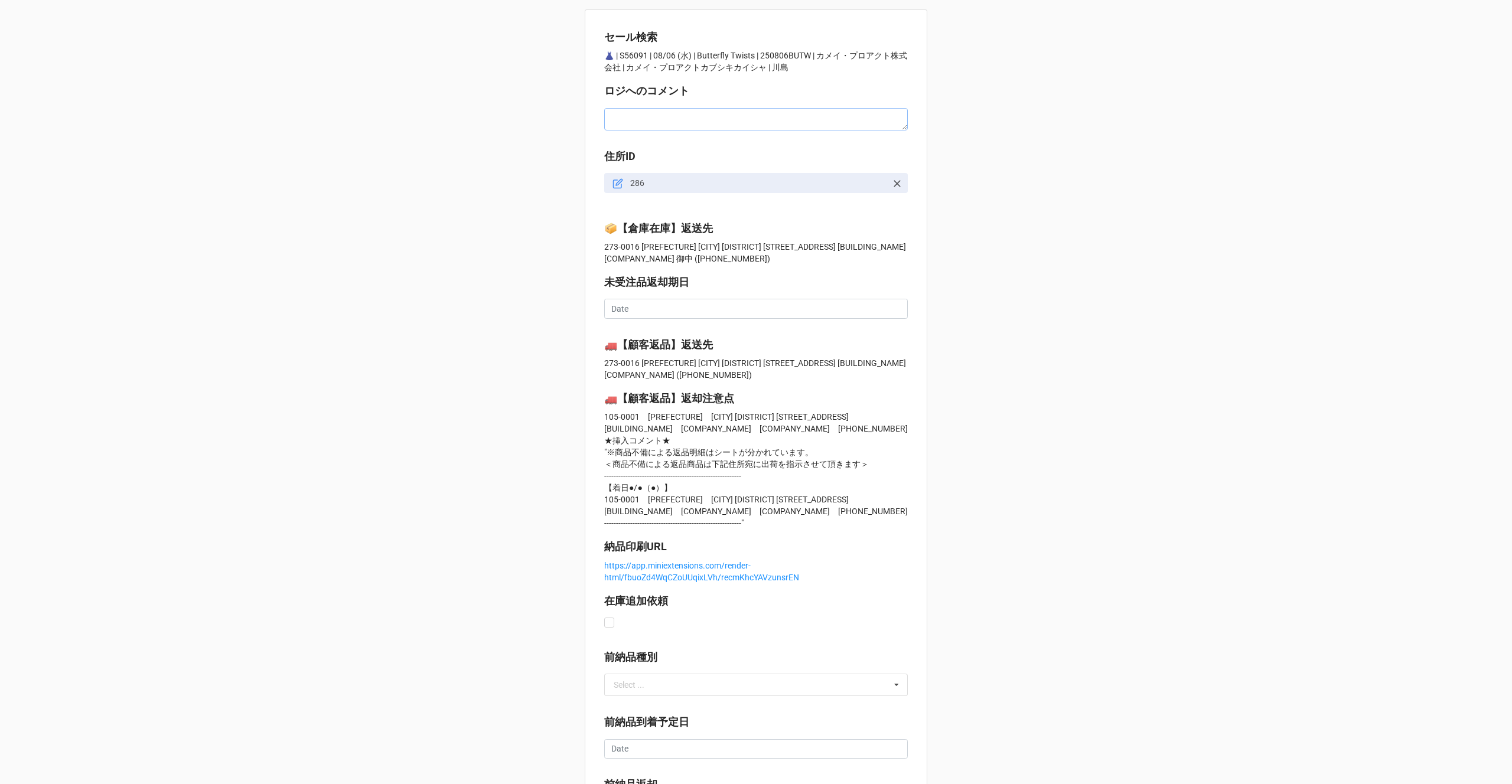 type on "x" 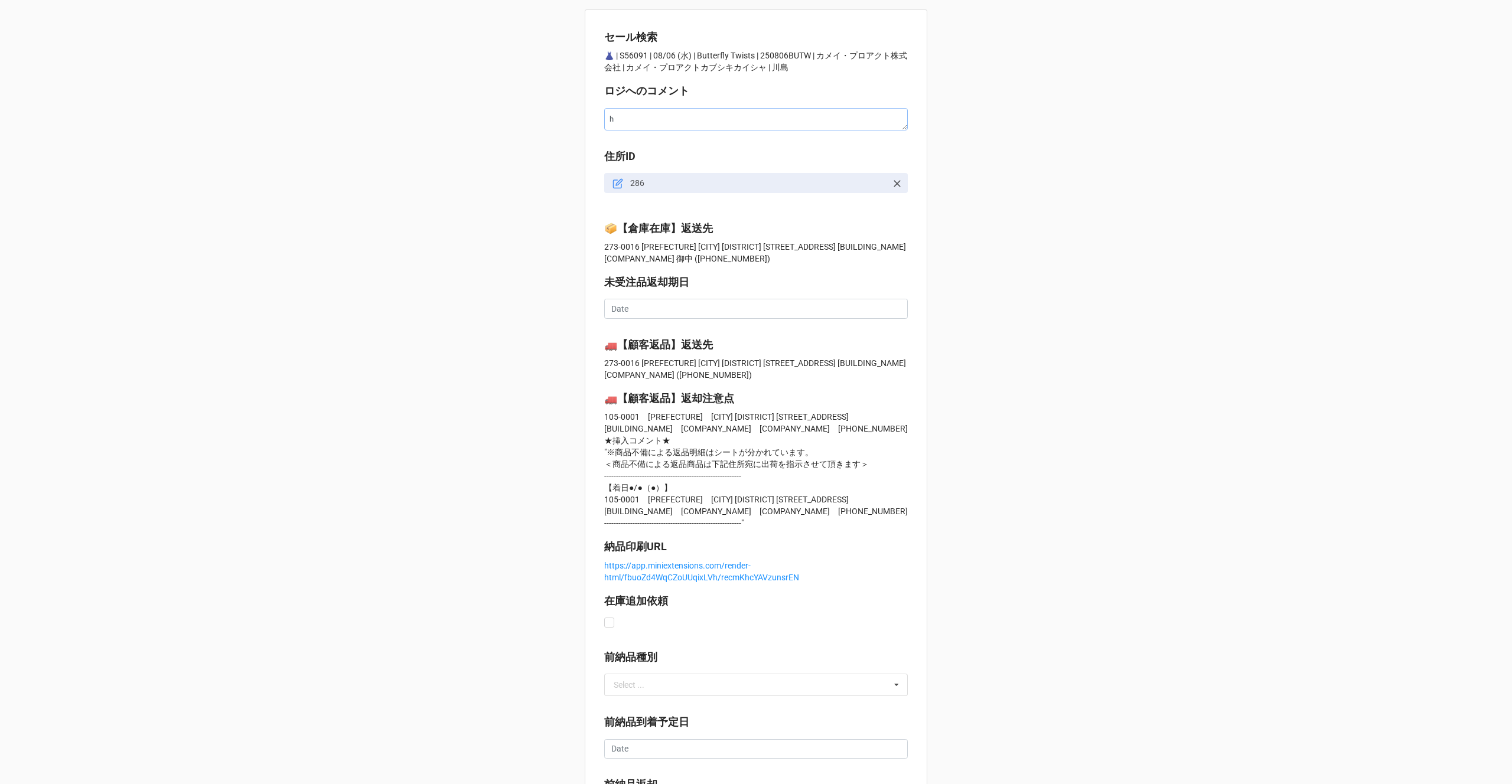 type on "は" 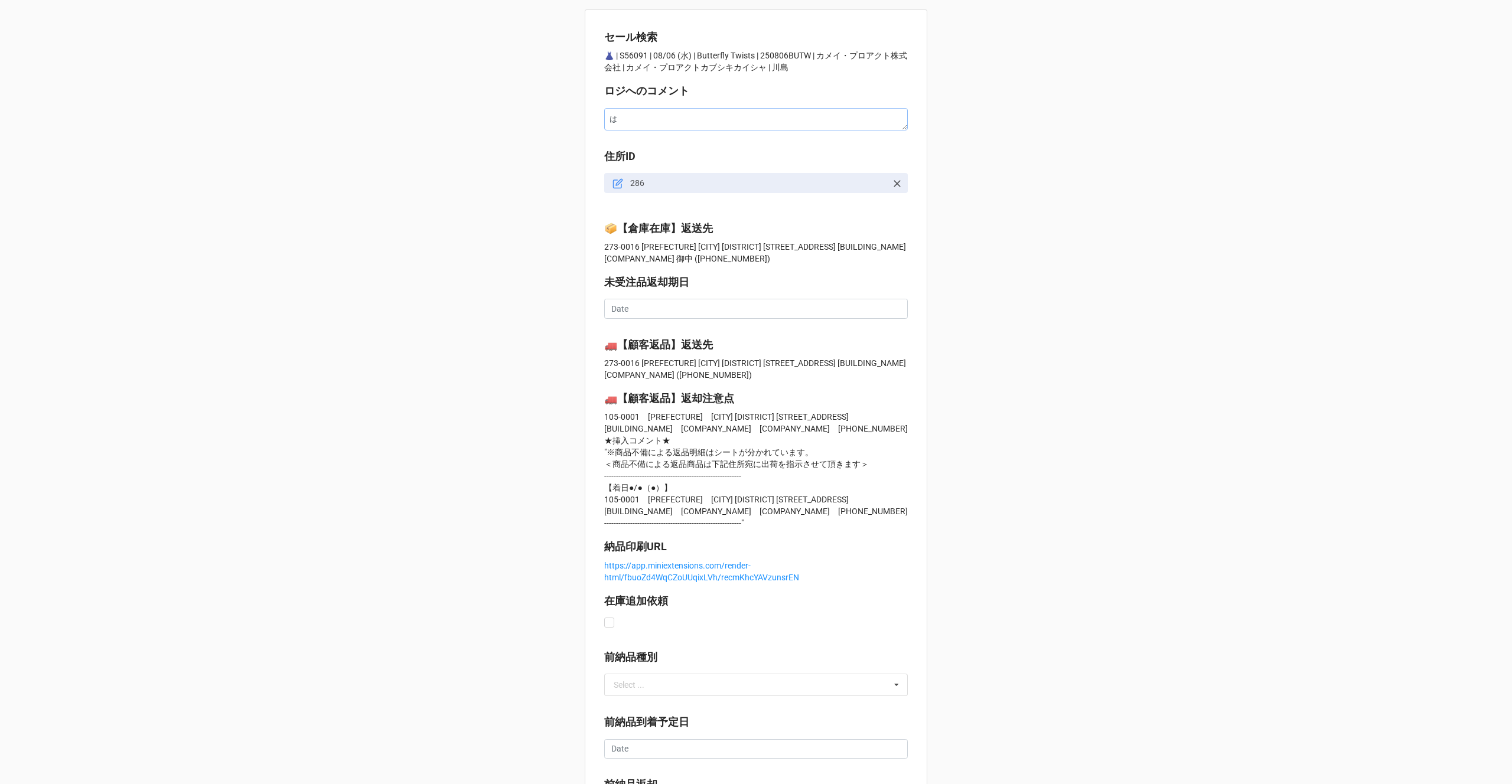 type on "x" 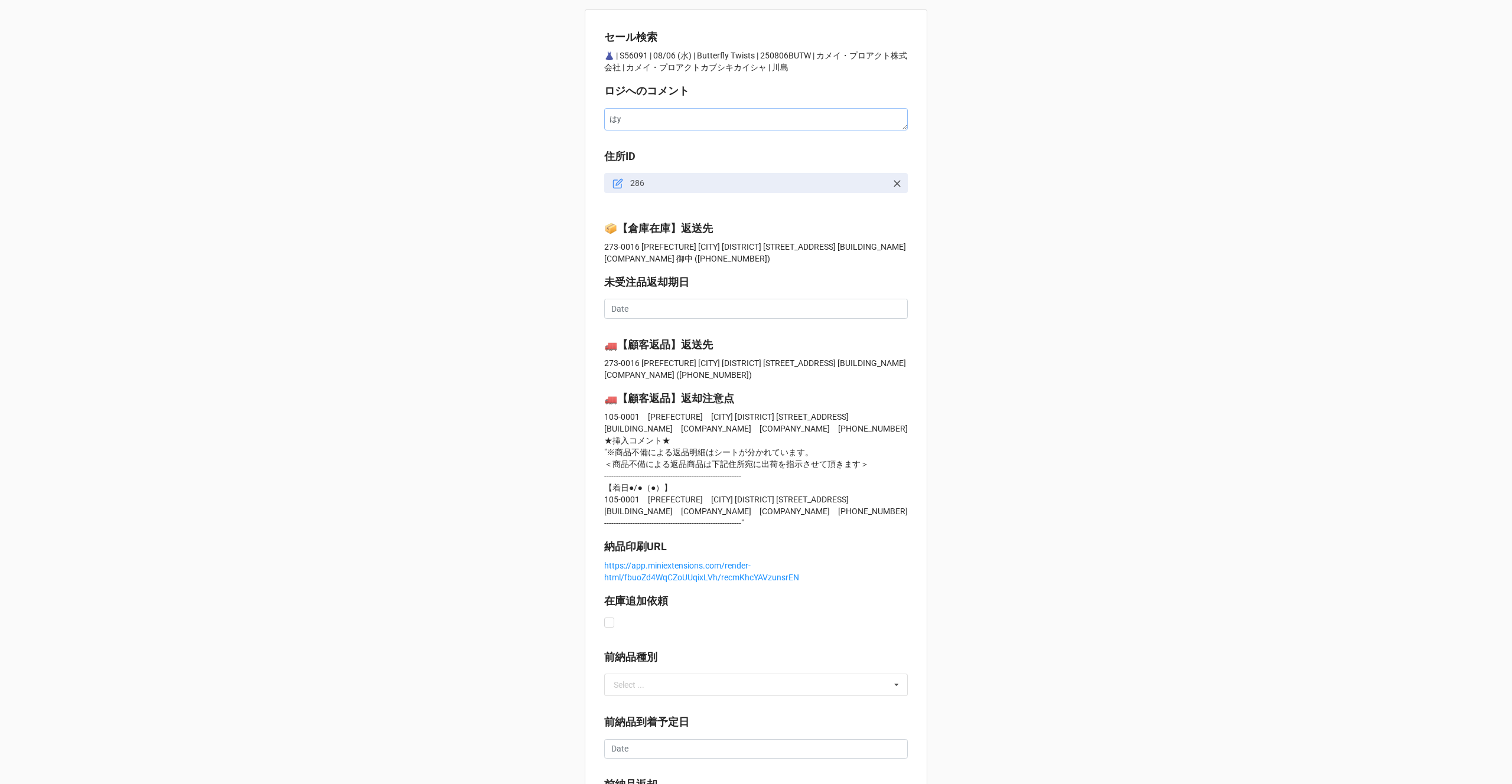 type on "x" 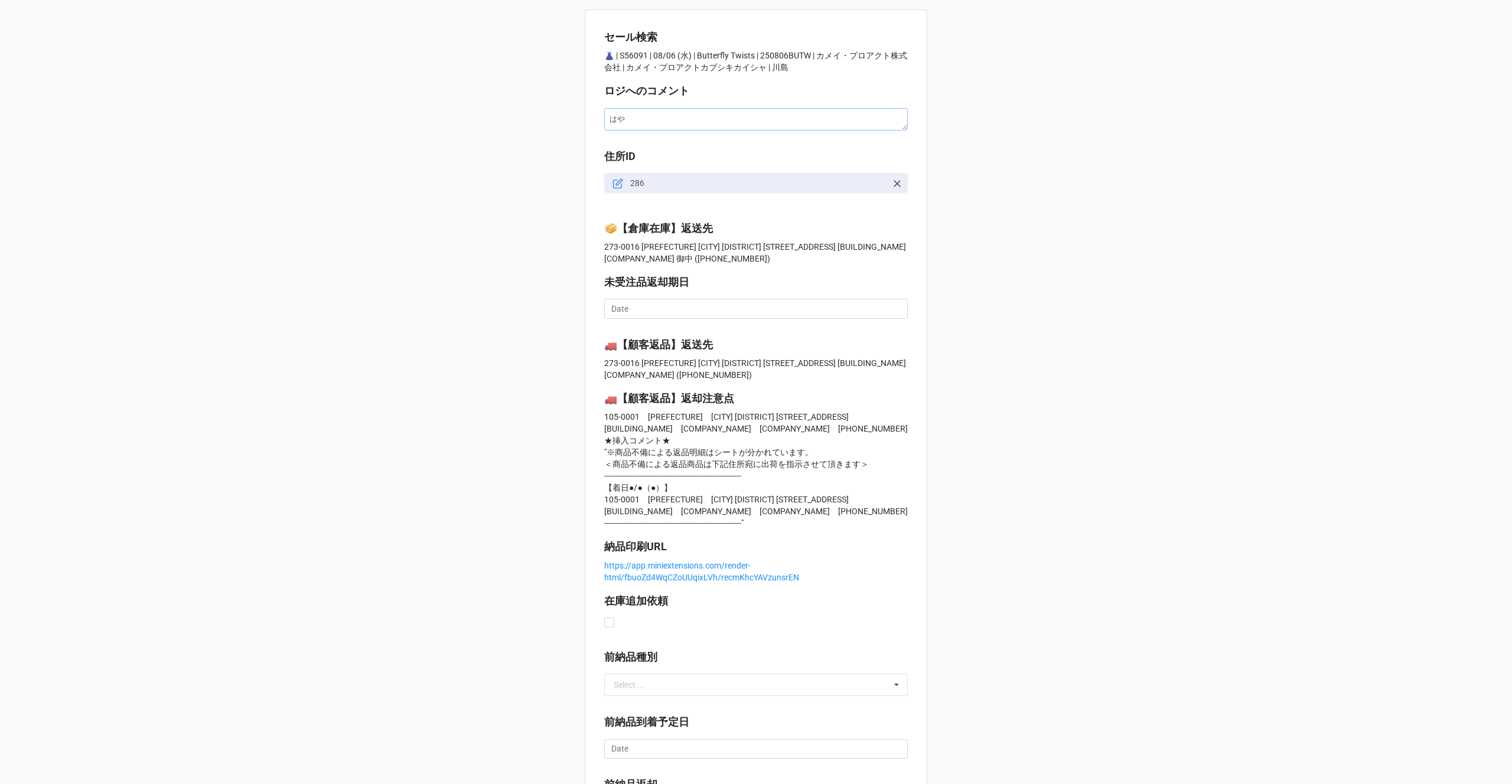 type on "x" 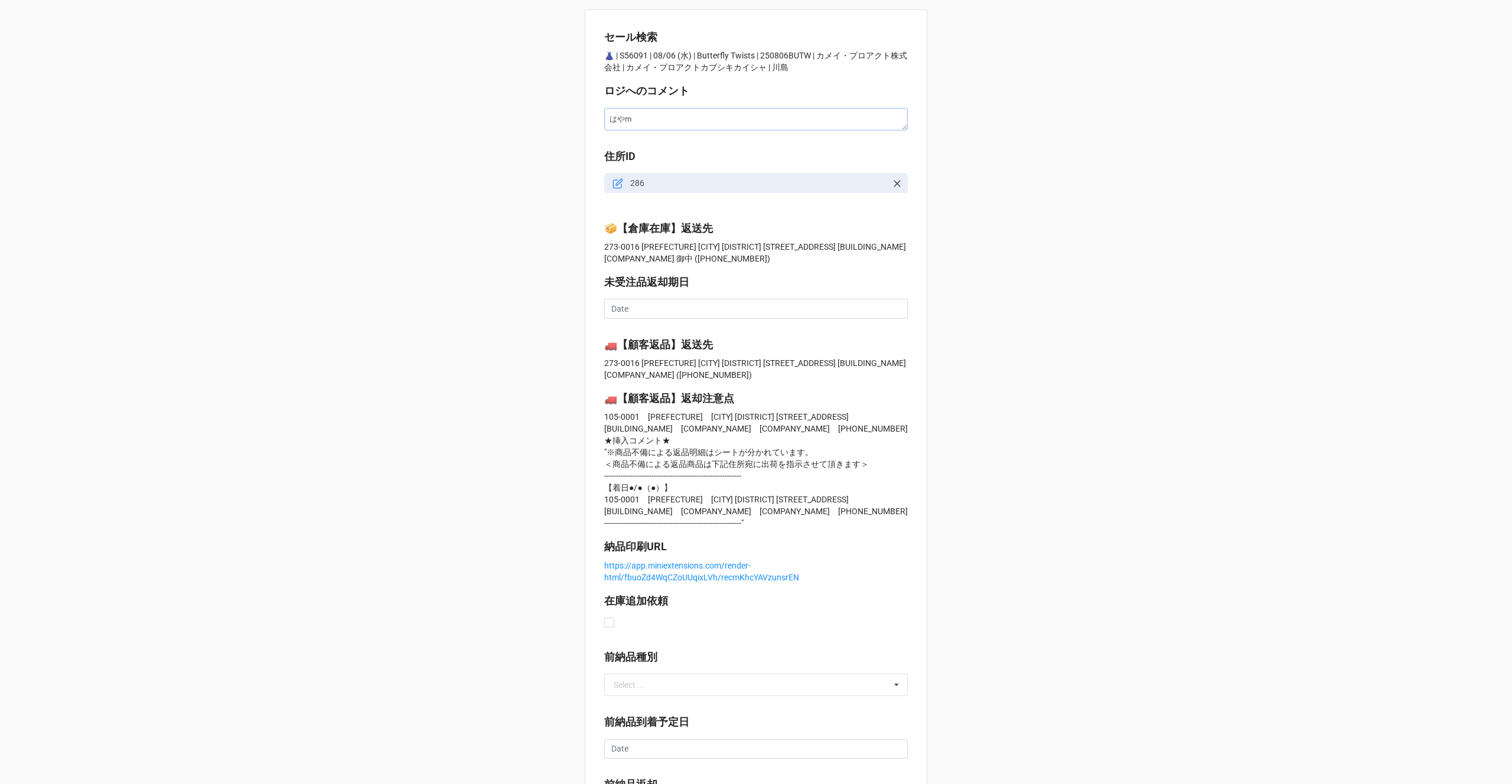 type on "早め" 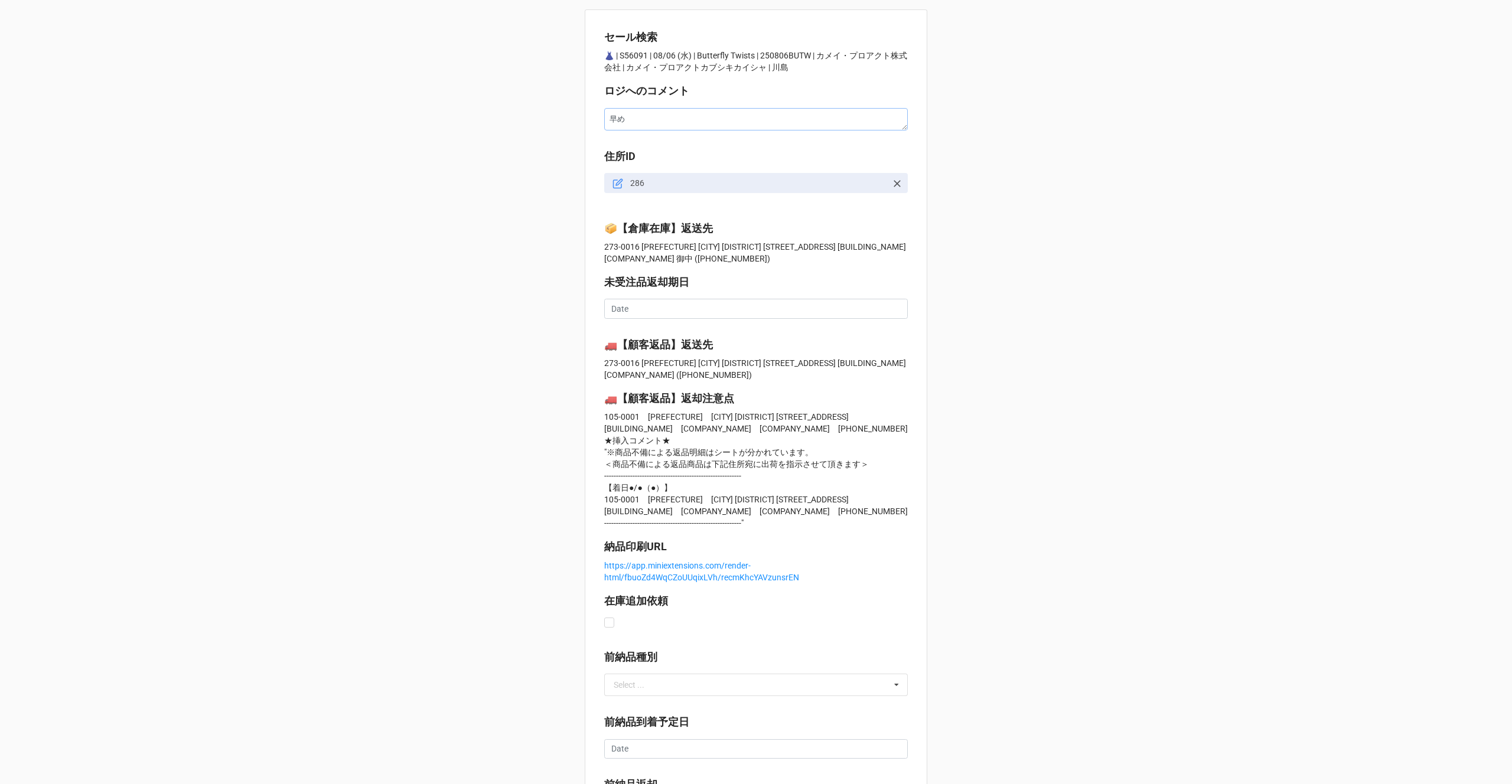 type on "x" 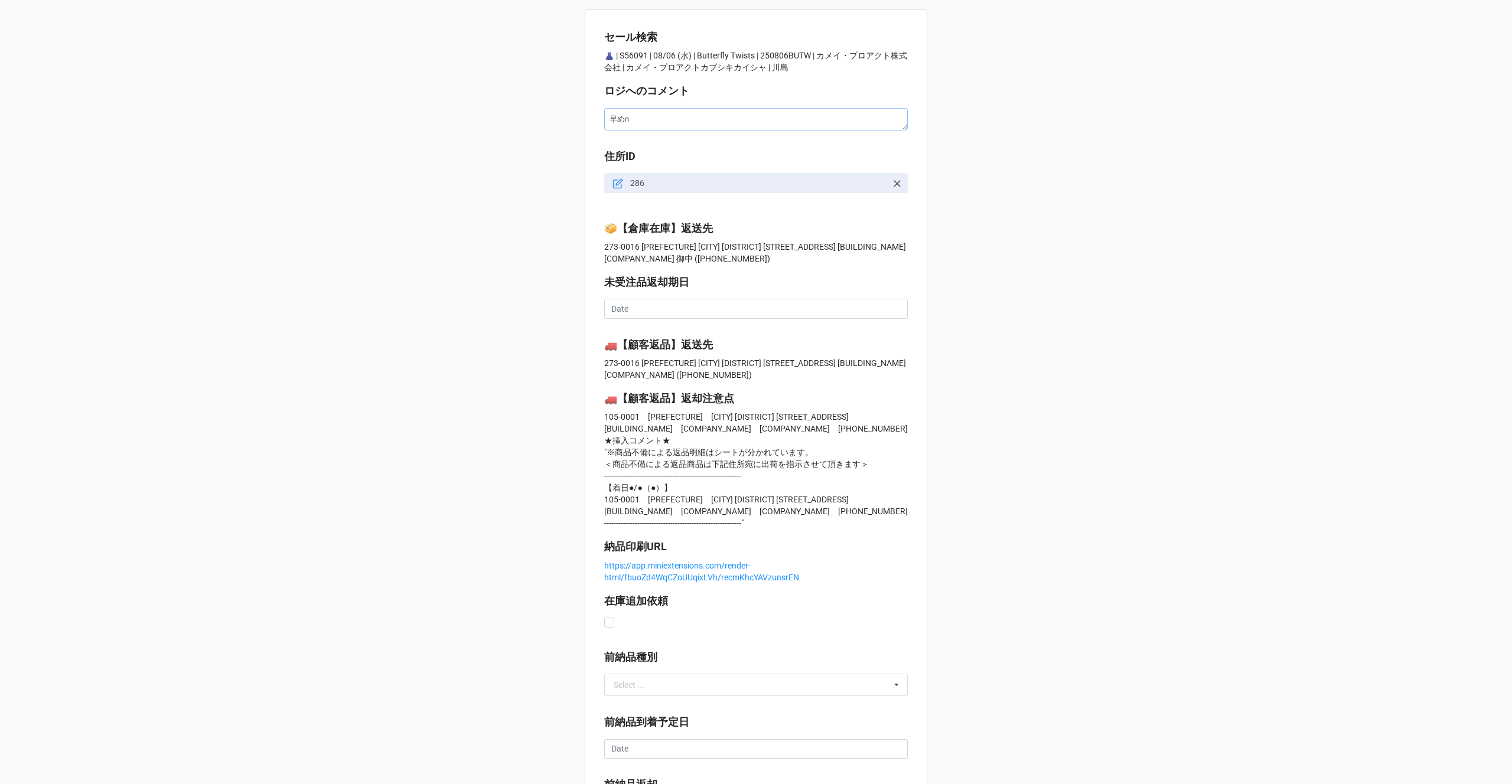 type on "早めに" 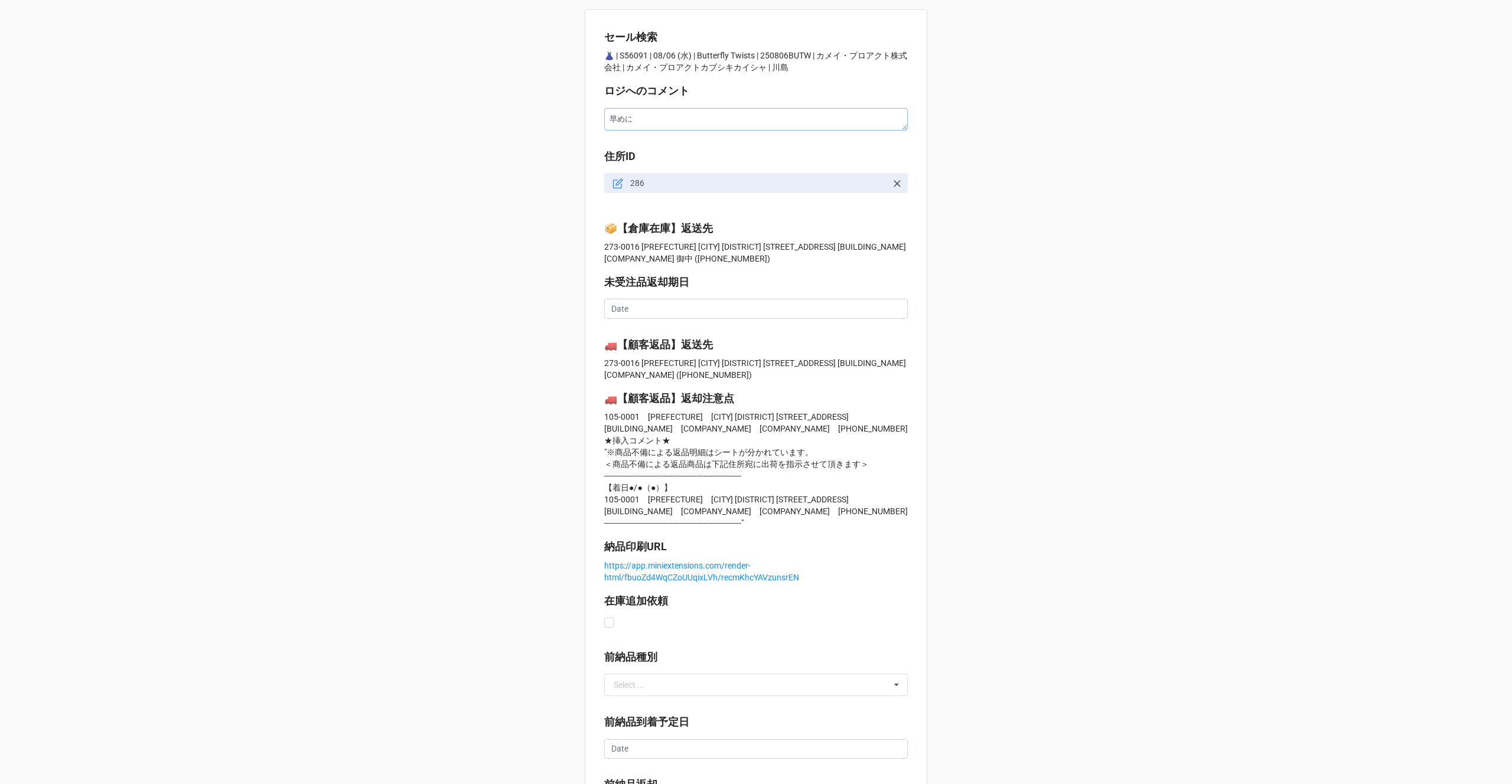 type on "x" 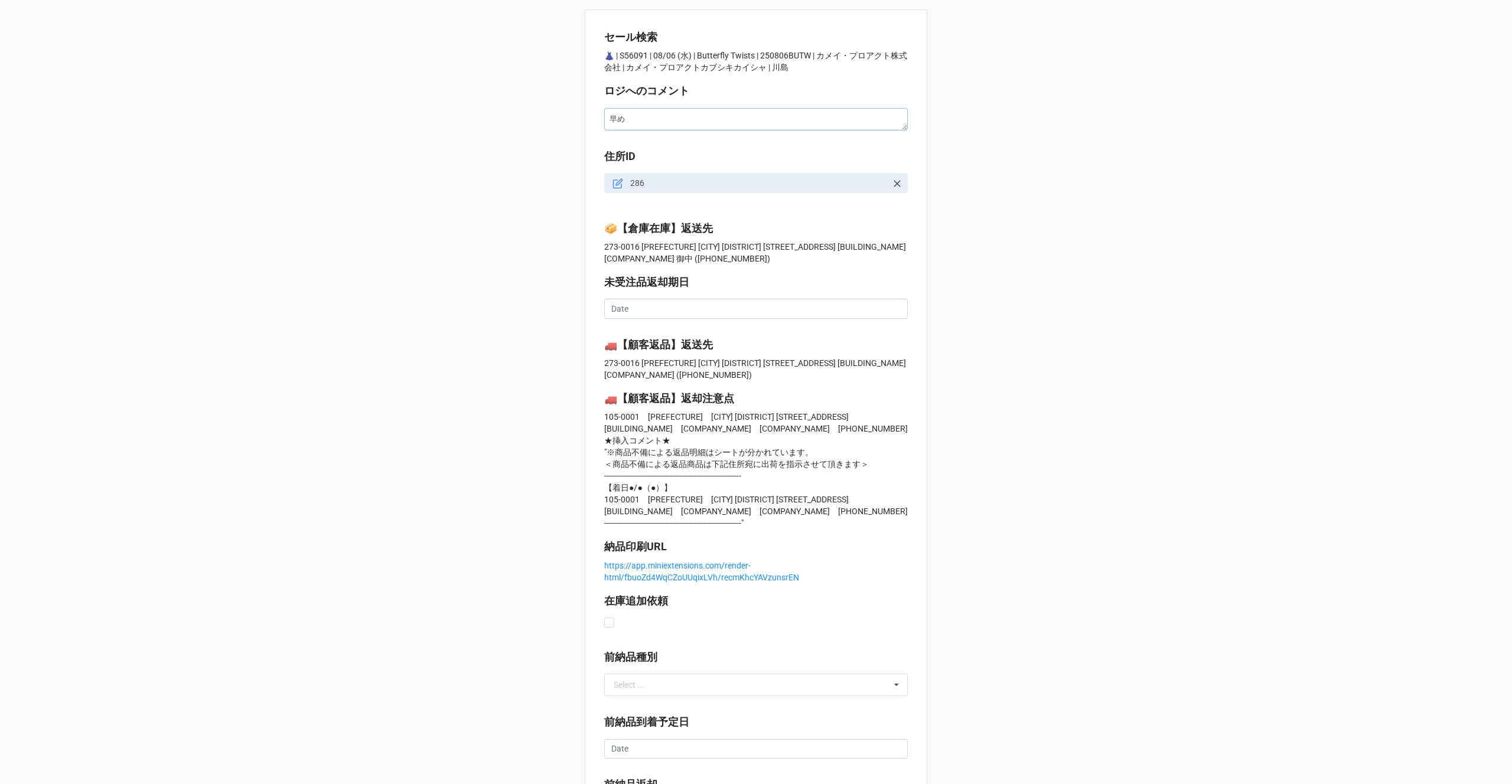 type on "x" 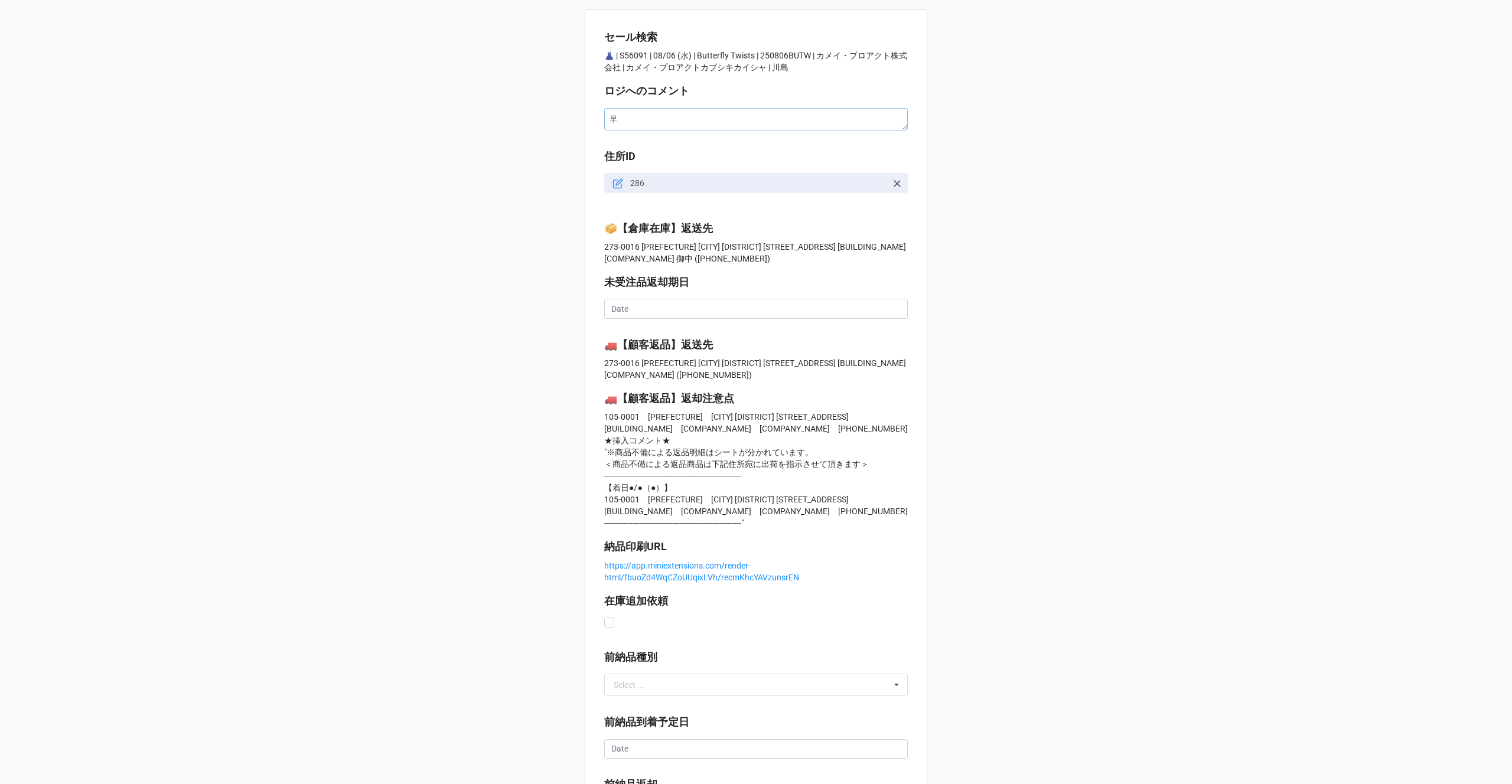 type 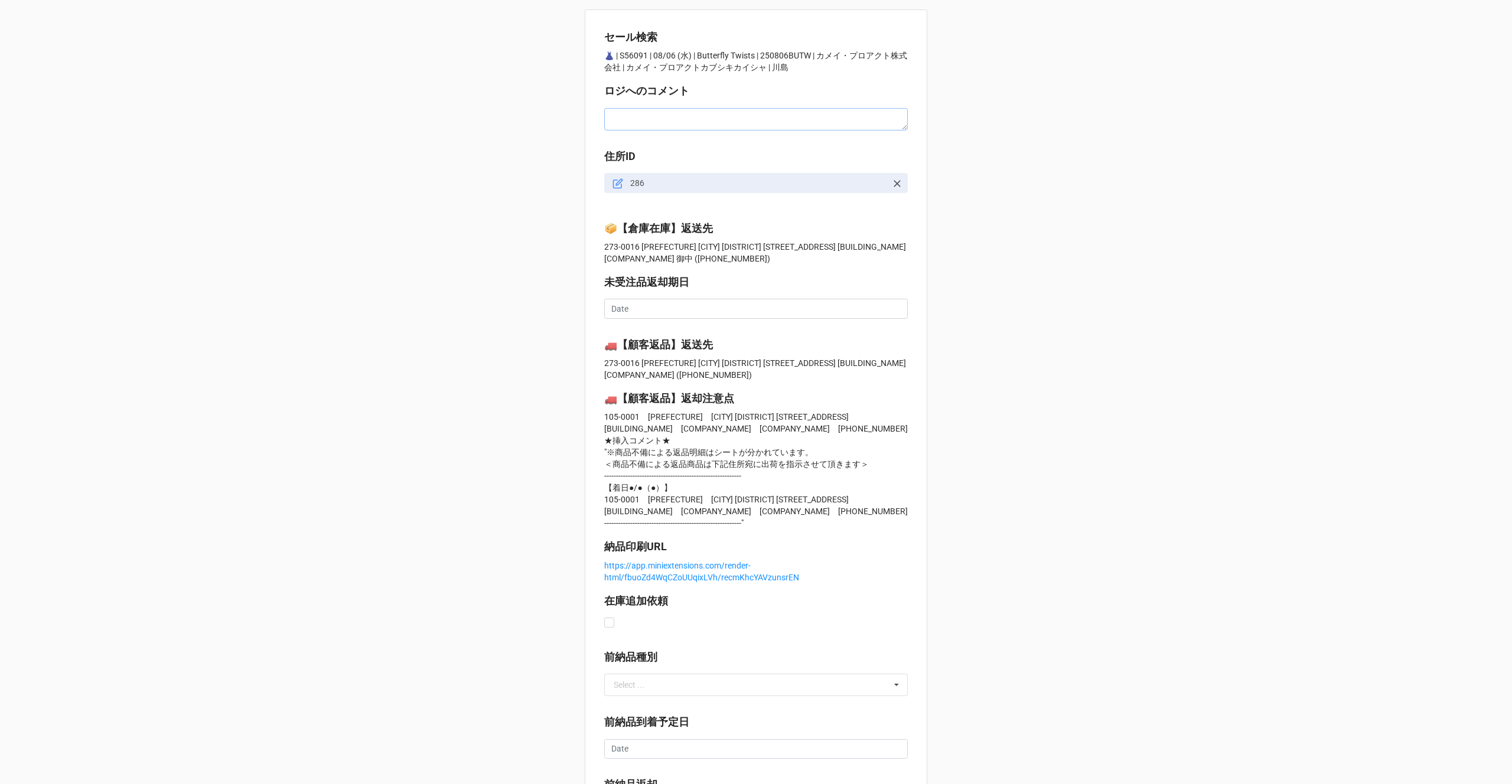 type on "x" 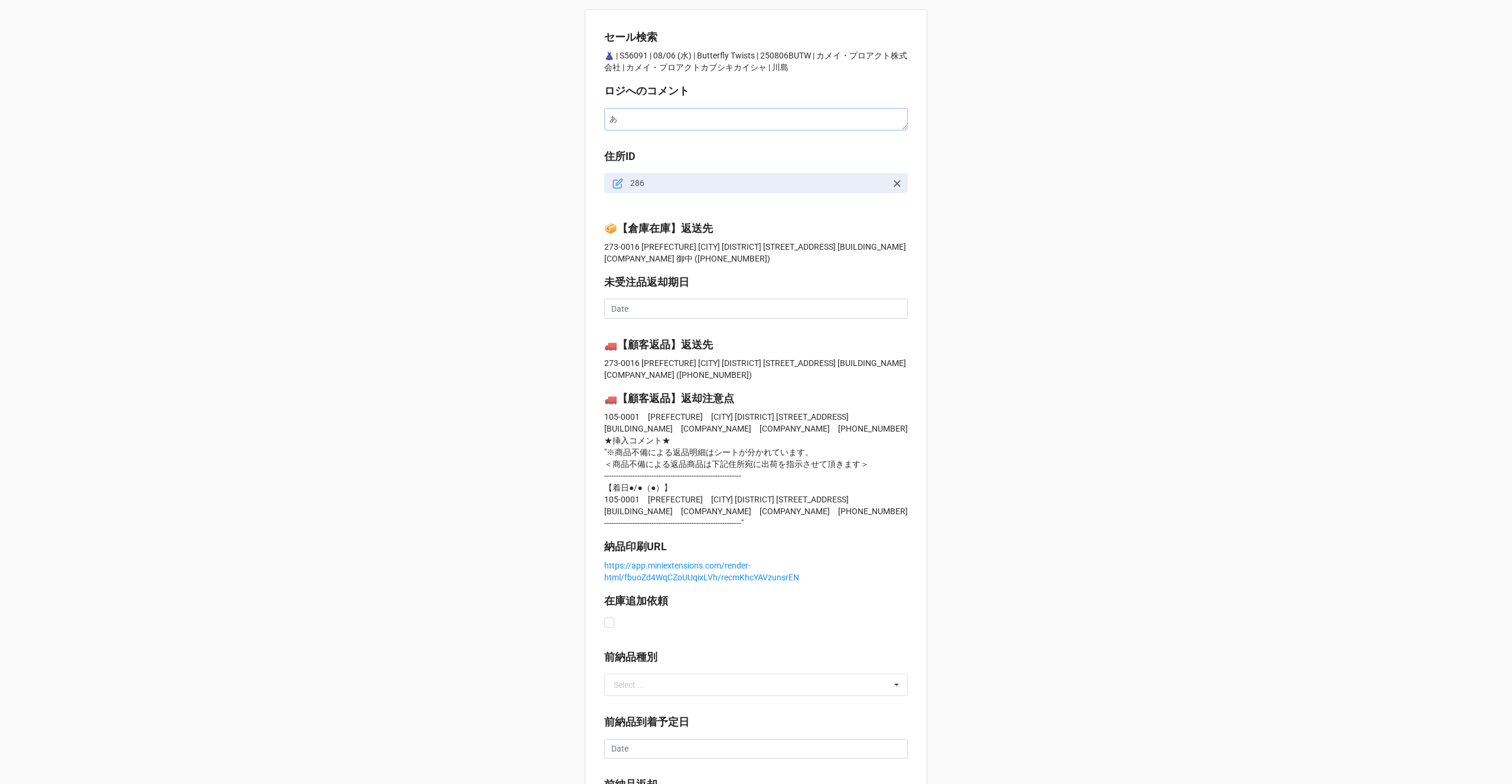 type on "x" 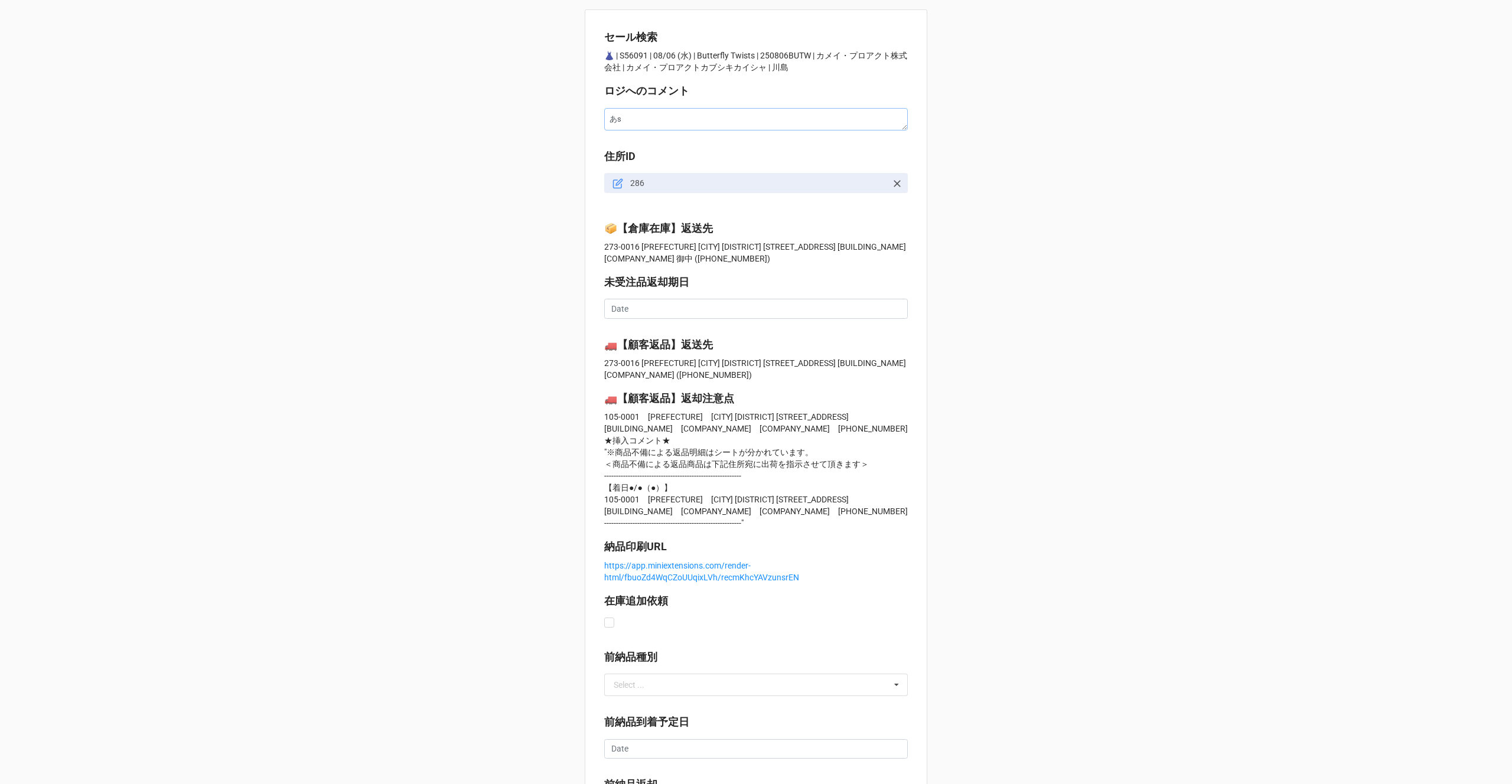 type on "x" 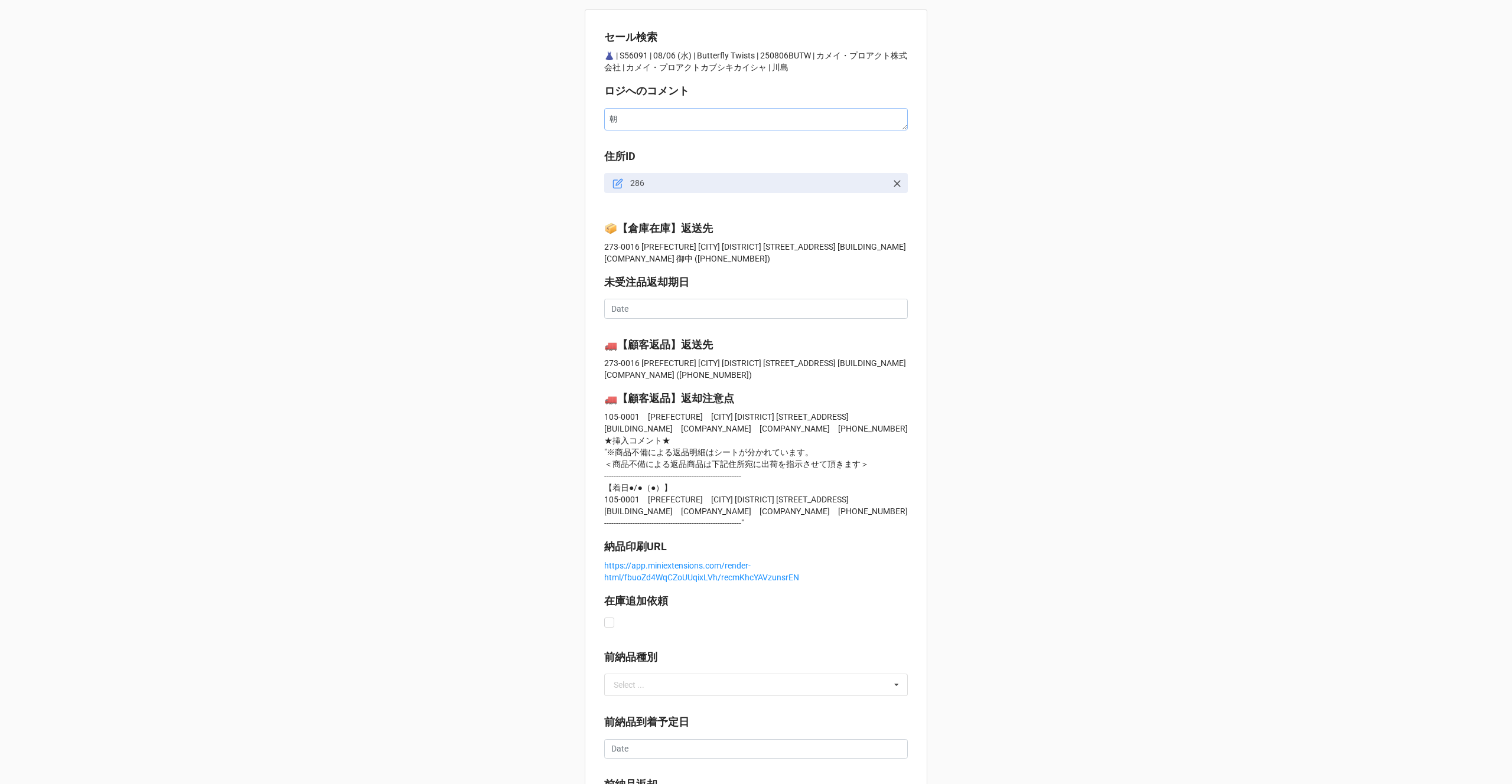type on "x" 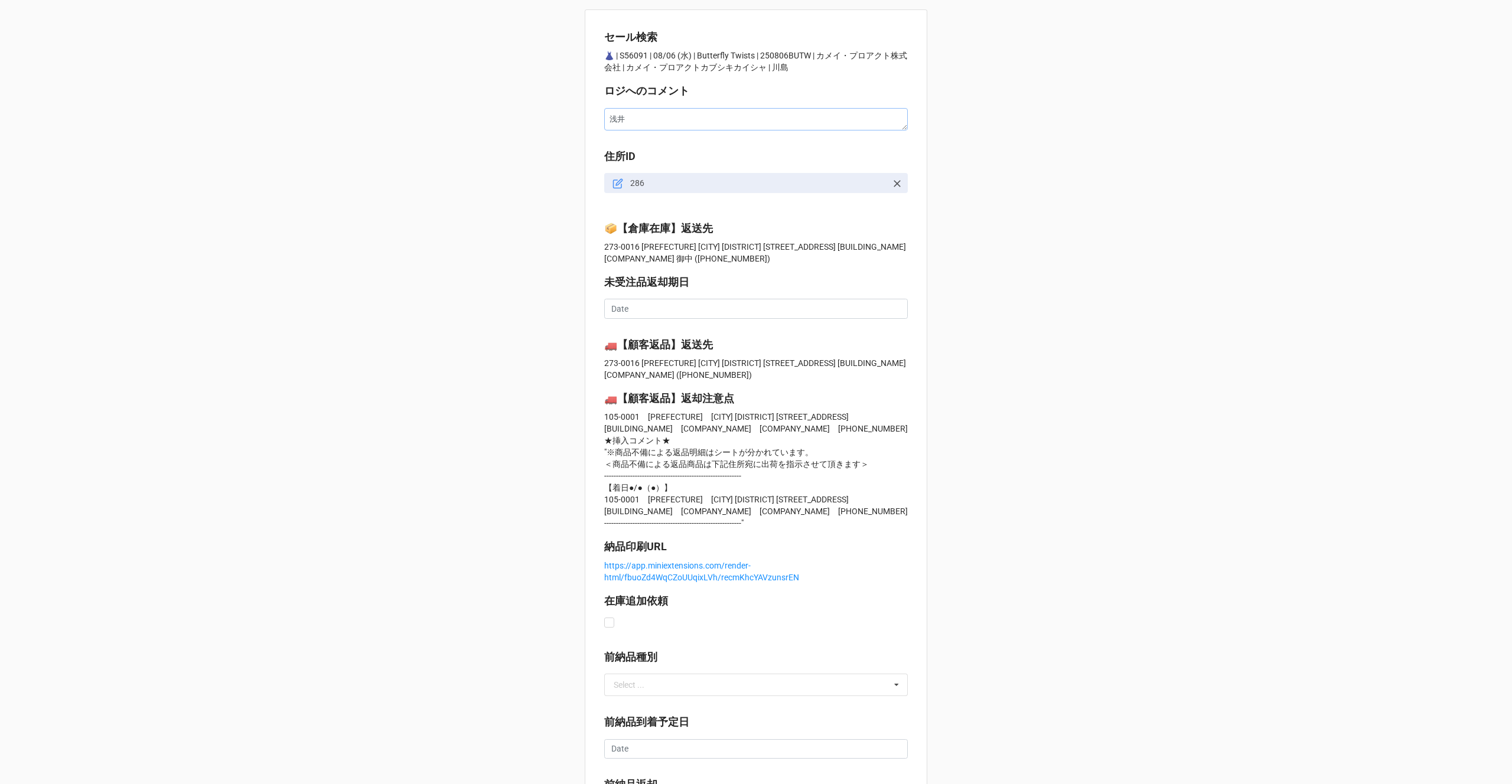 type on "x" 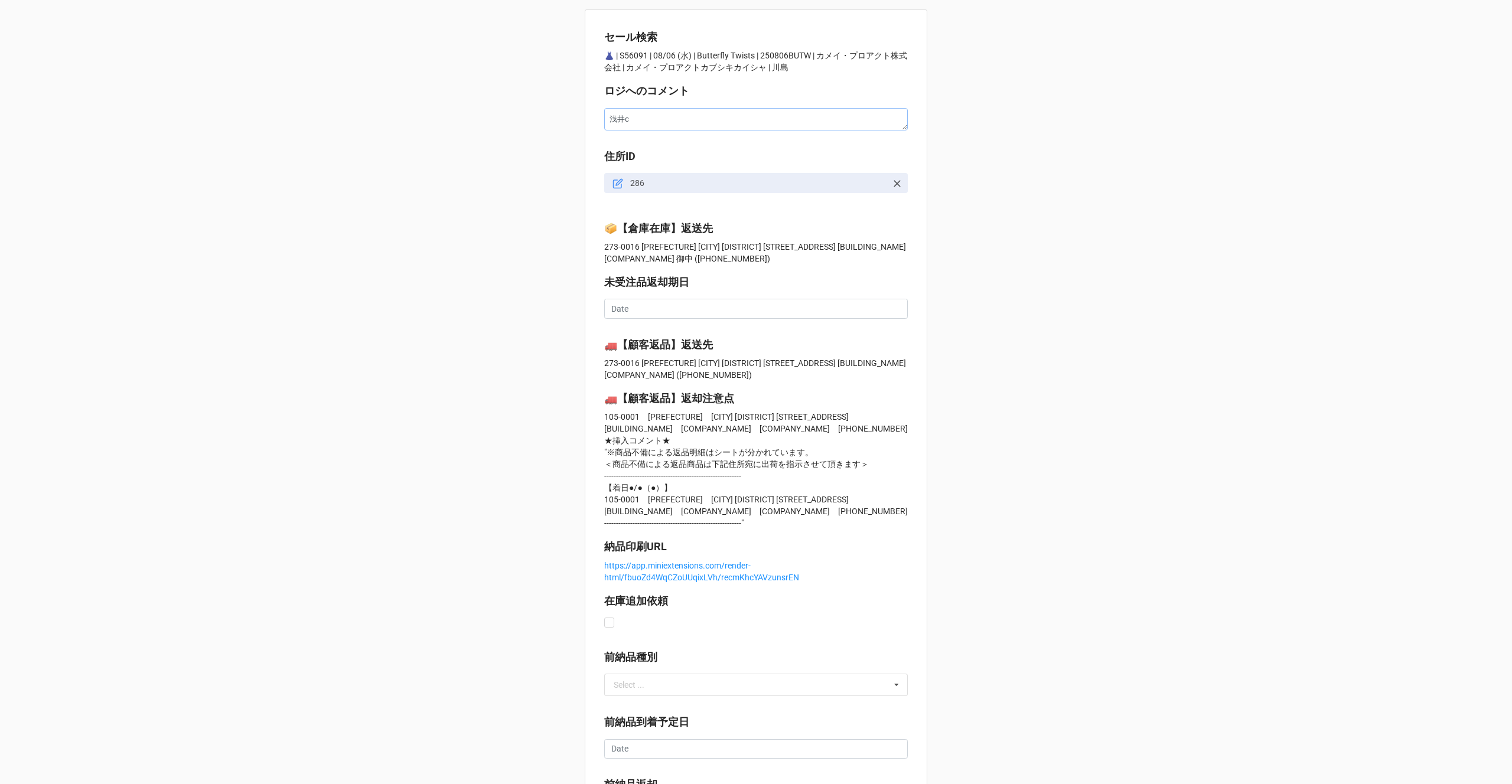 type on "x" 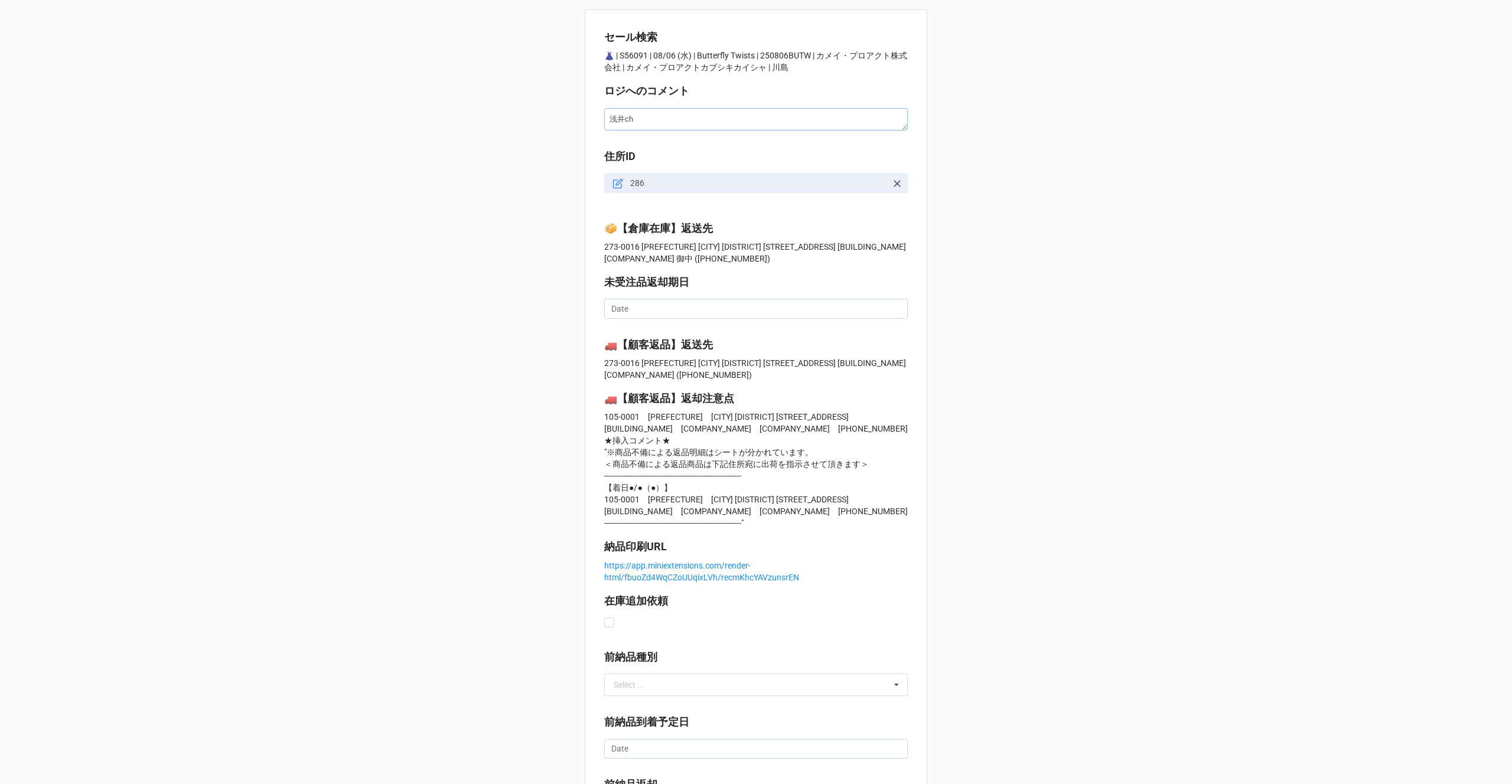 type on "朝イチ" 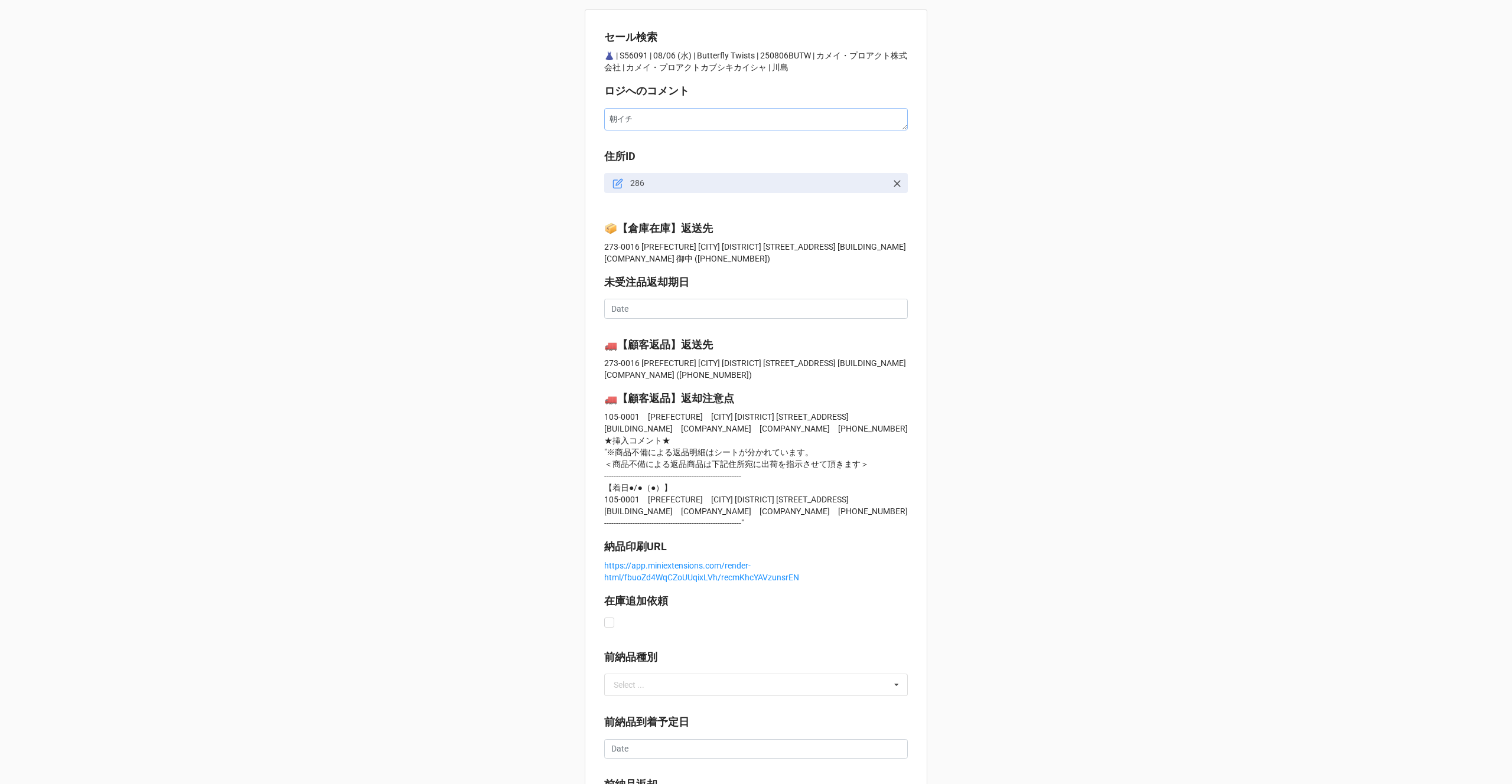 type on "x" 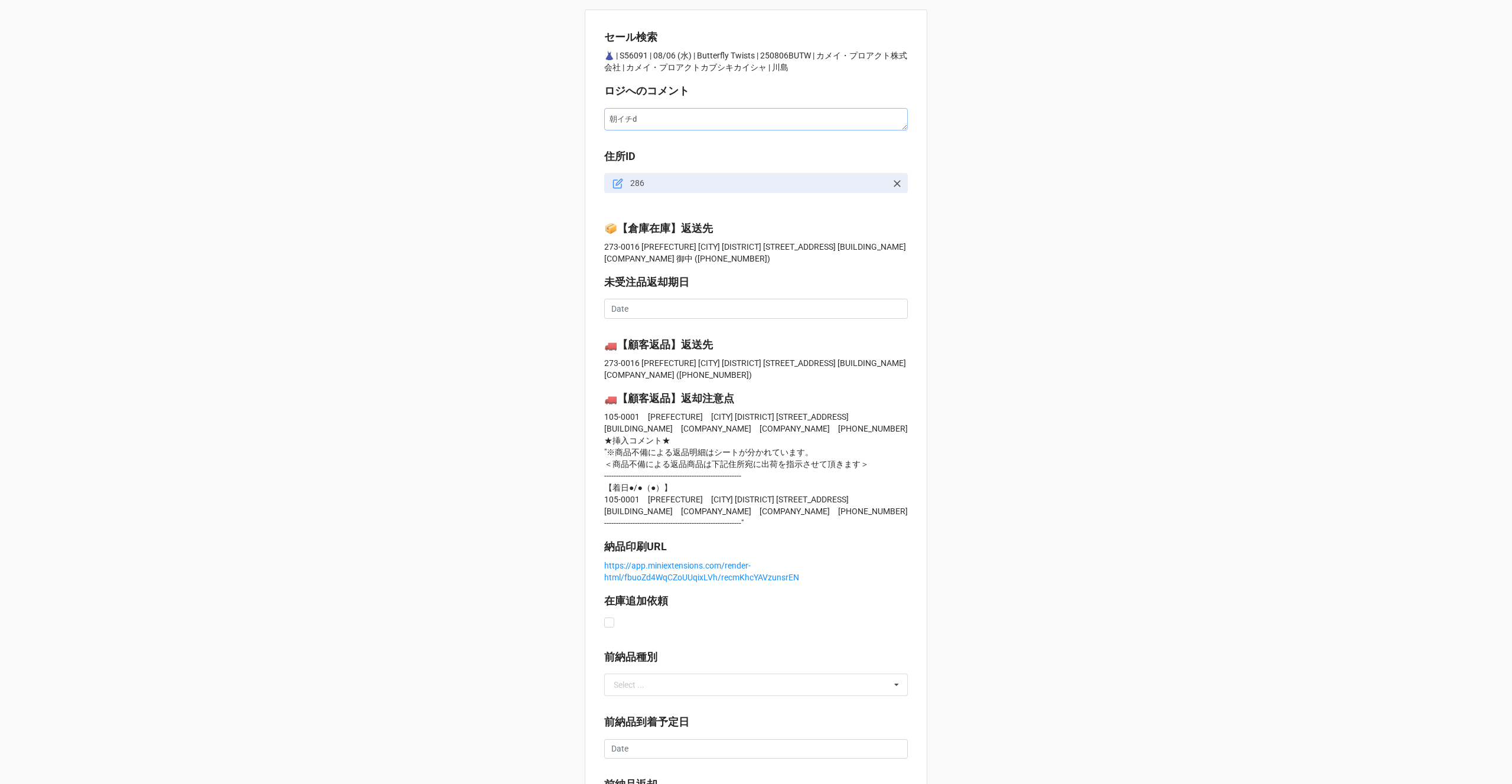 type on "x" 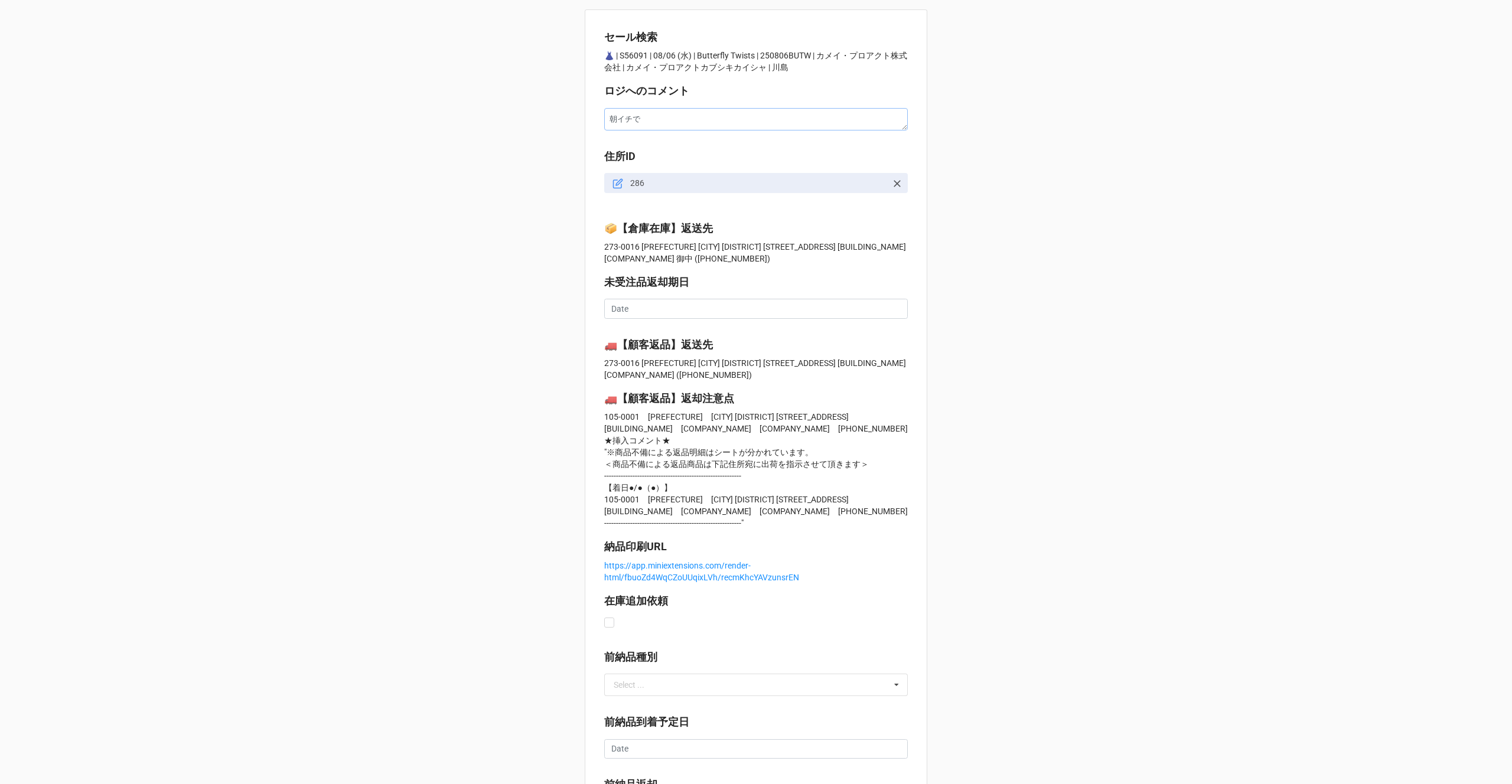 type on "x" 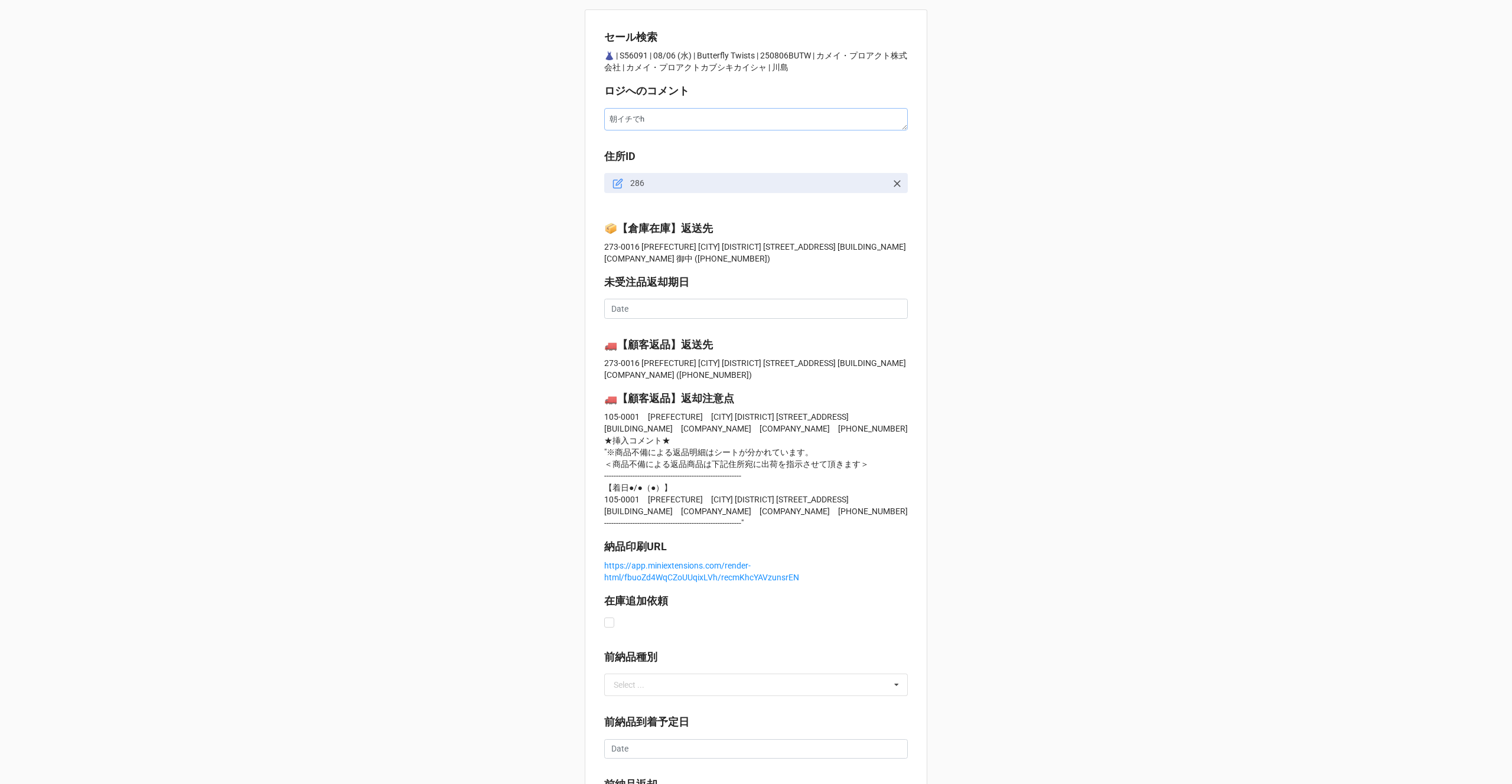type on "x" 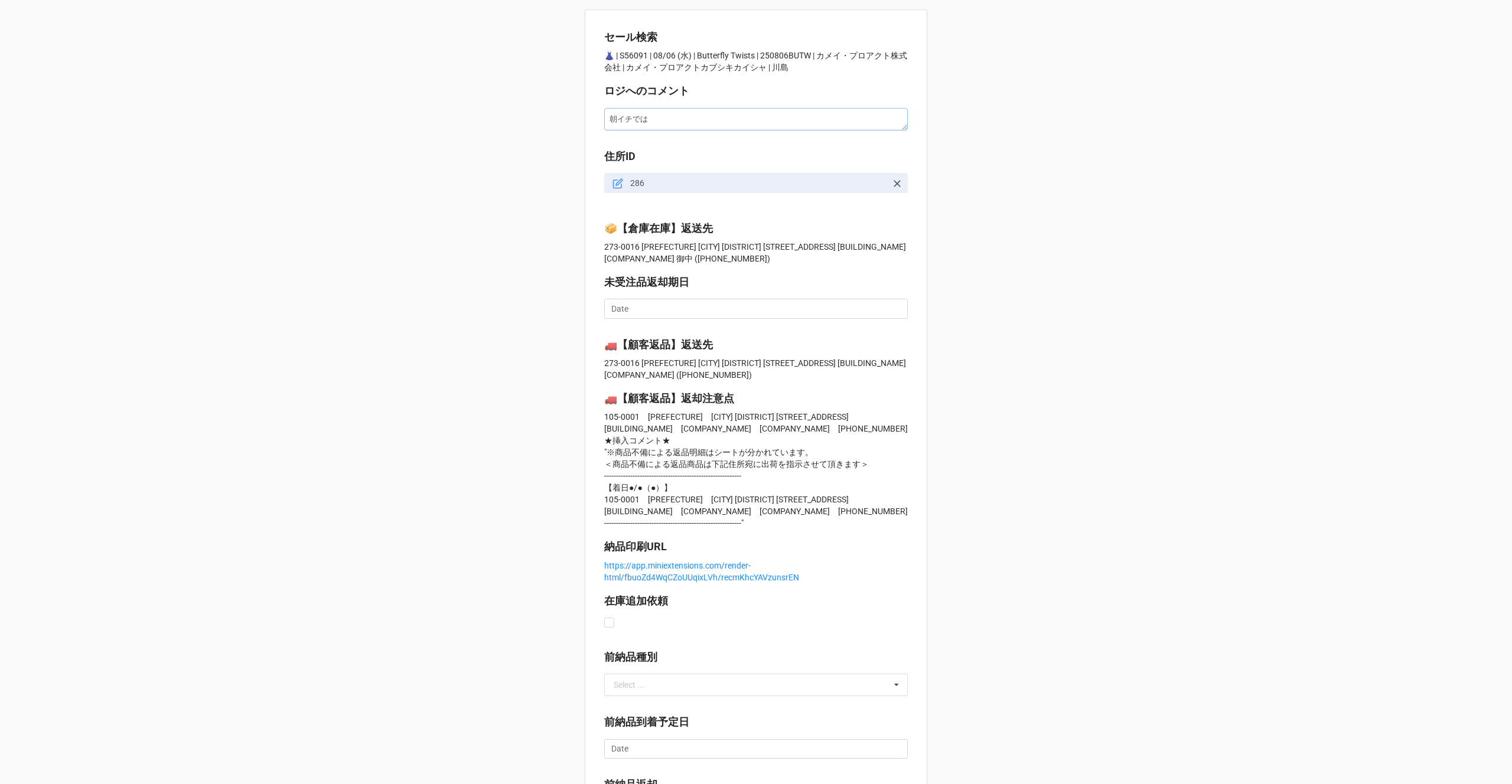 type on "x" 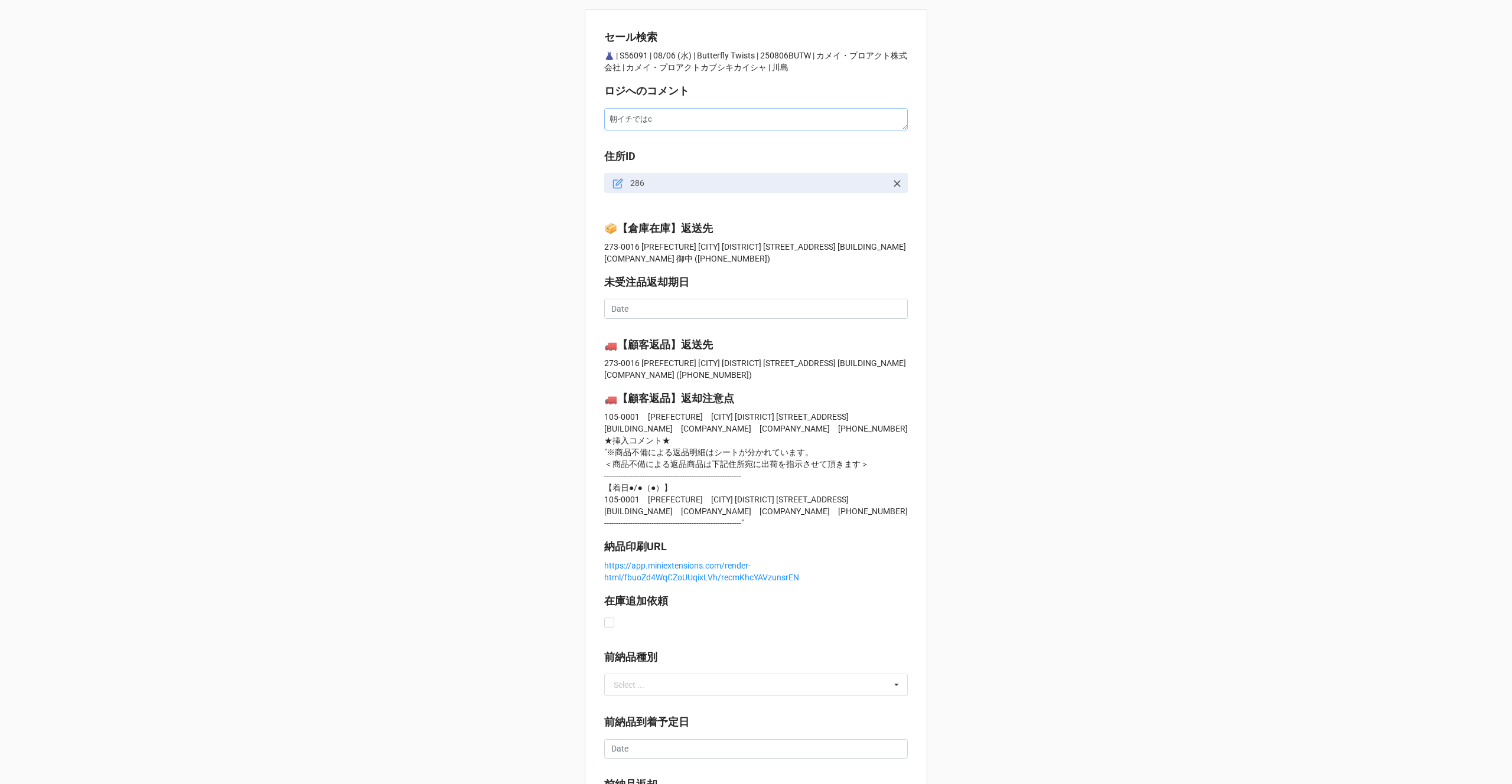 type on "x" 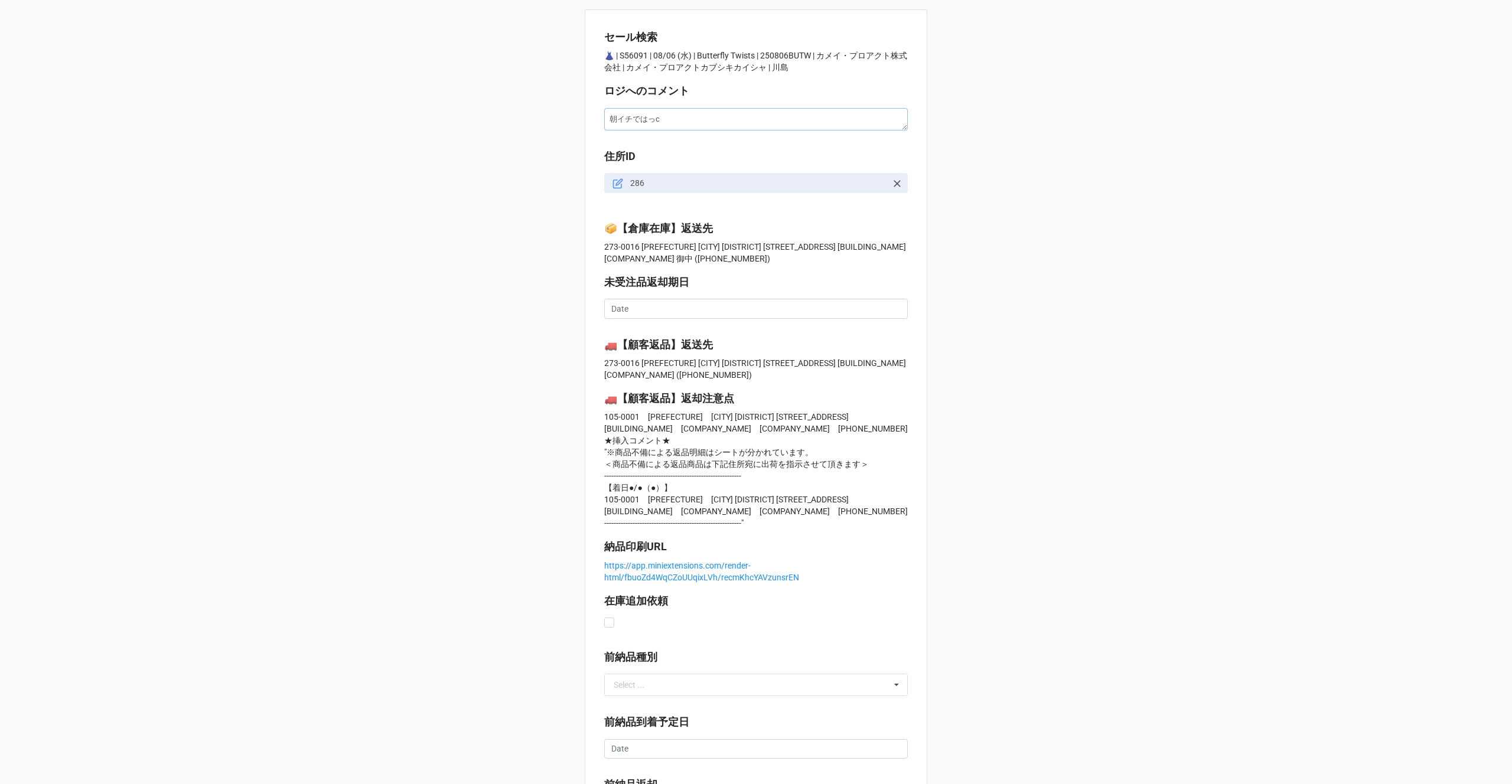 type on "朝イチではっcy" 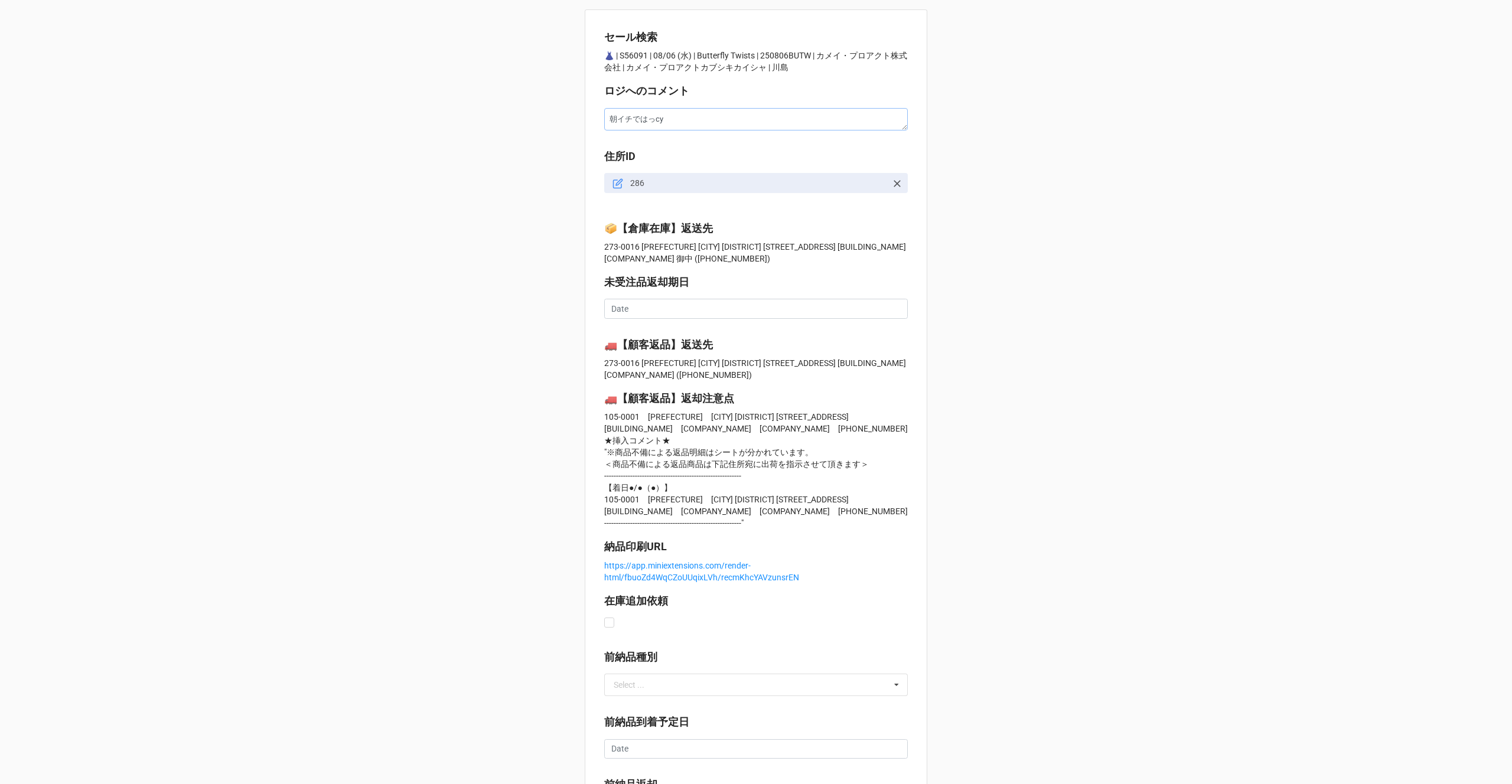 type on "x" 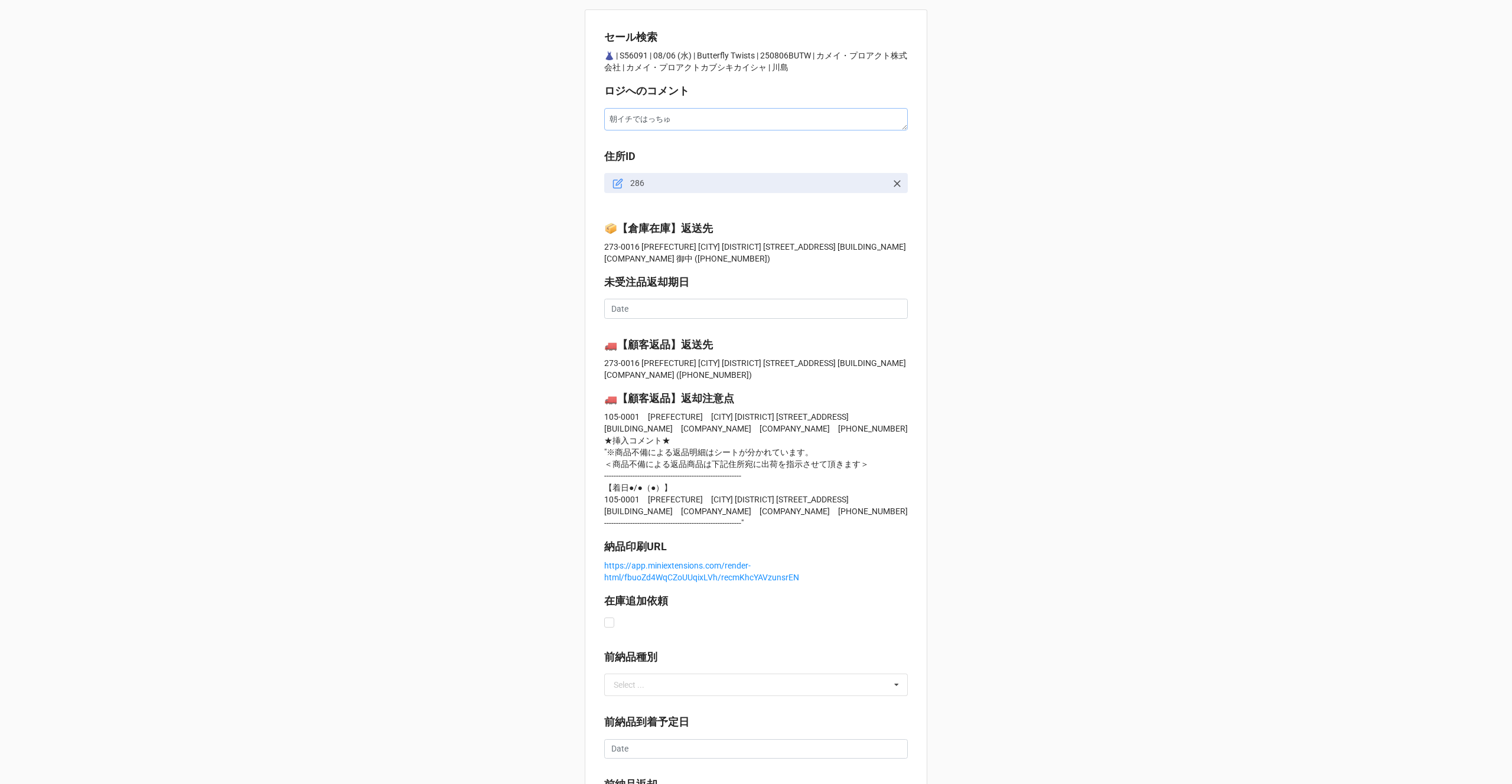 type on "x" 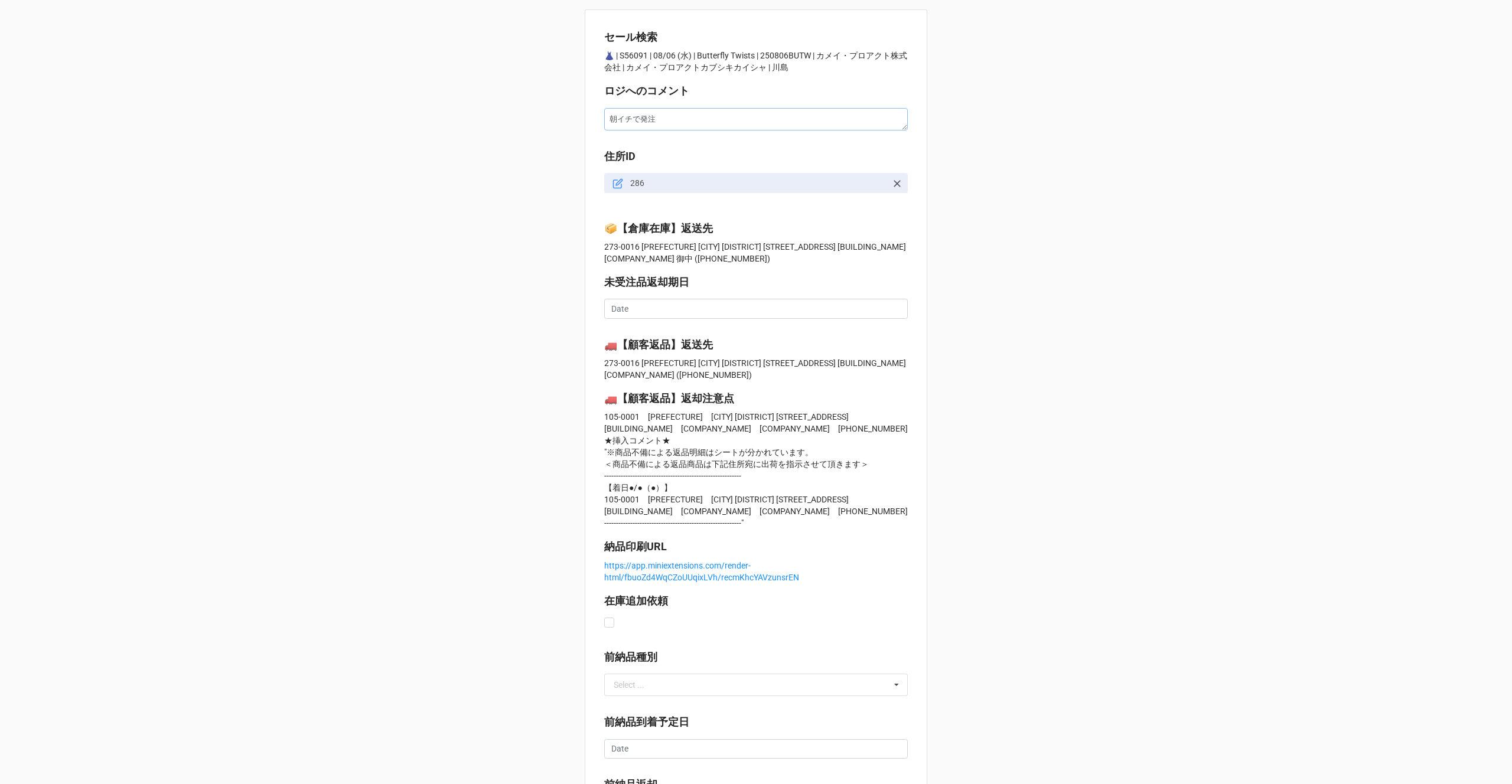 type on "x" 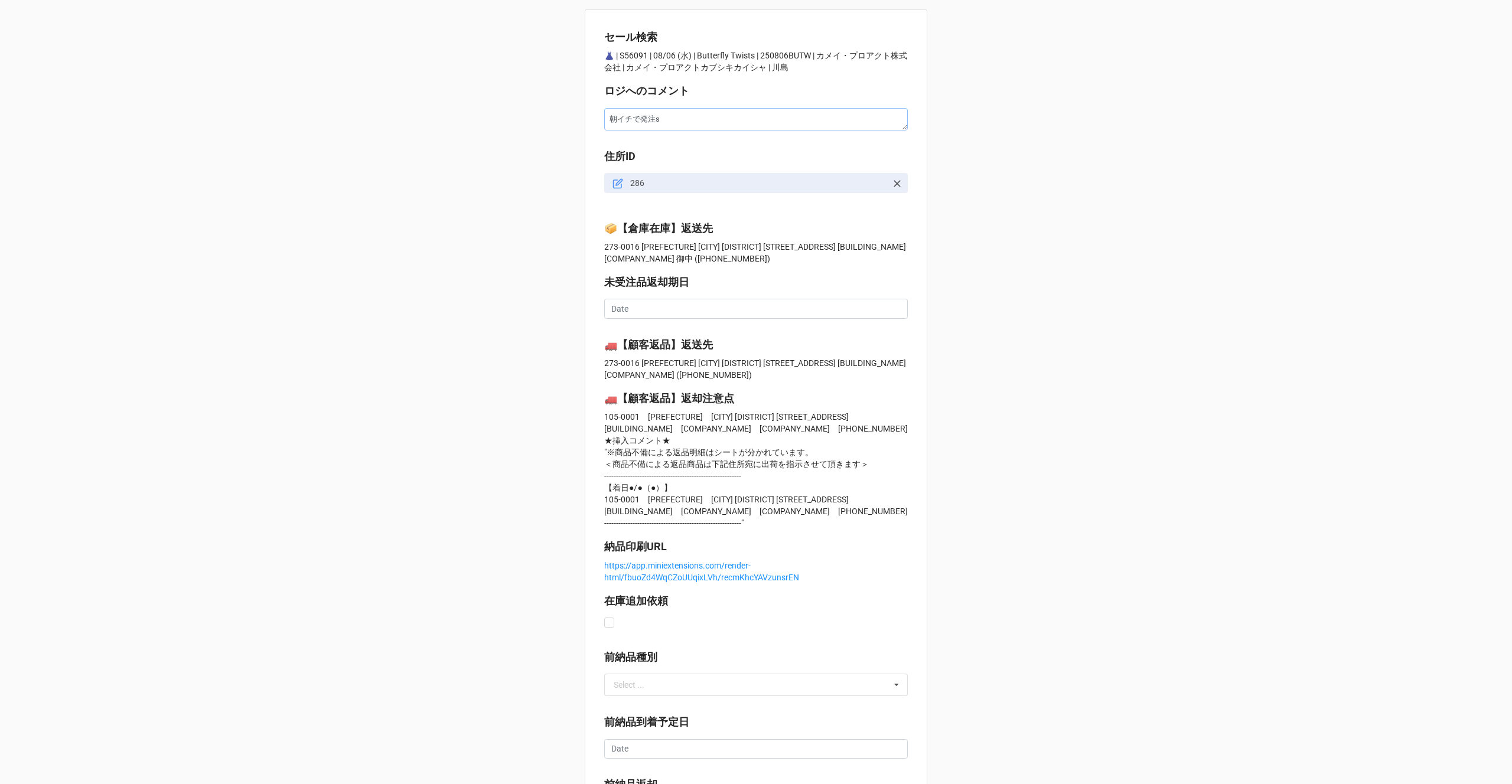 type on "x" 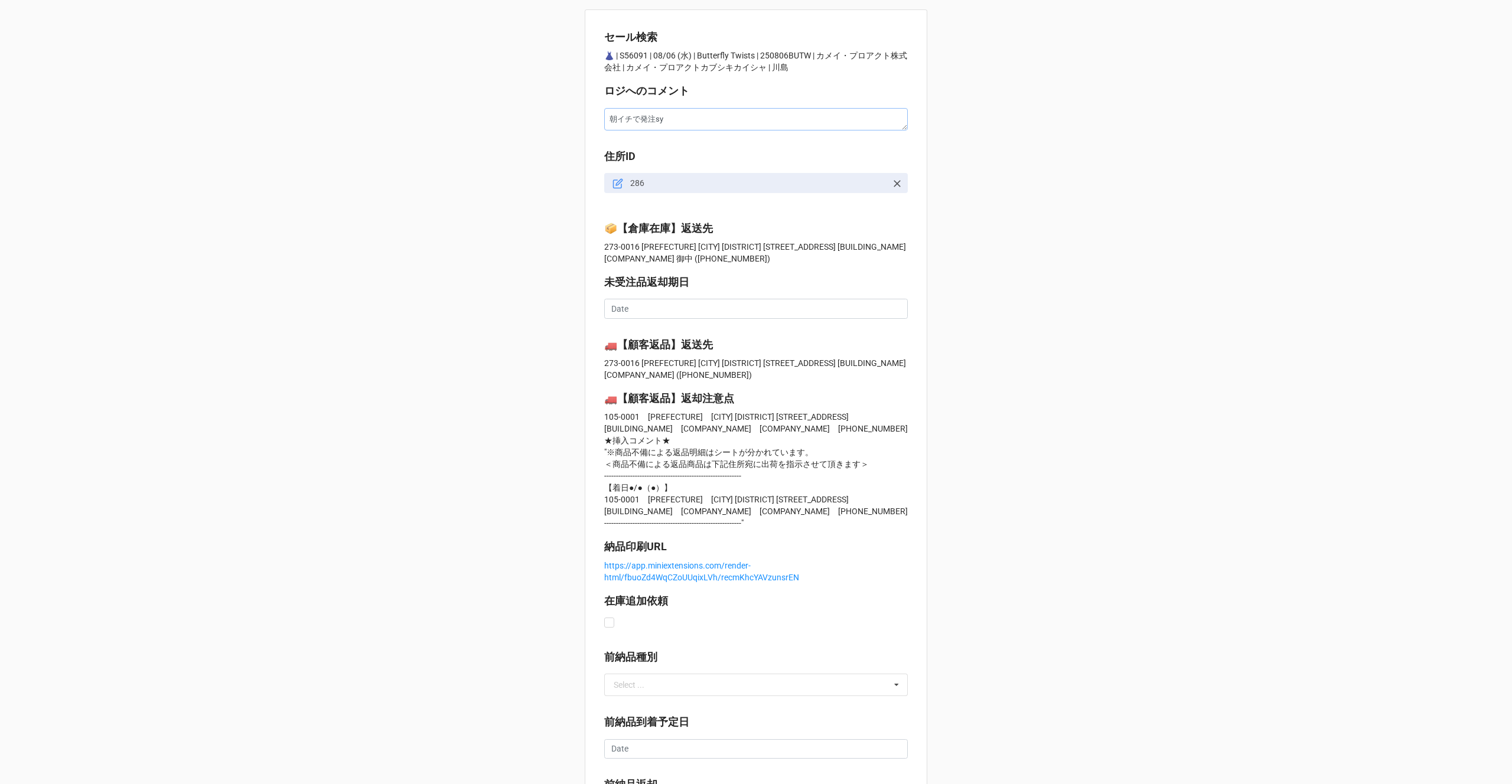 type on "朝イチで発注書" 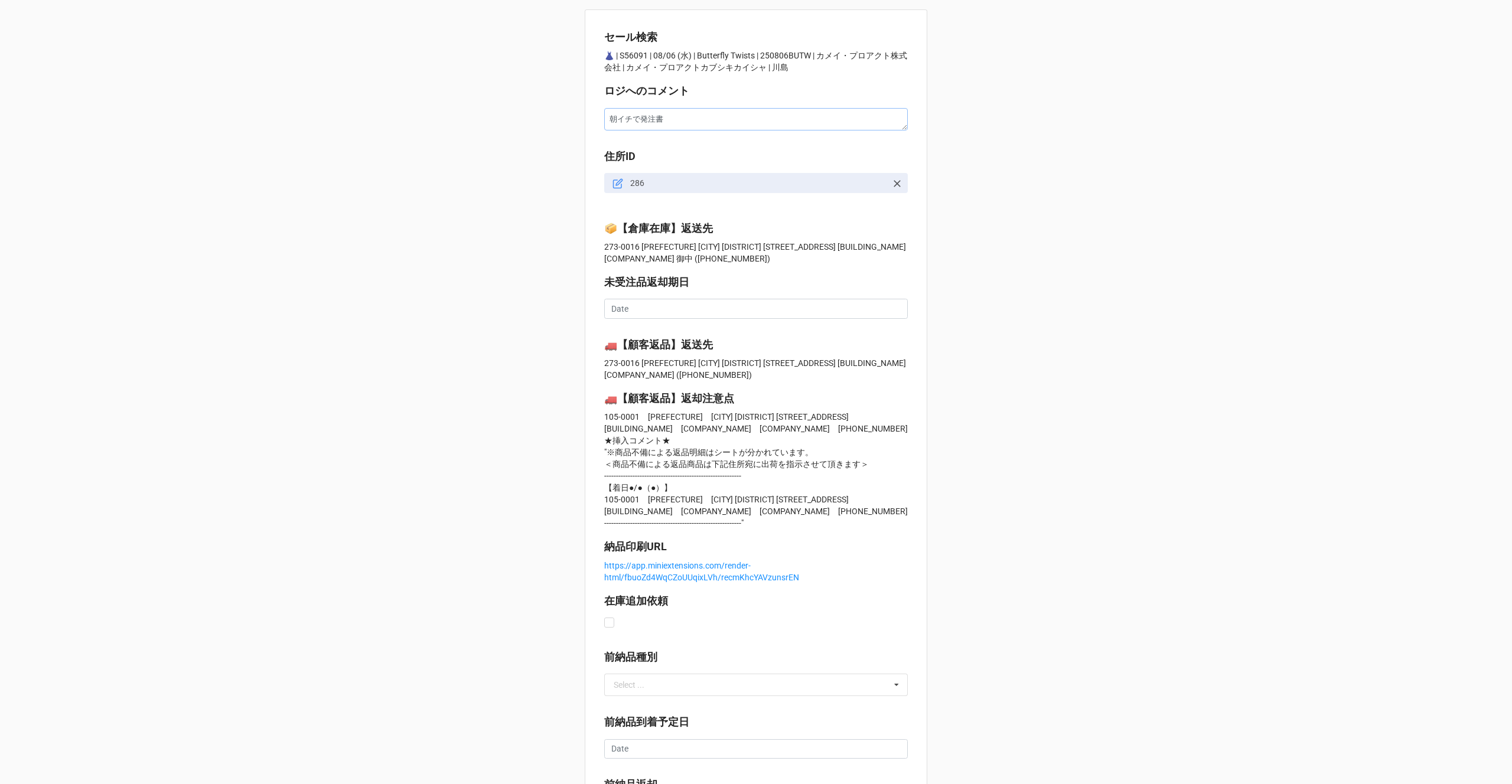 type on "x" 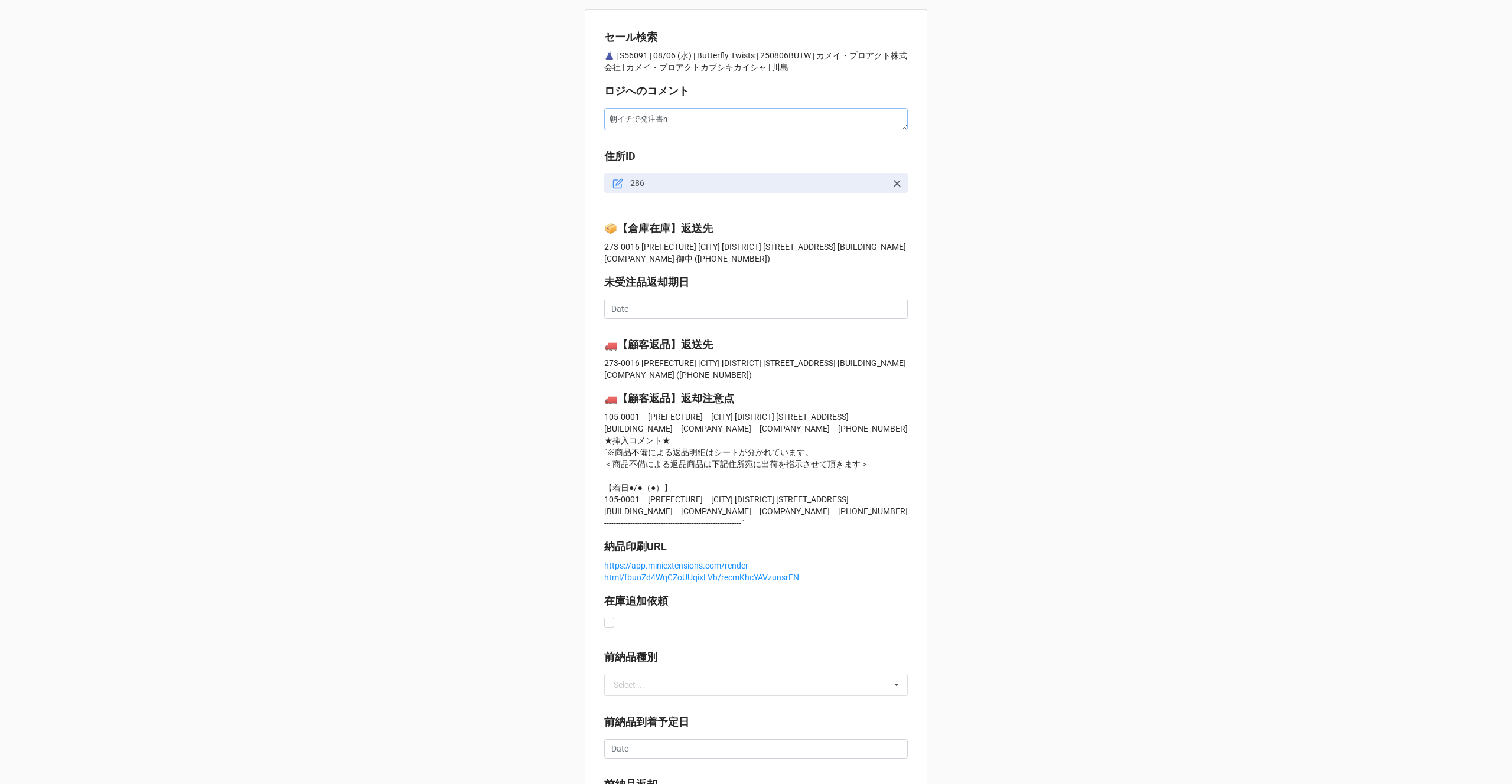 type on "朝イチで発注書の" 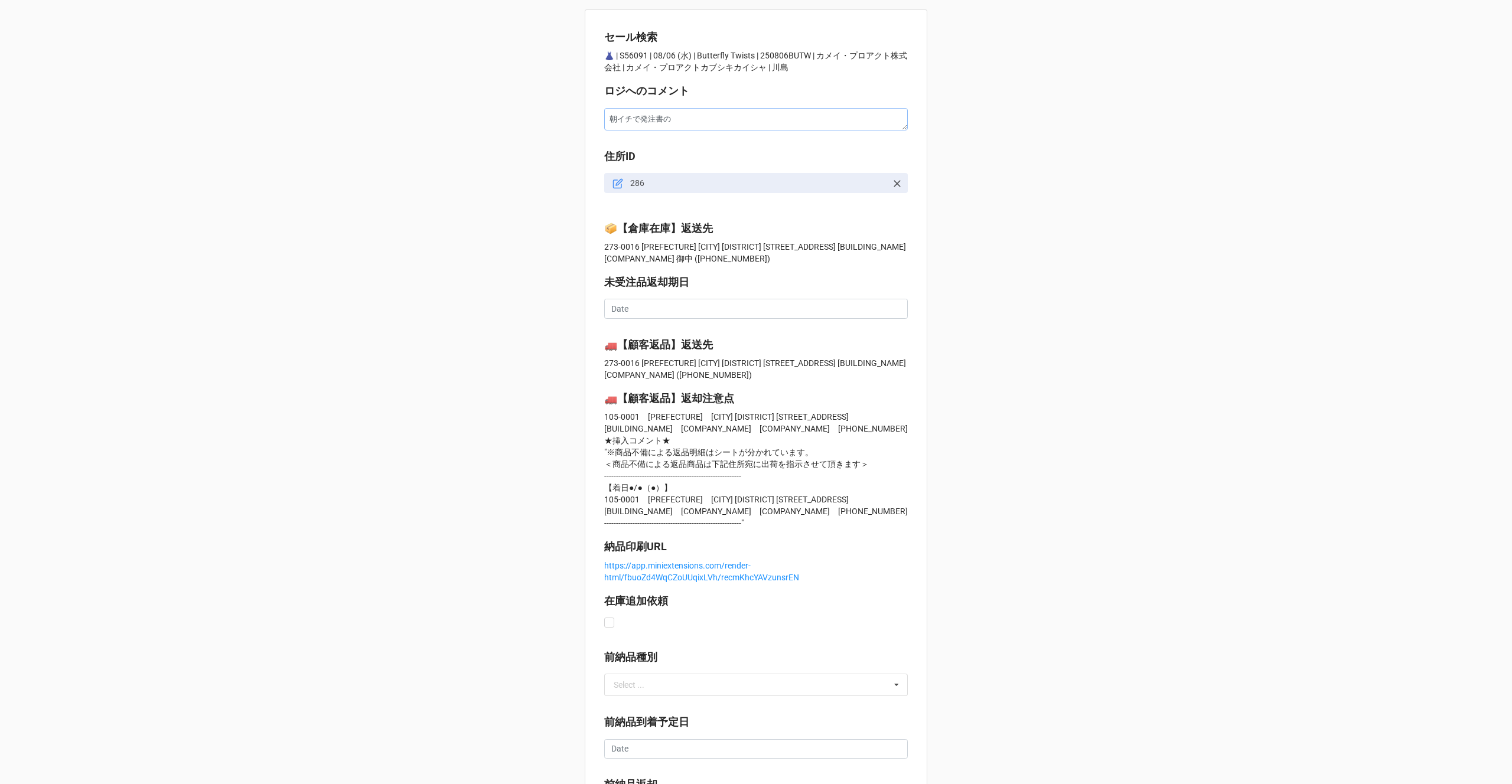 type on "x" 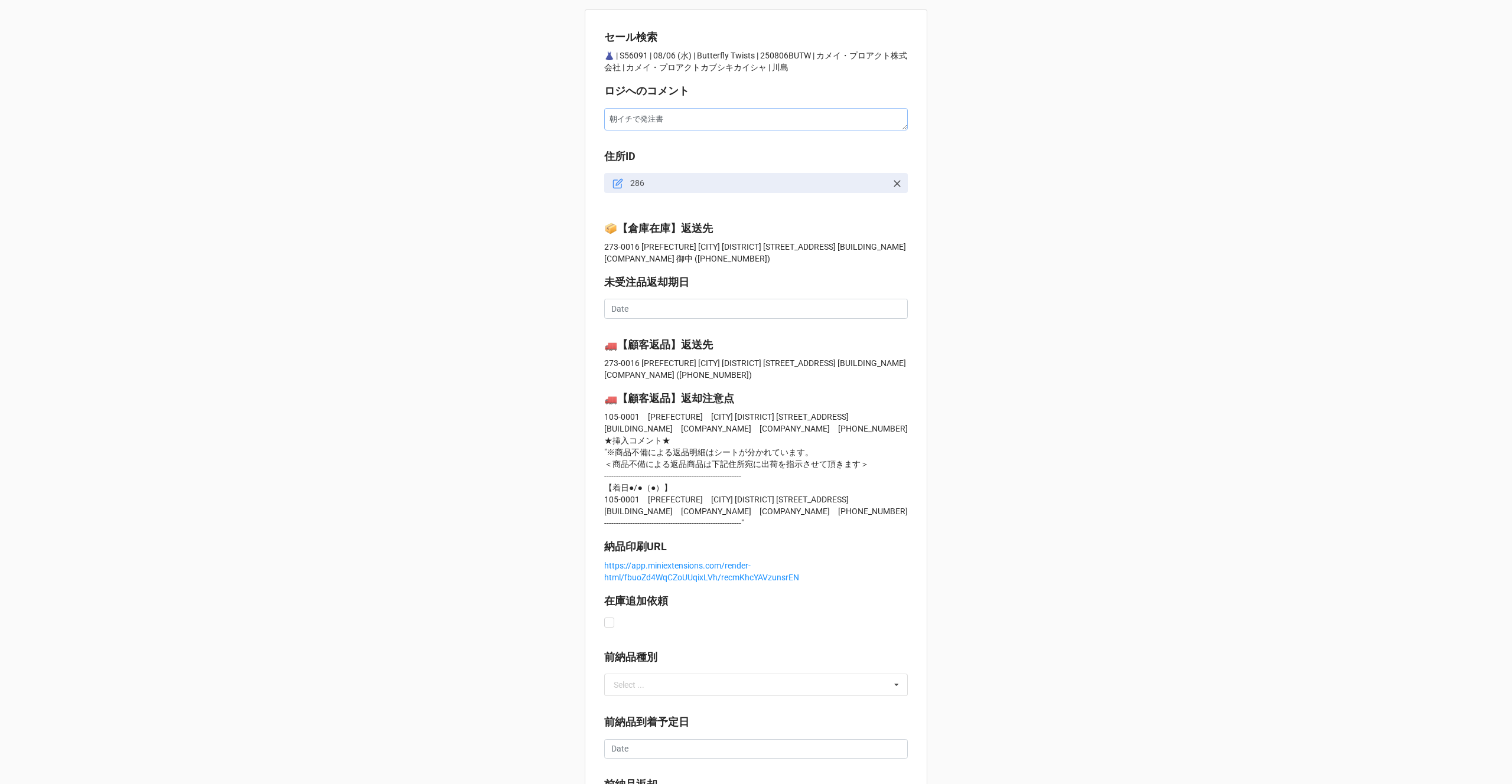 type on "x" 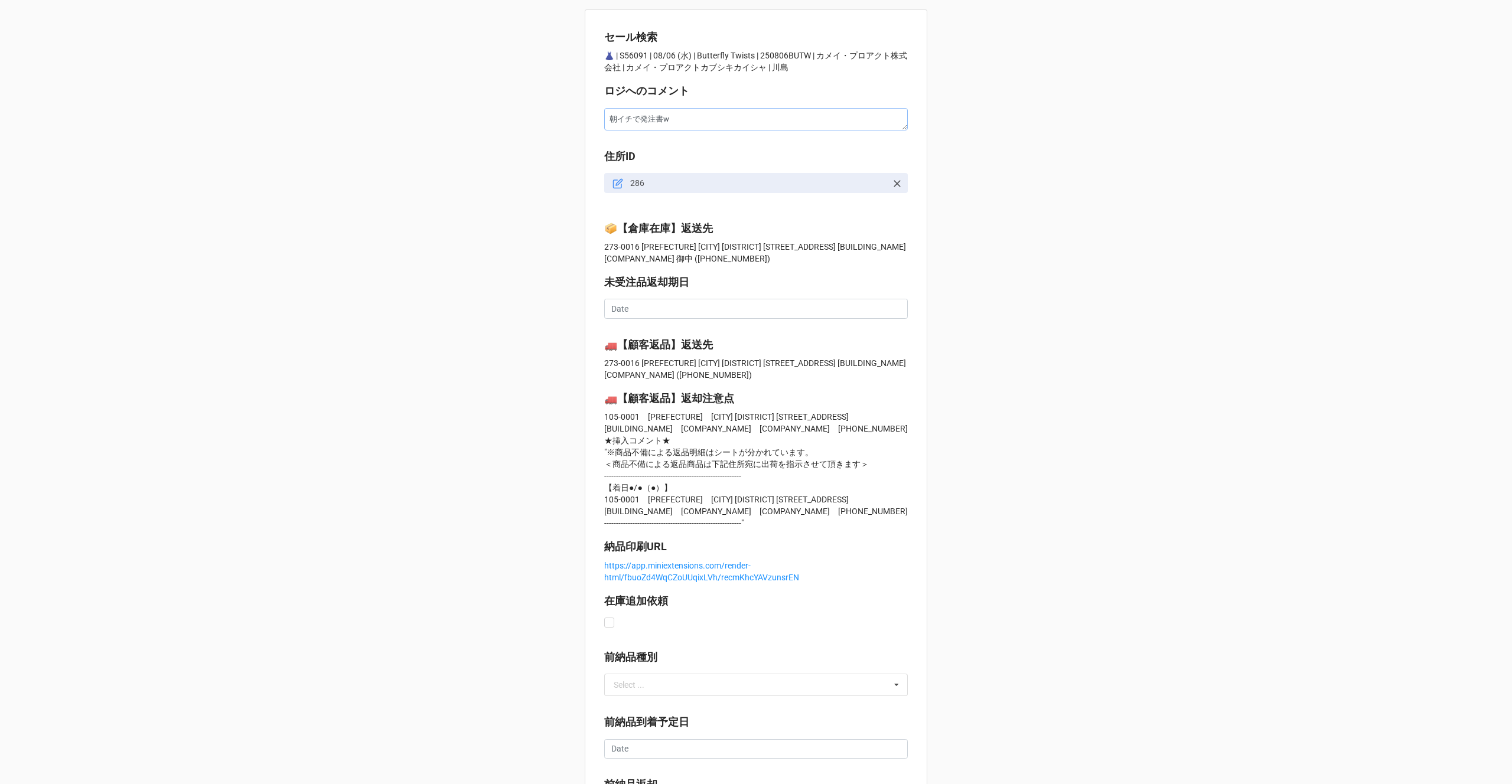 type on "朝イチで発注書を" 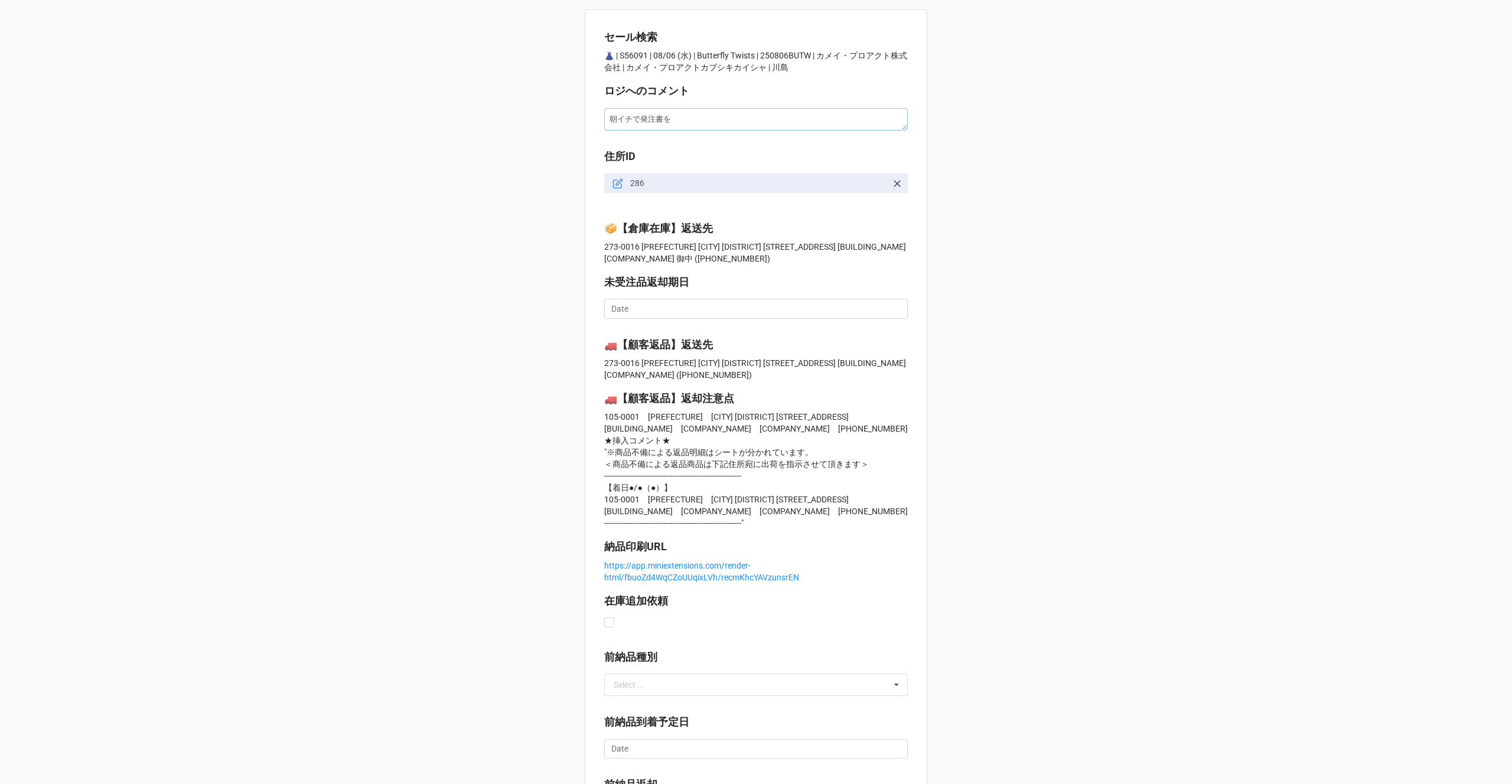 type on "x" 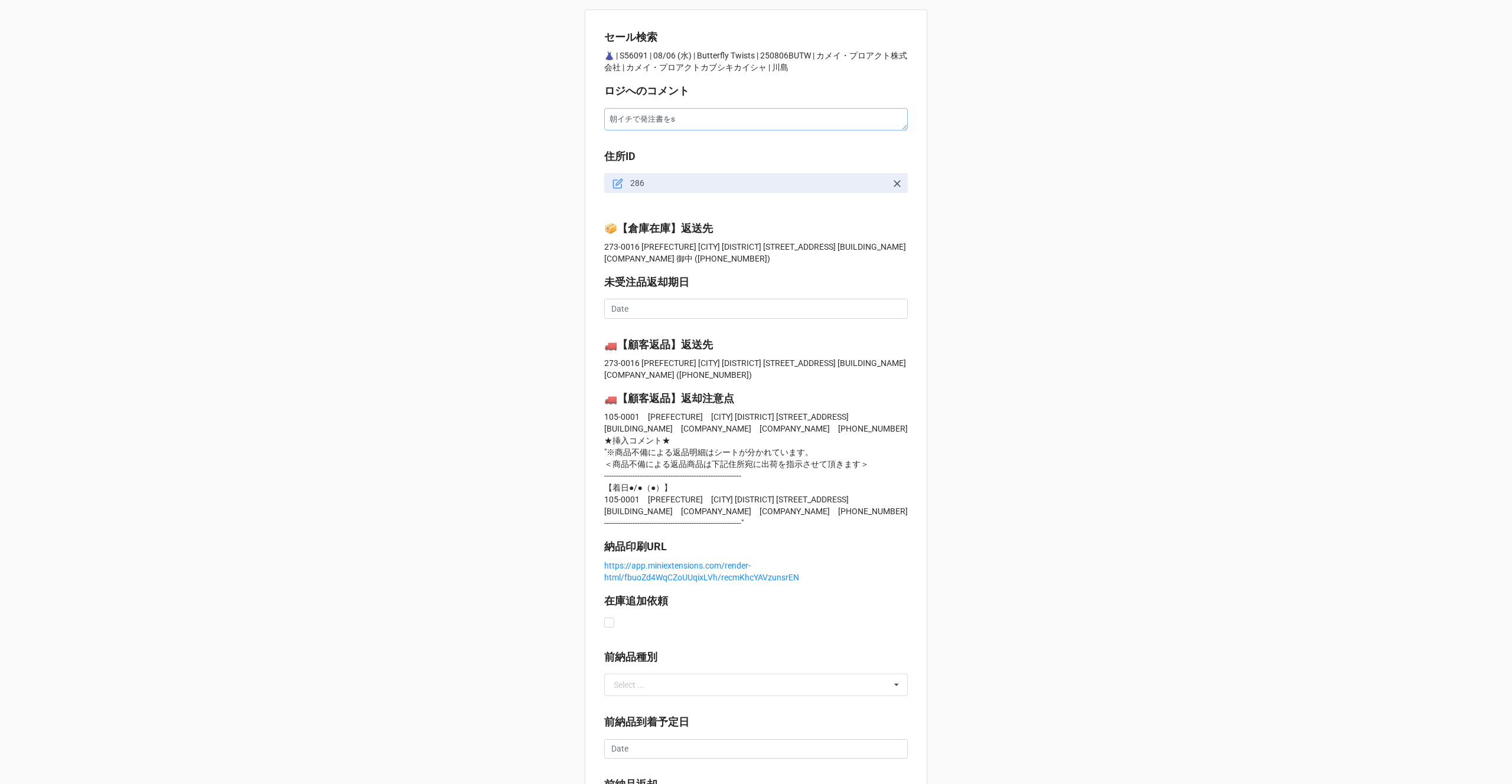 type on "x" 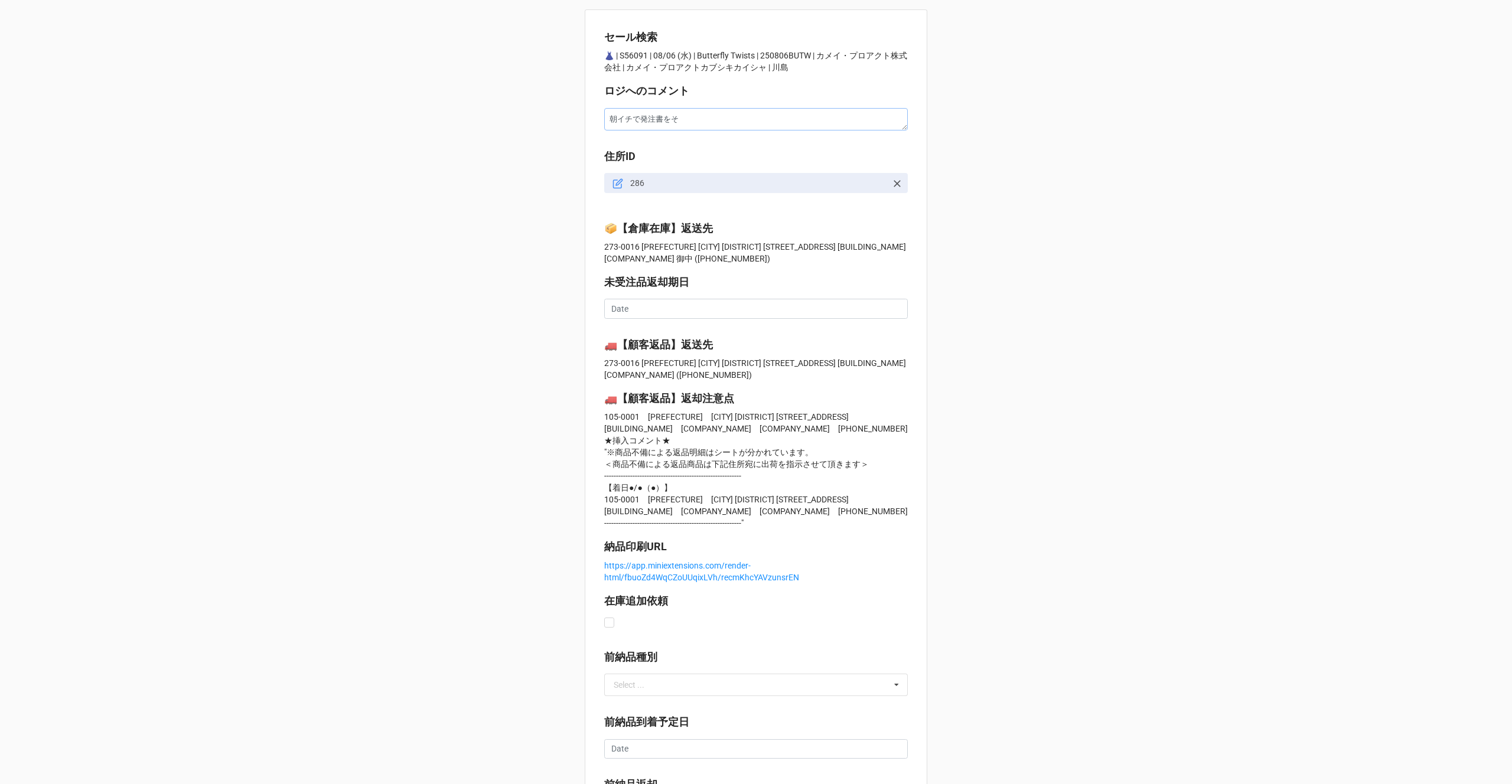 type on "朝イチで発注書をそう" 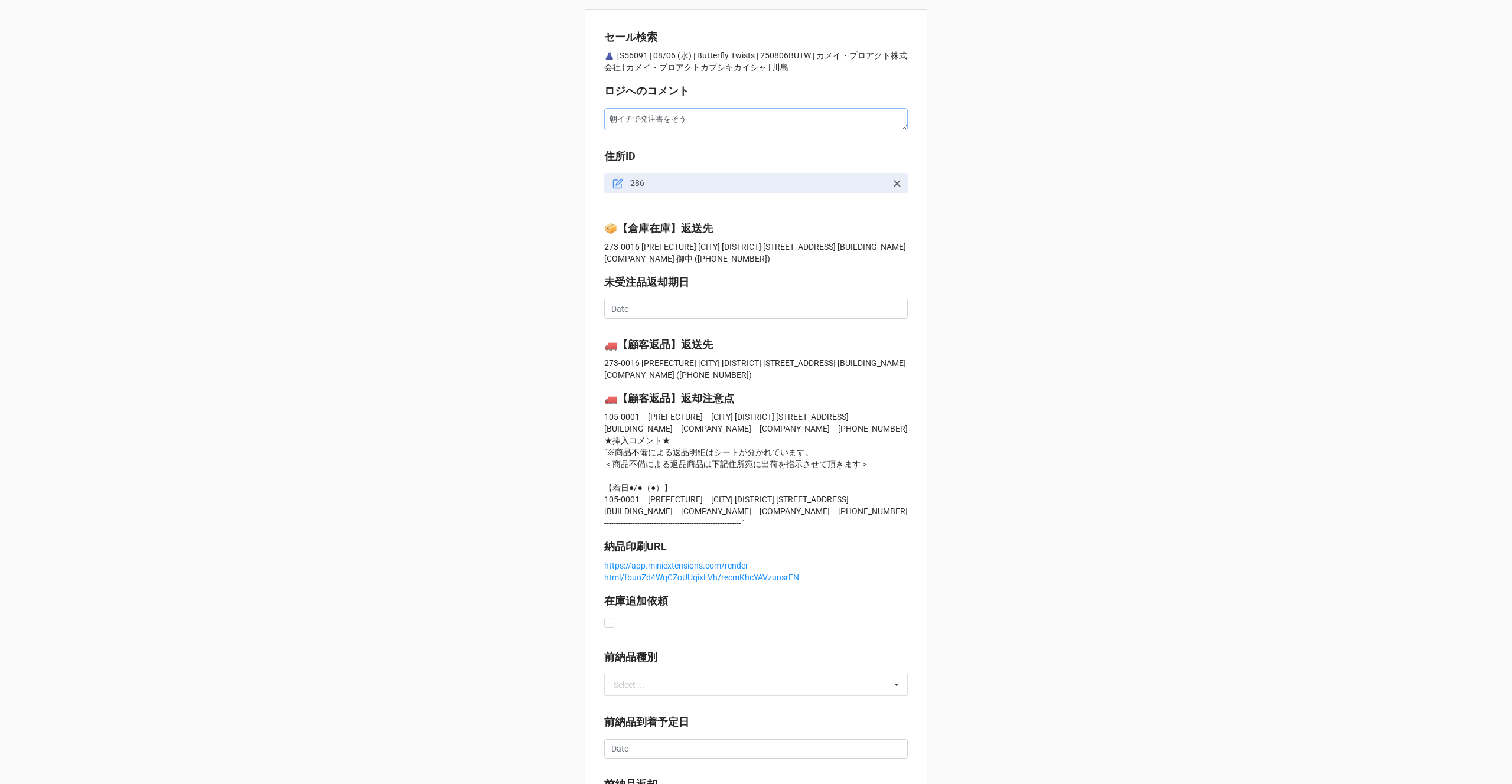 type on "x" 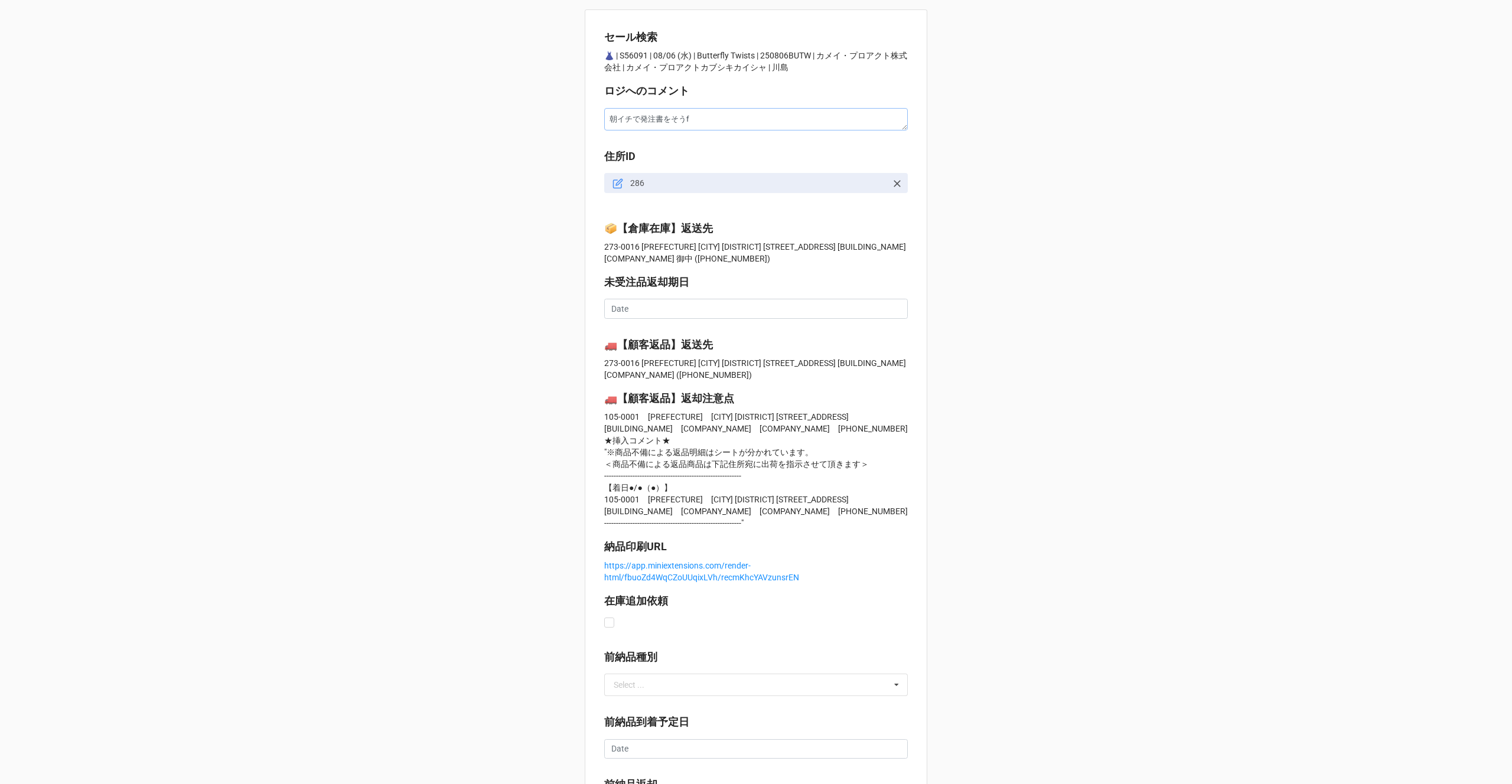 type on "朝イチで発注書を送付" 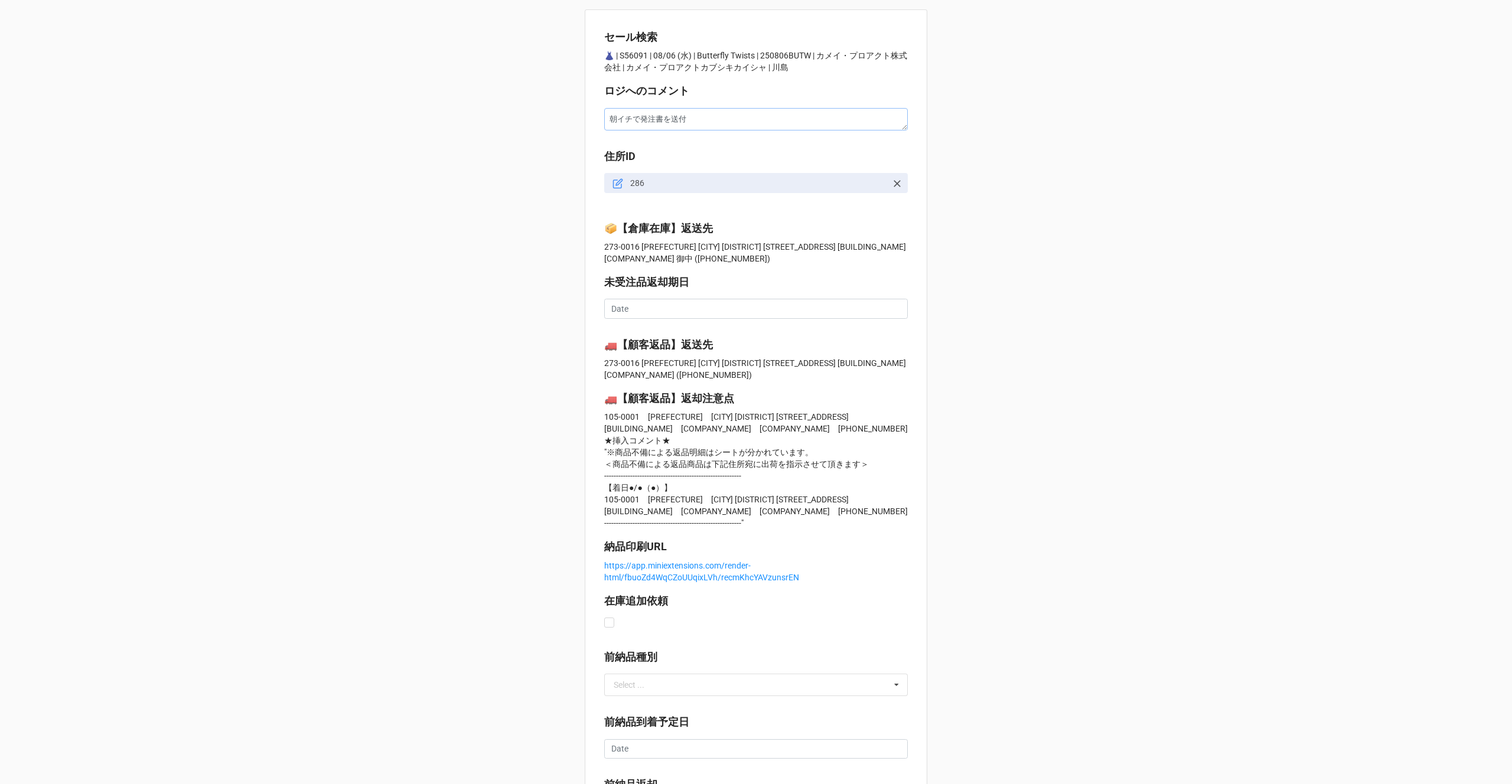 type on "x" 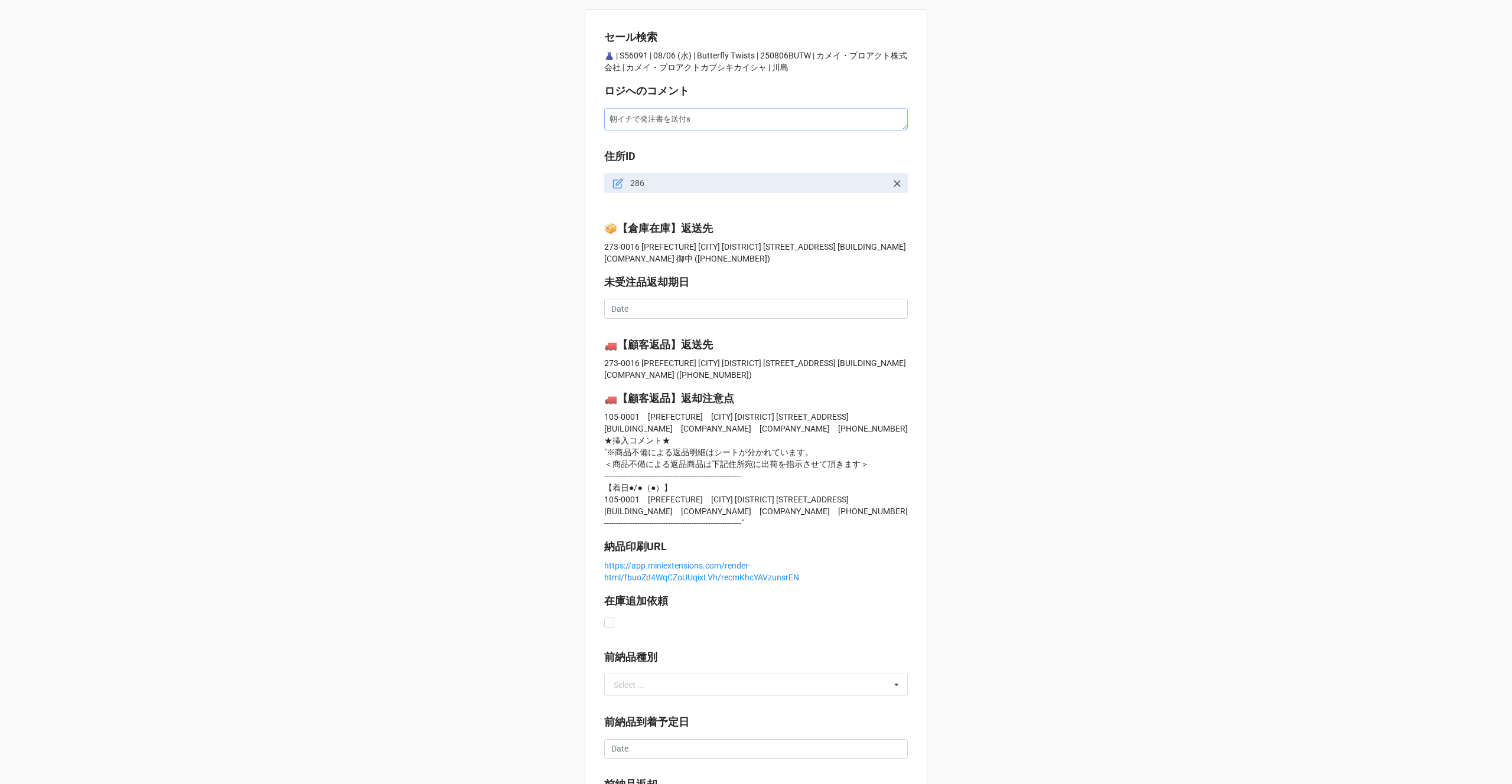 type on "朝イチで発注書を送付sh" 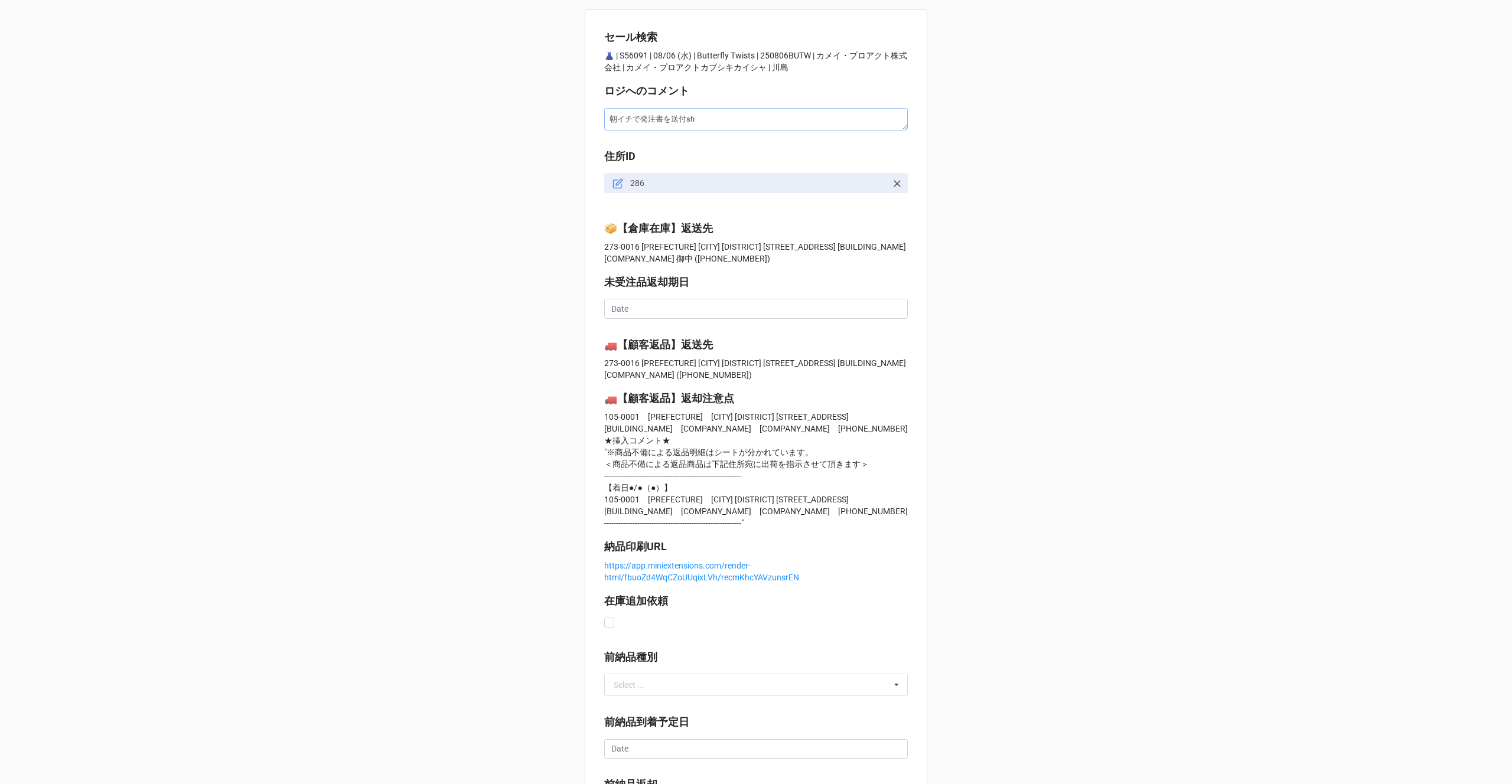 type on "x" 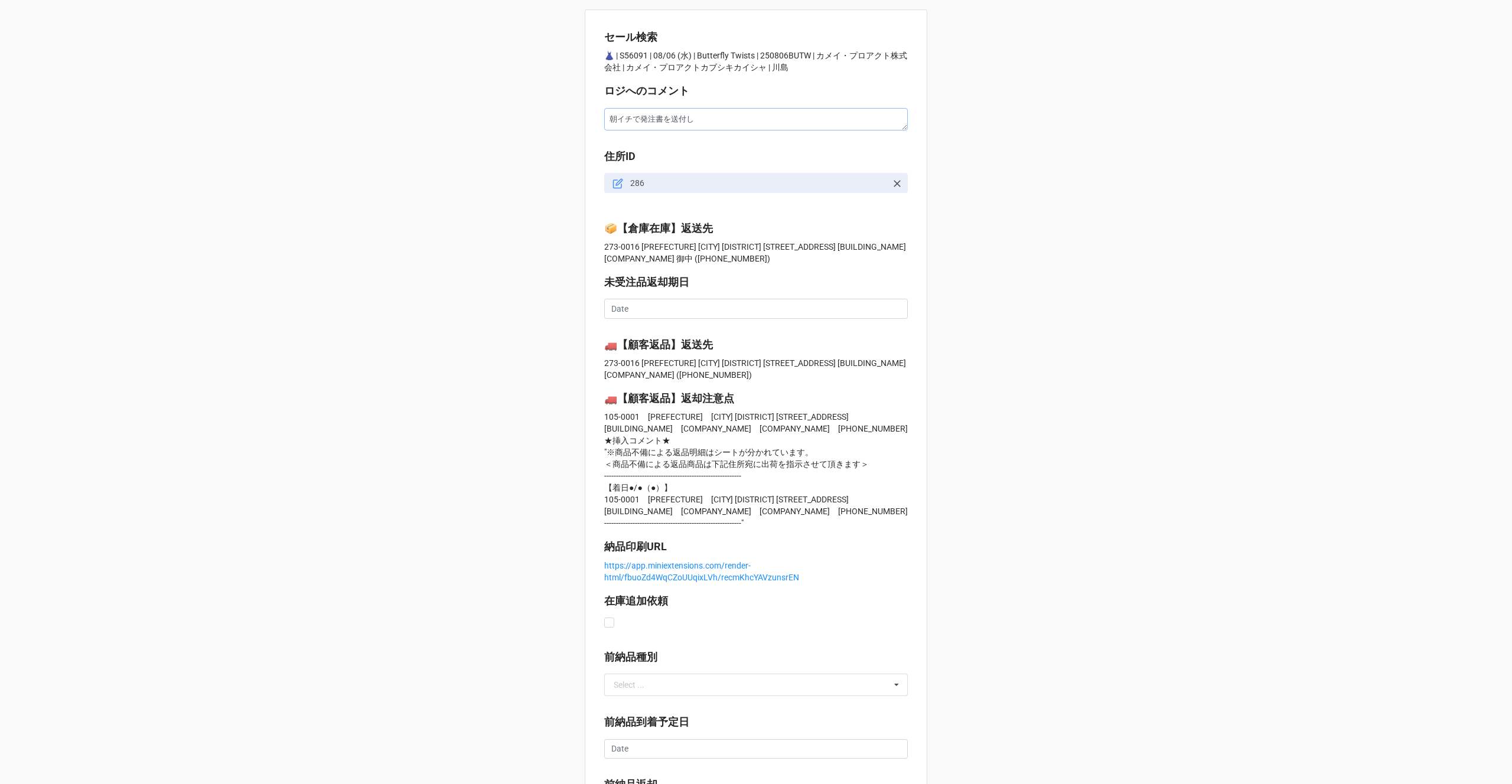 type on "x" 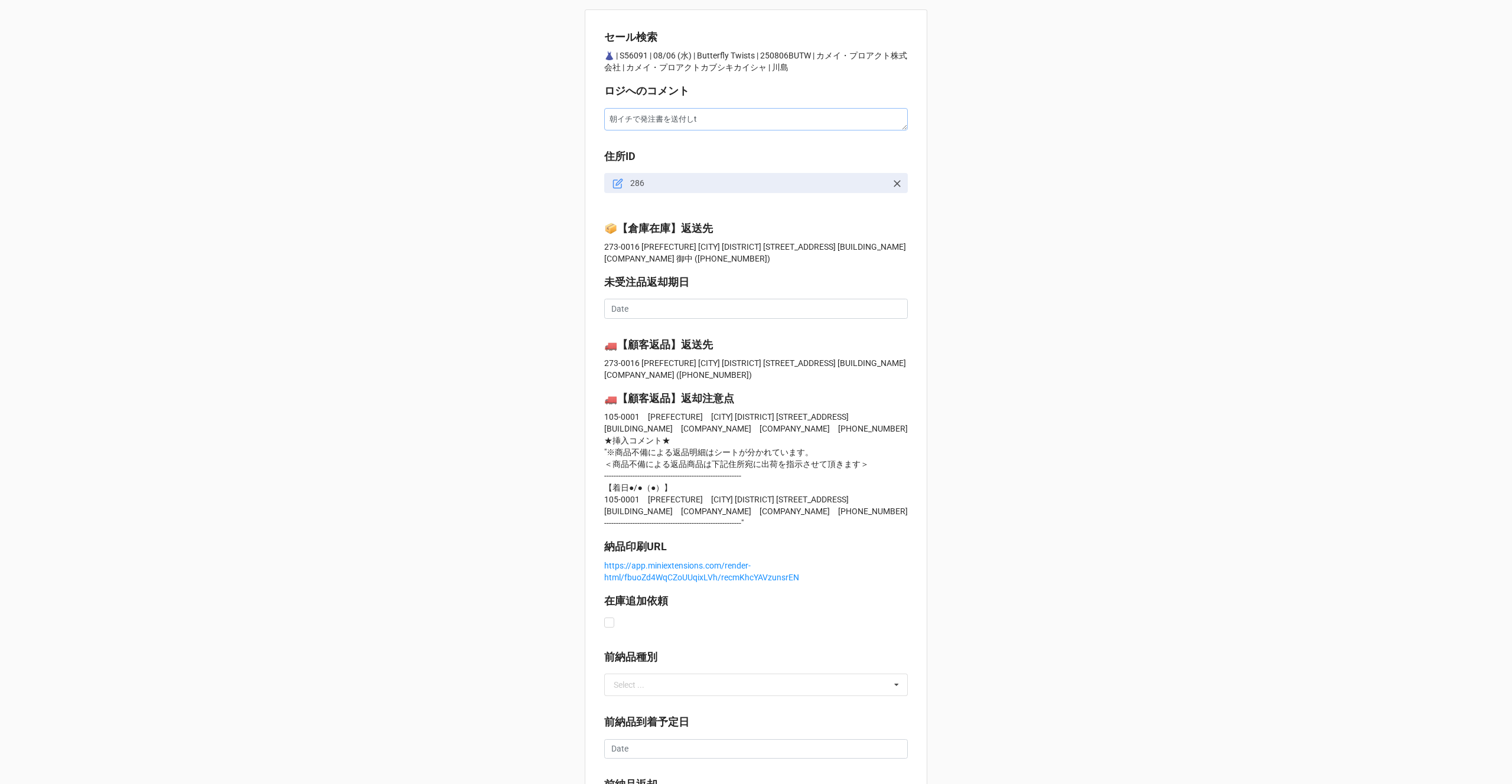 type on "x" 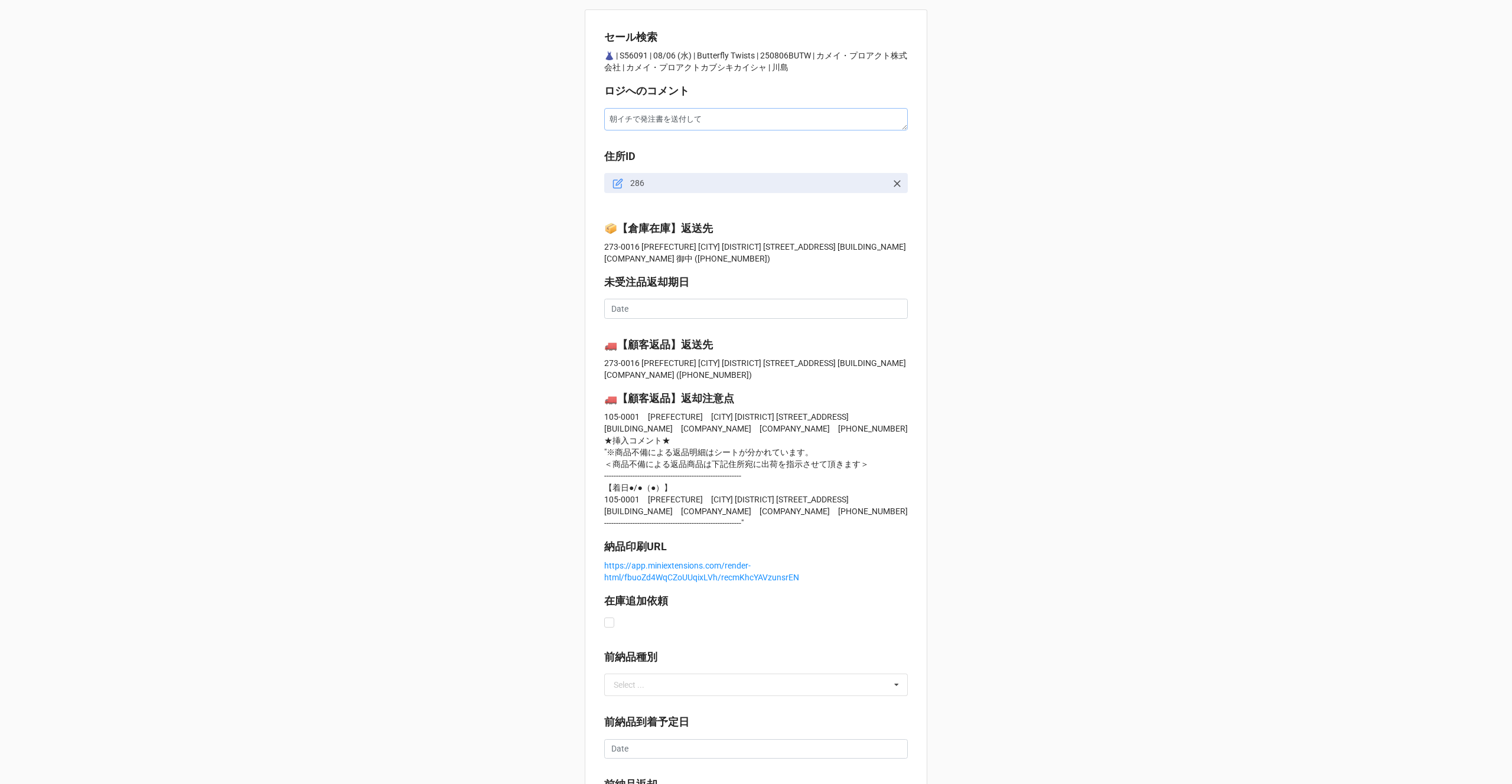 type on "朝イチで発注書を送付してk" 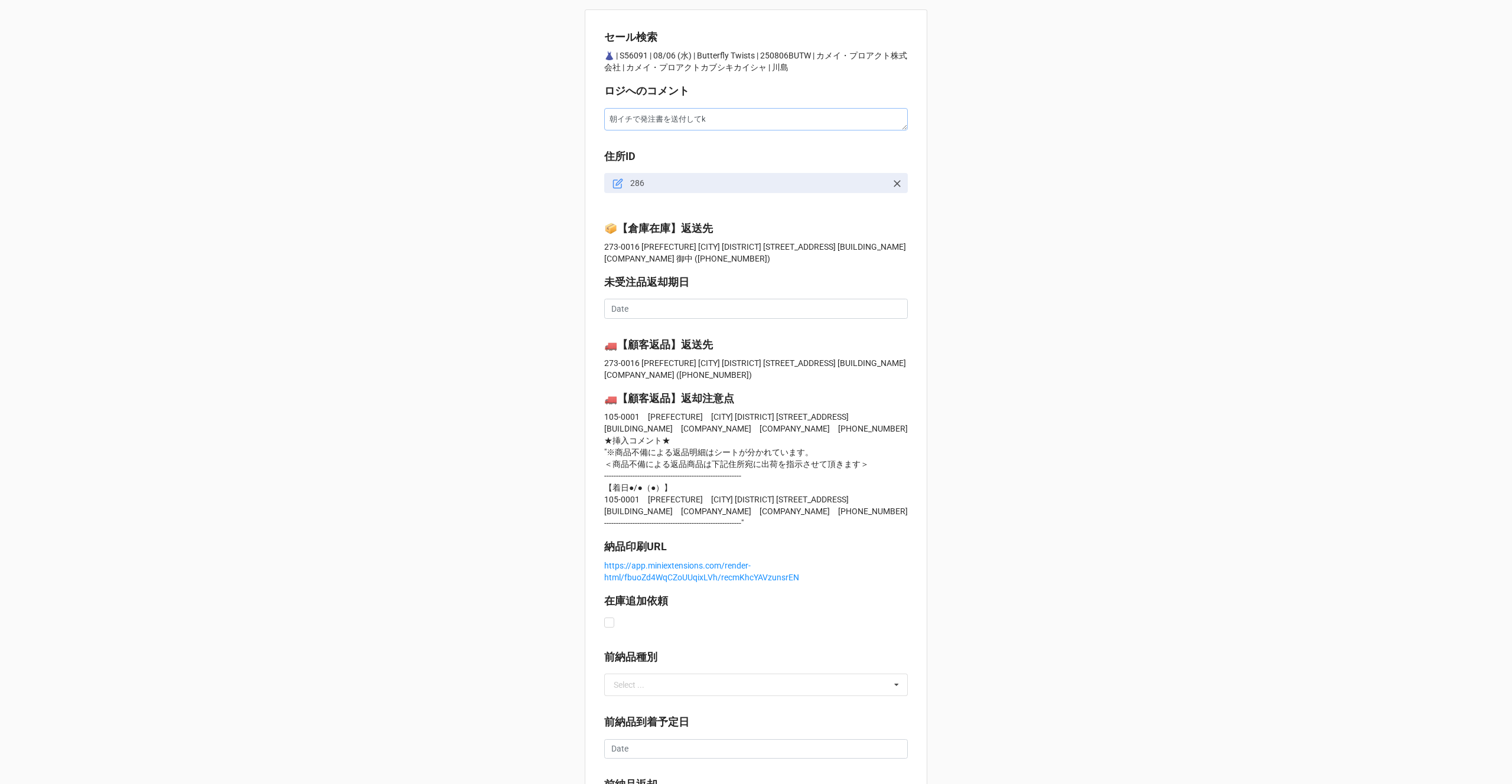 type on "x" 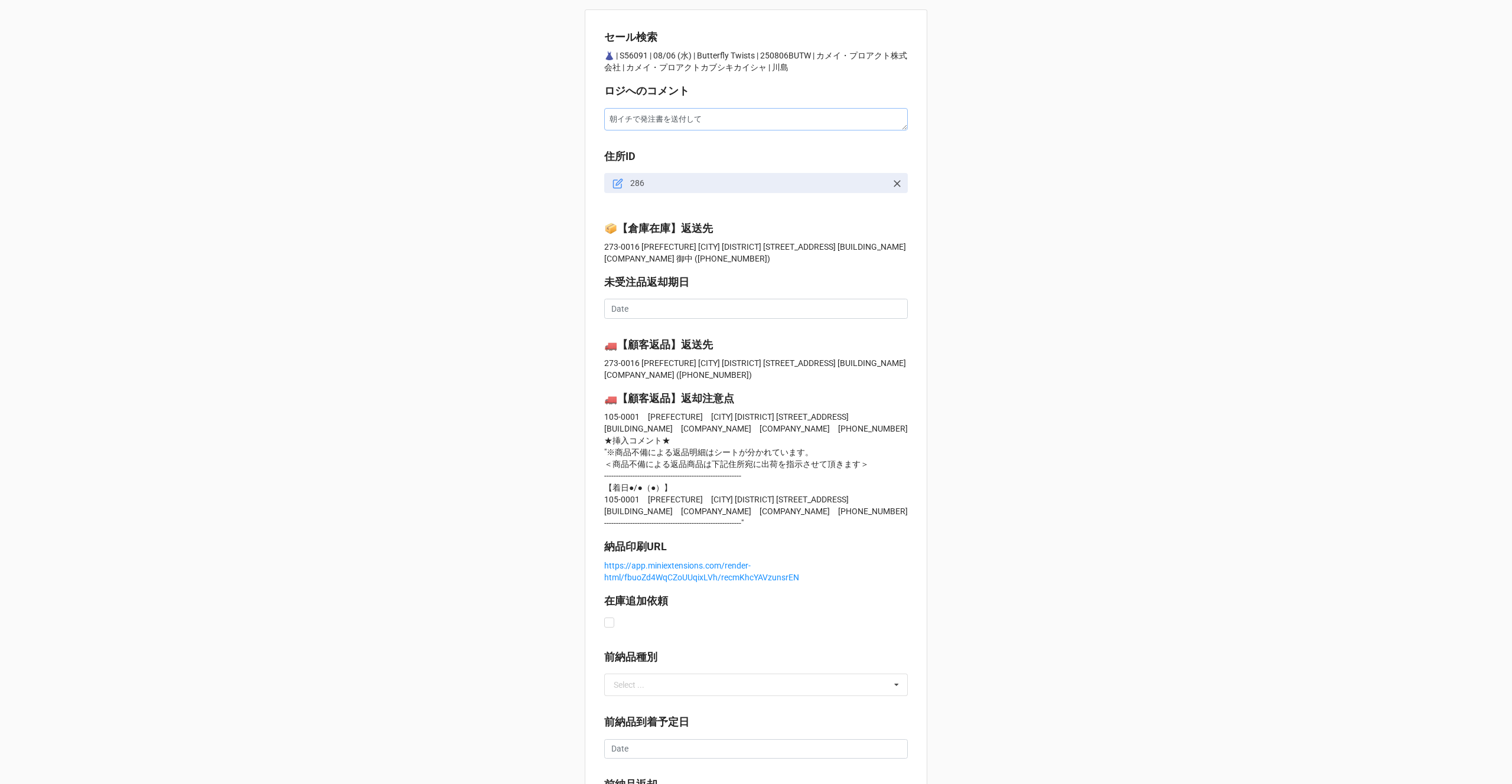 type on "x" 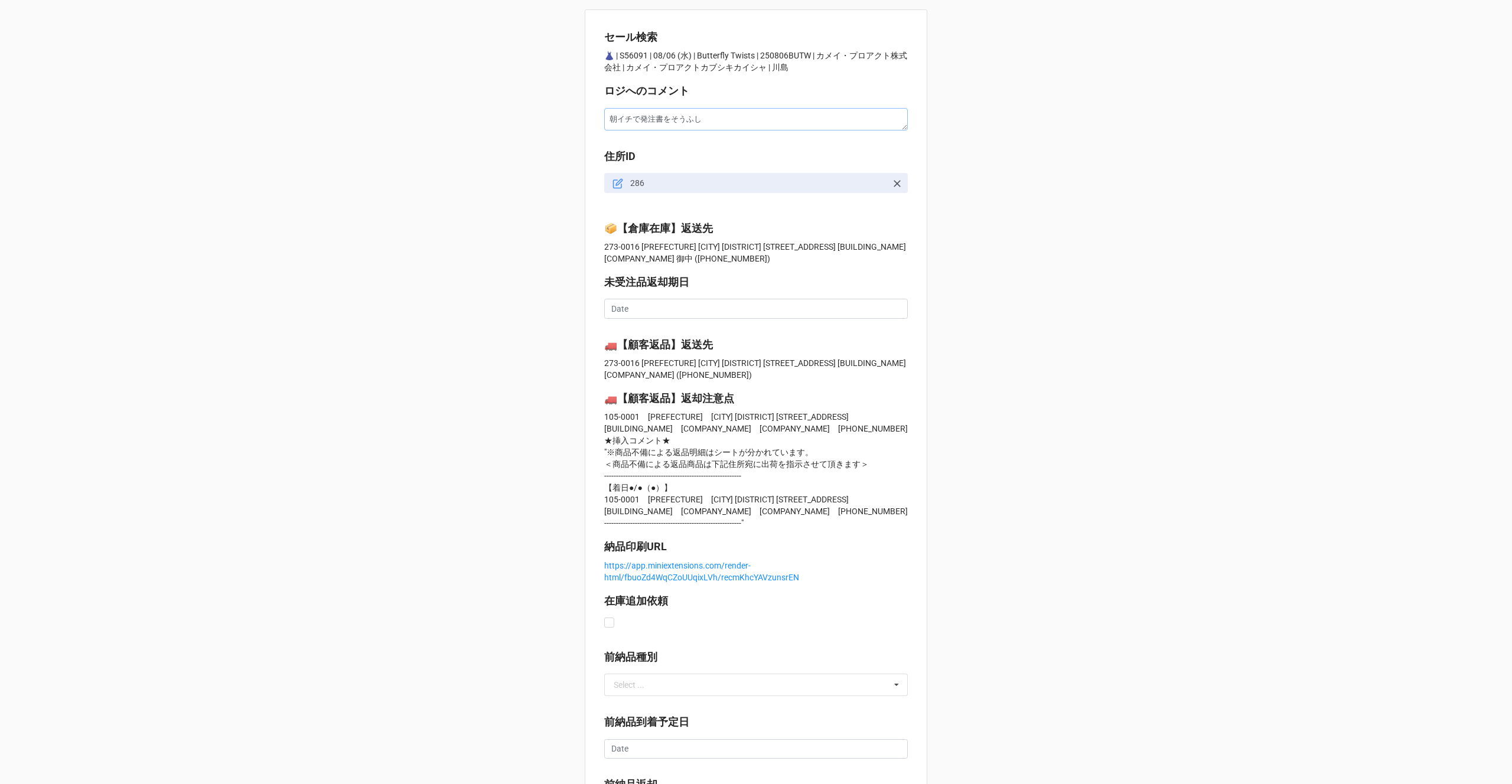 type on "x" 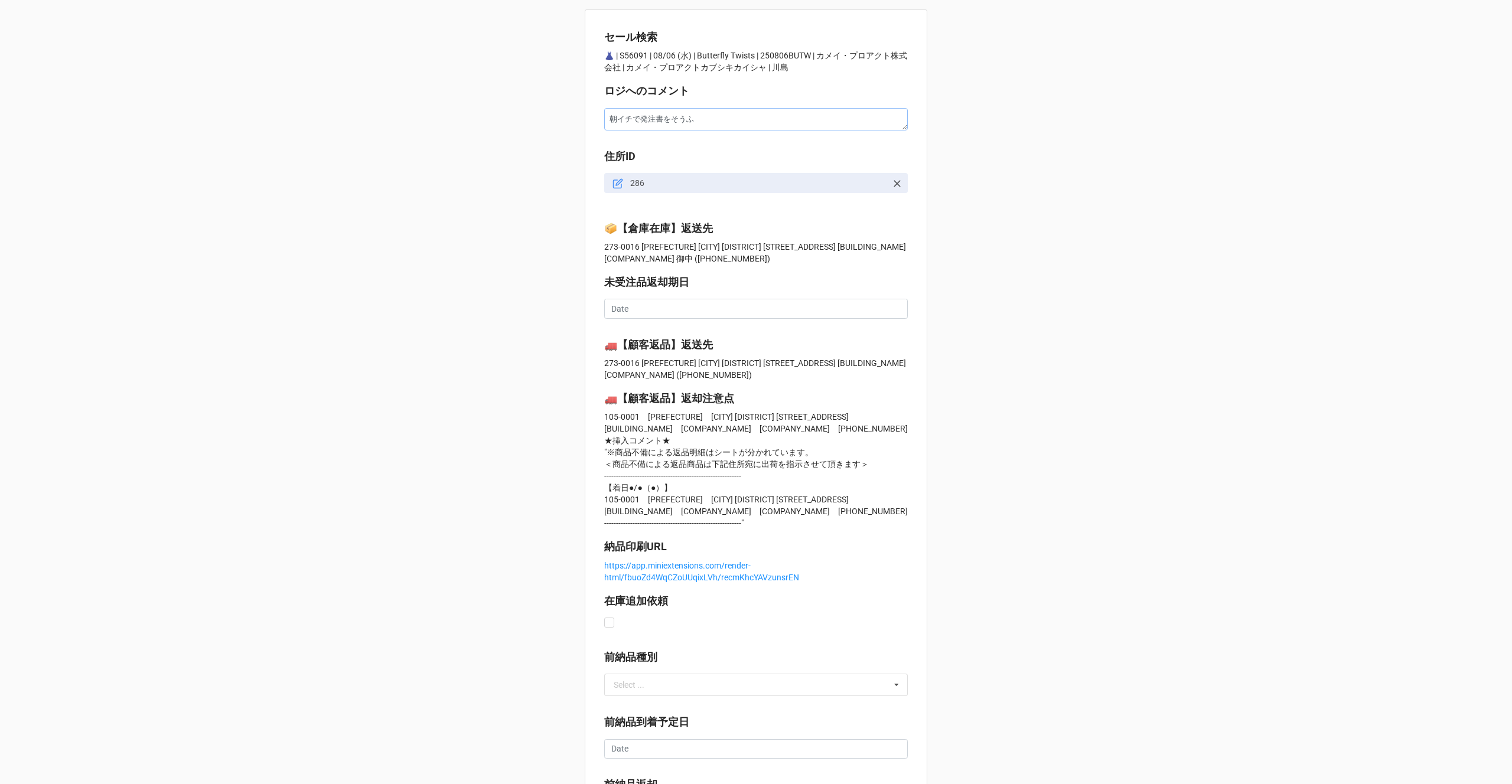 type on "x" 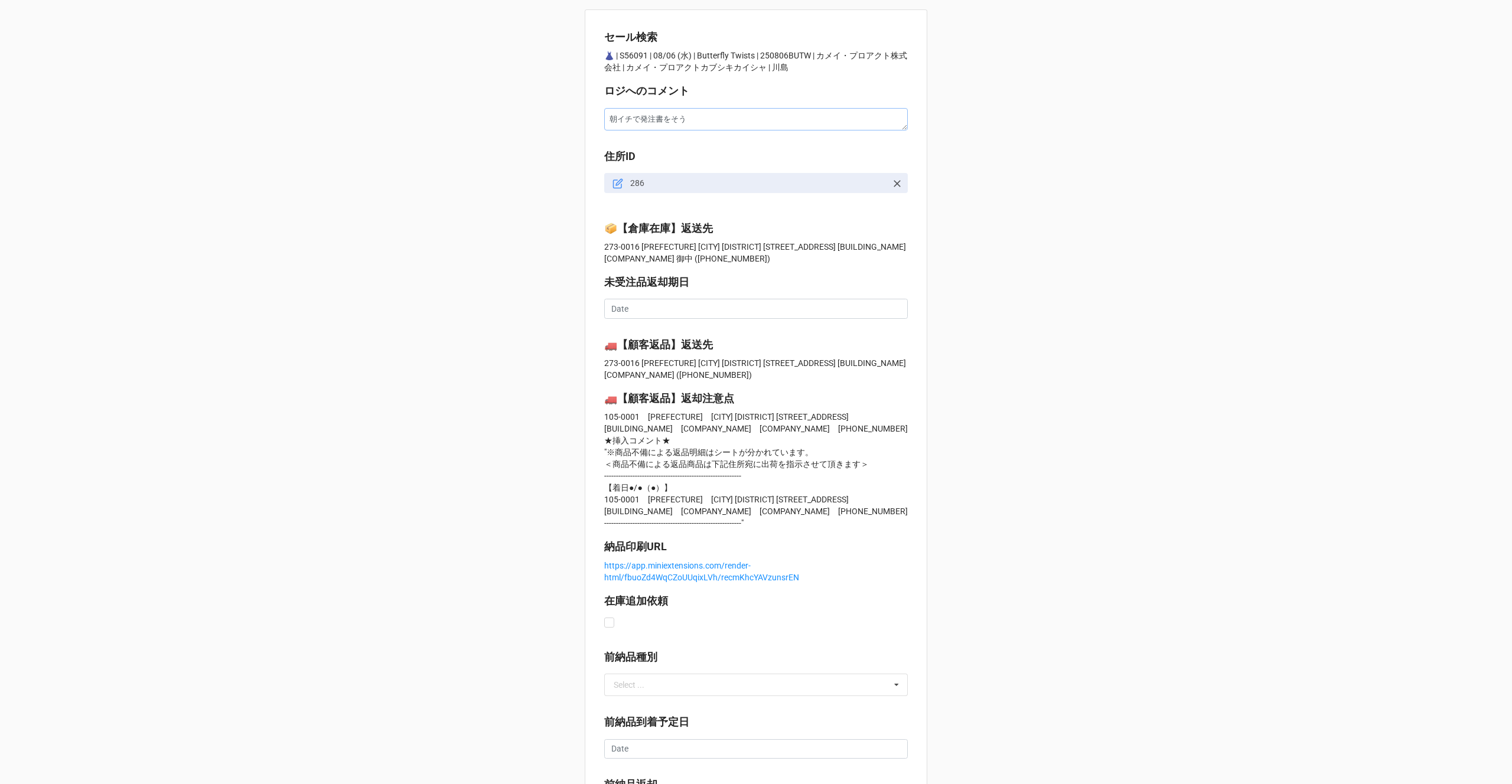 type on "x" 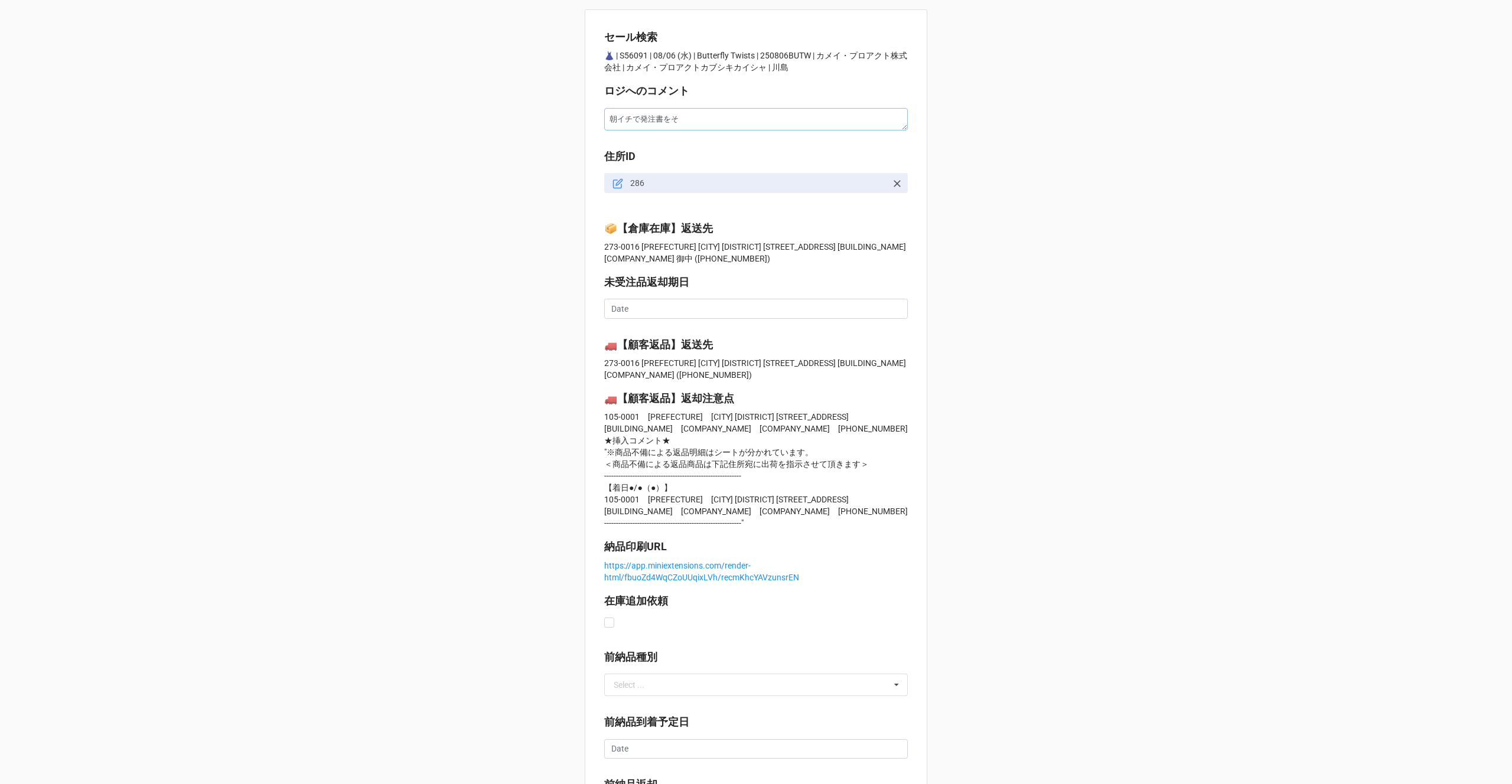 type on "x" 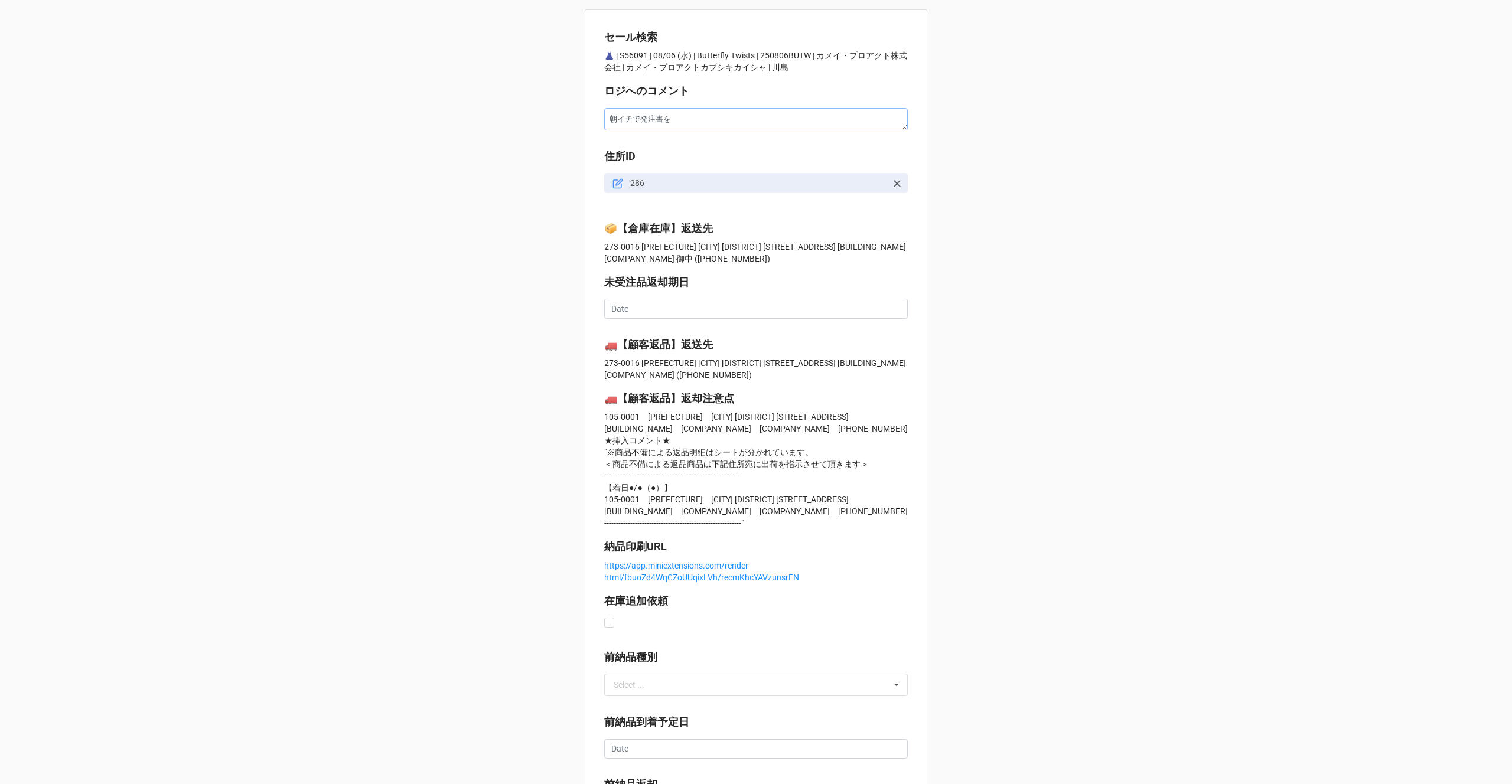 type on "x" 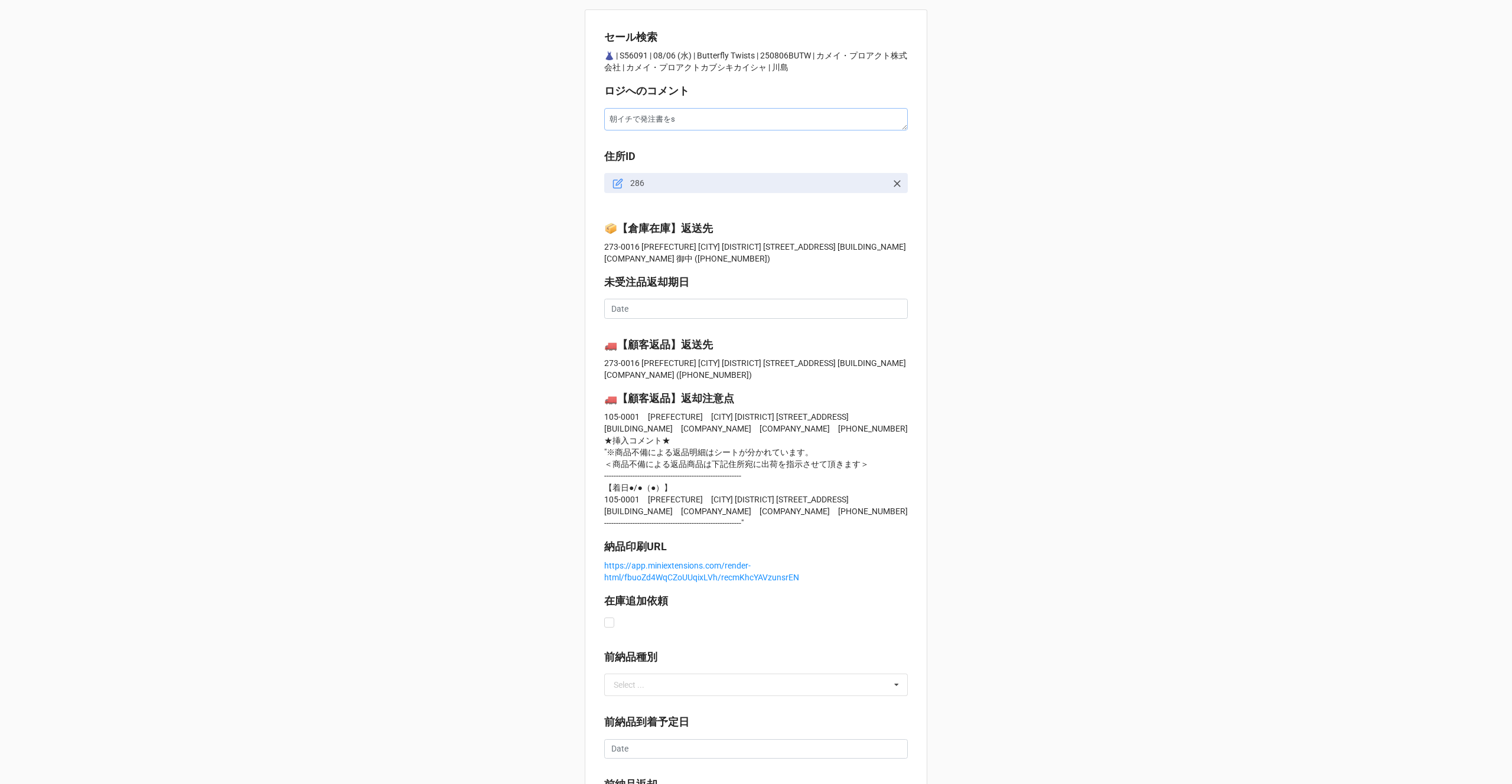 type on "x" 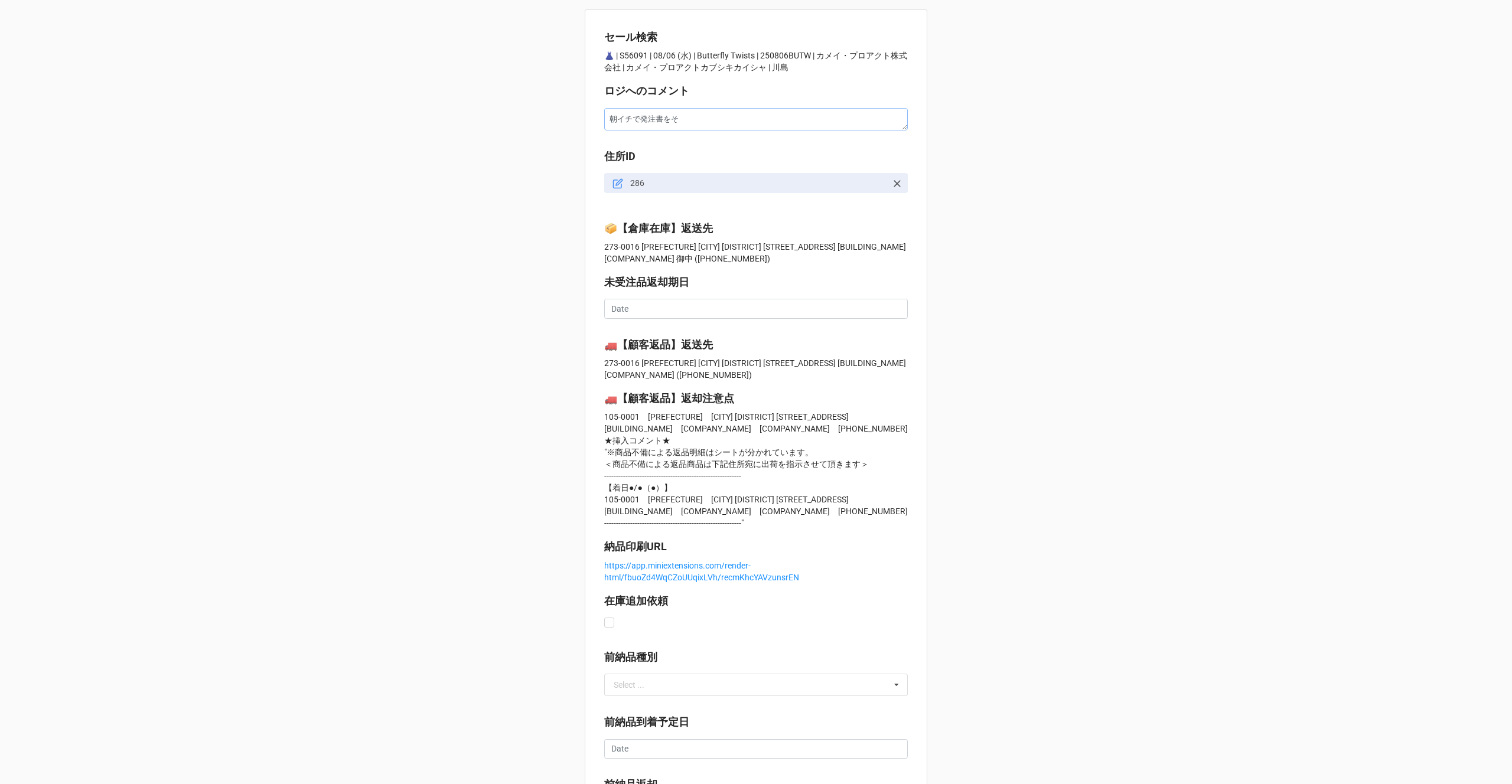 type on "朝イチで発注書をそう" 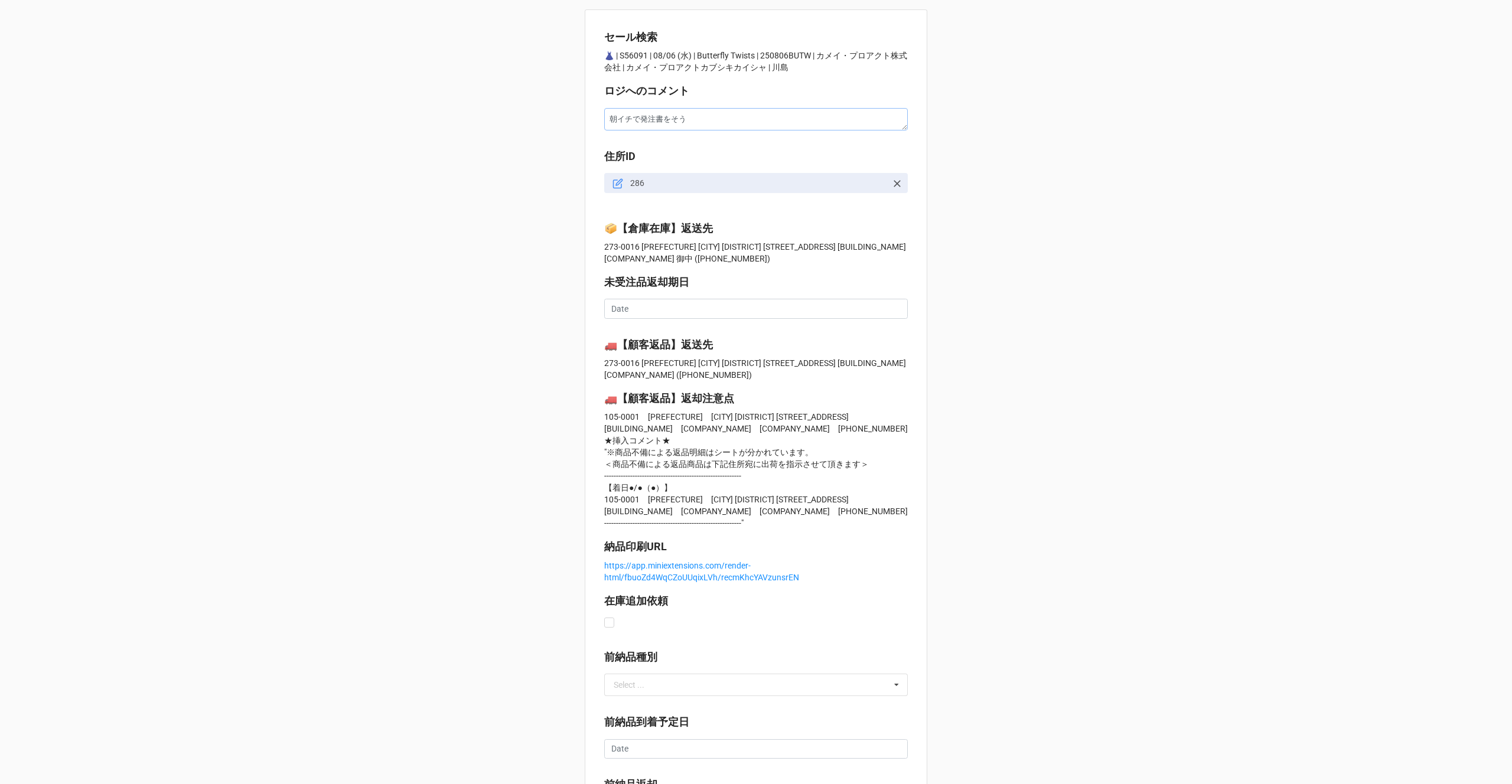type on "x" 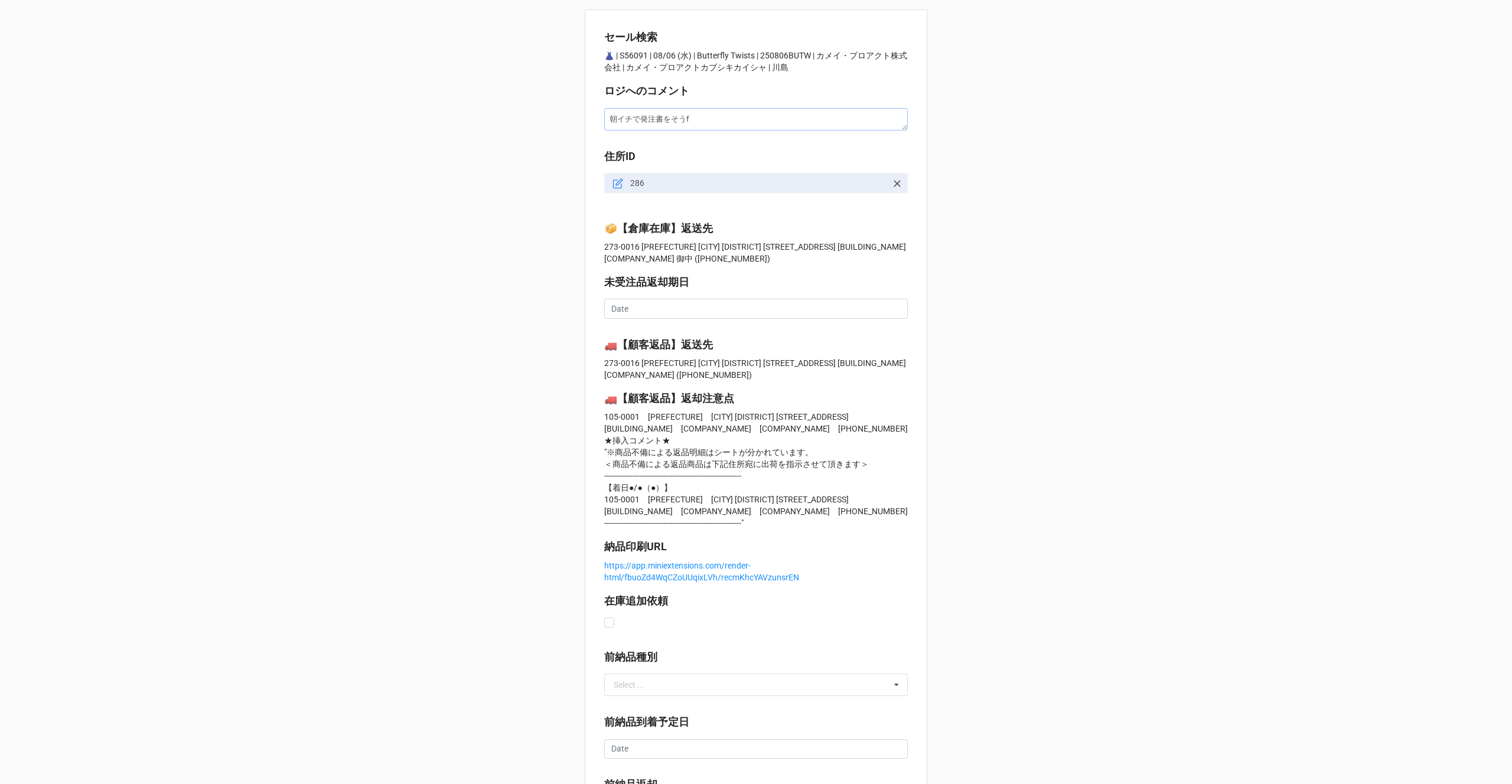 type on "x" 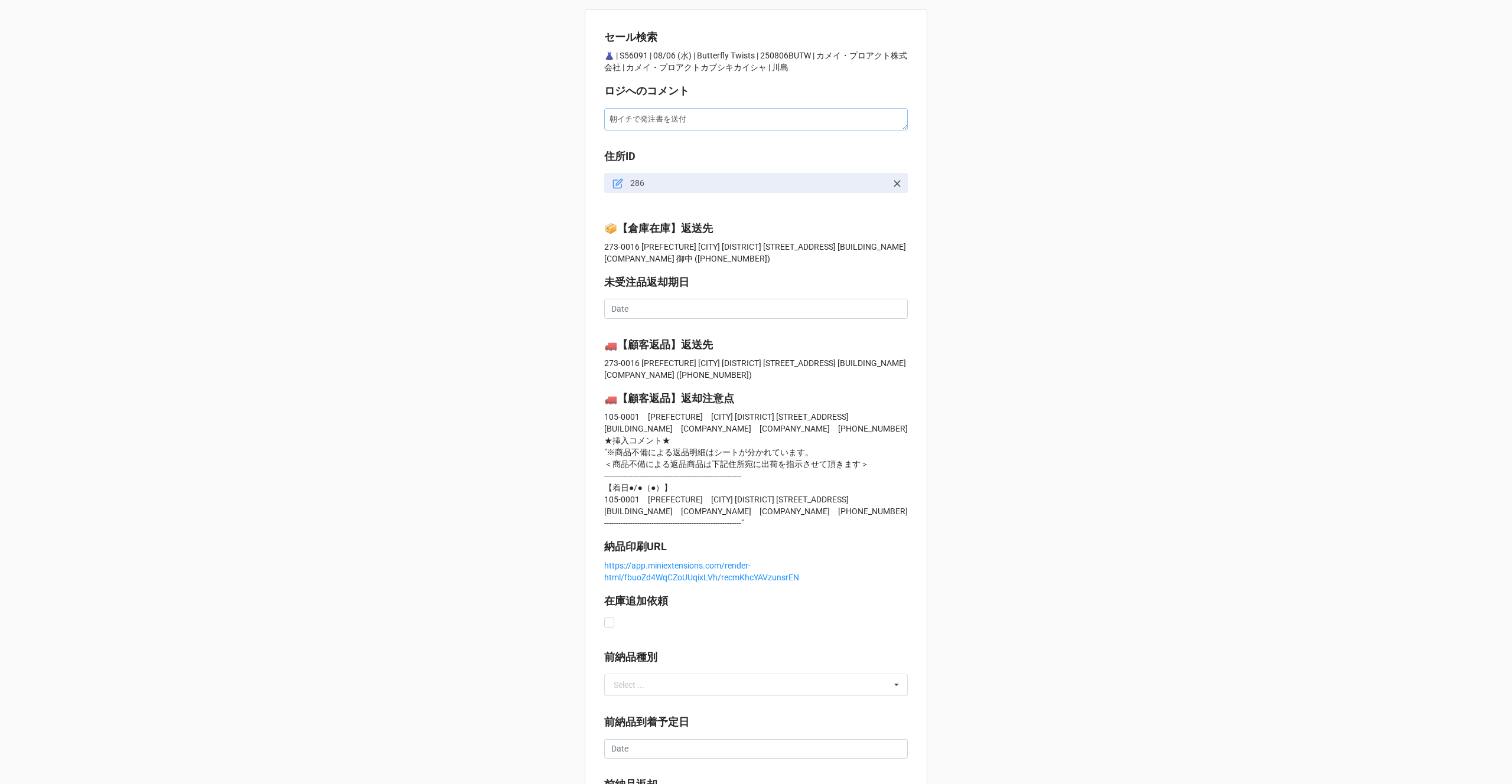 type on "x" 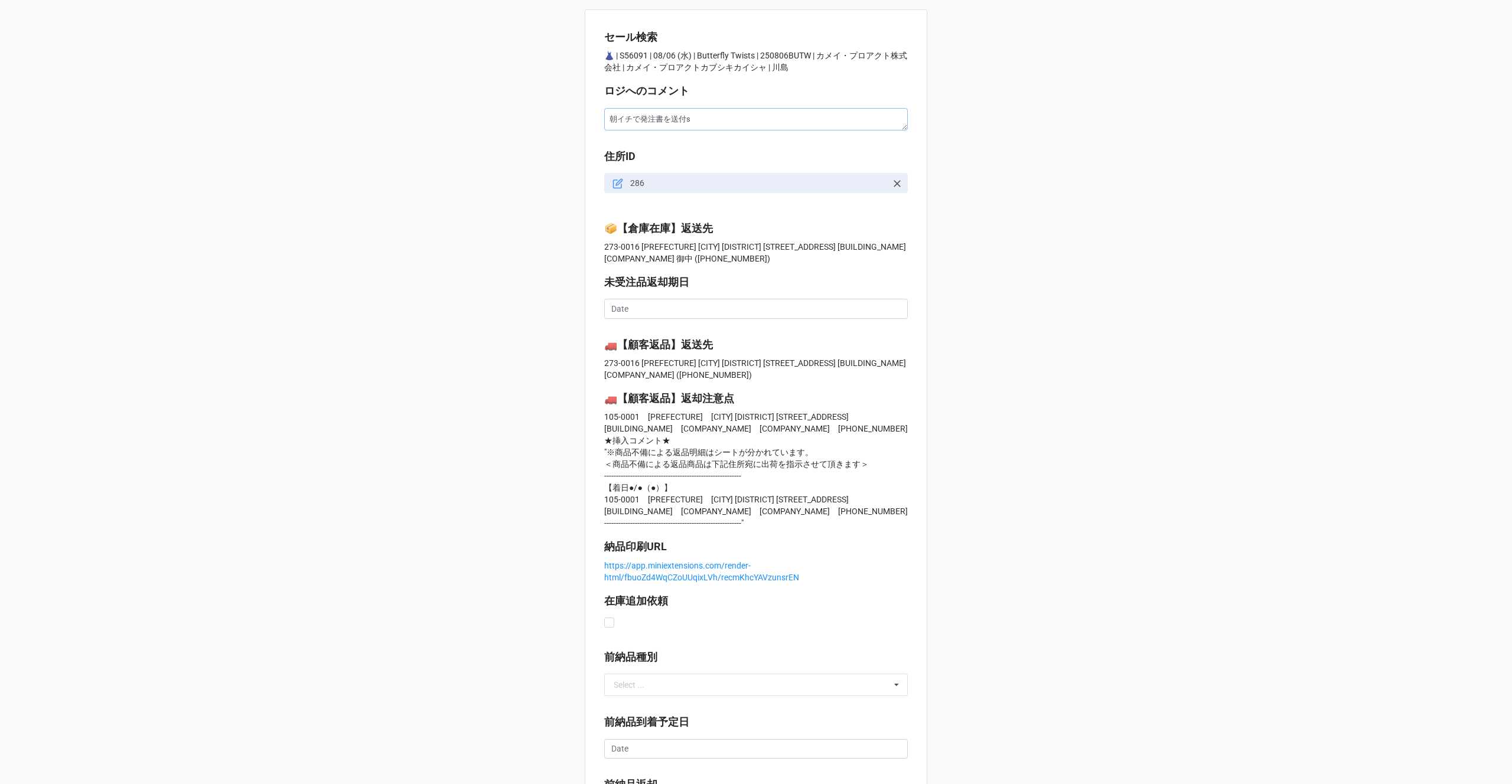 type on "x" 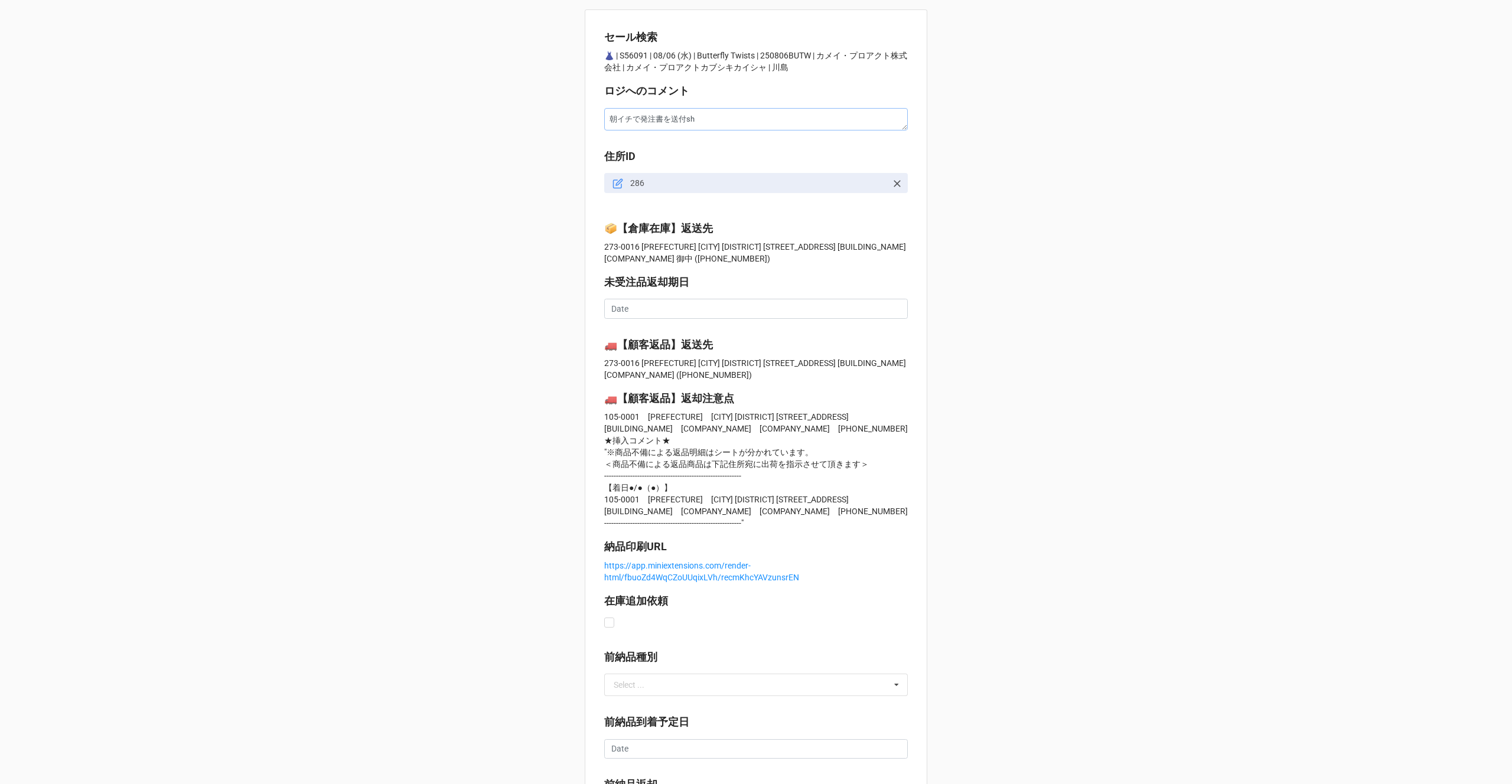 type on "x" 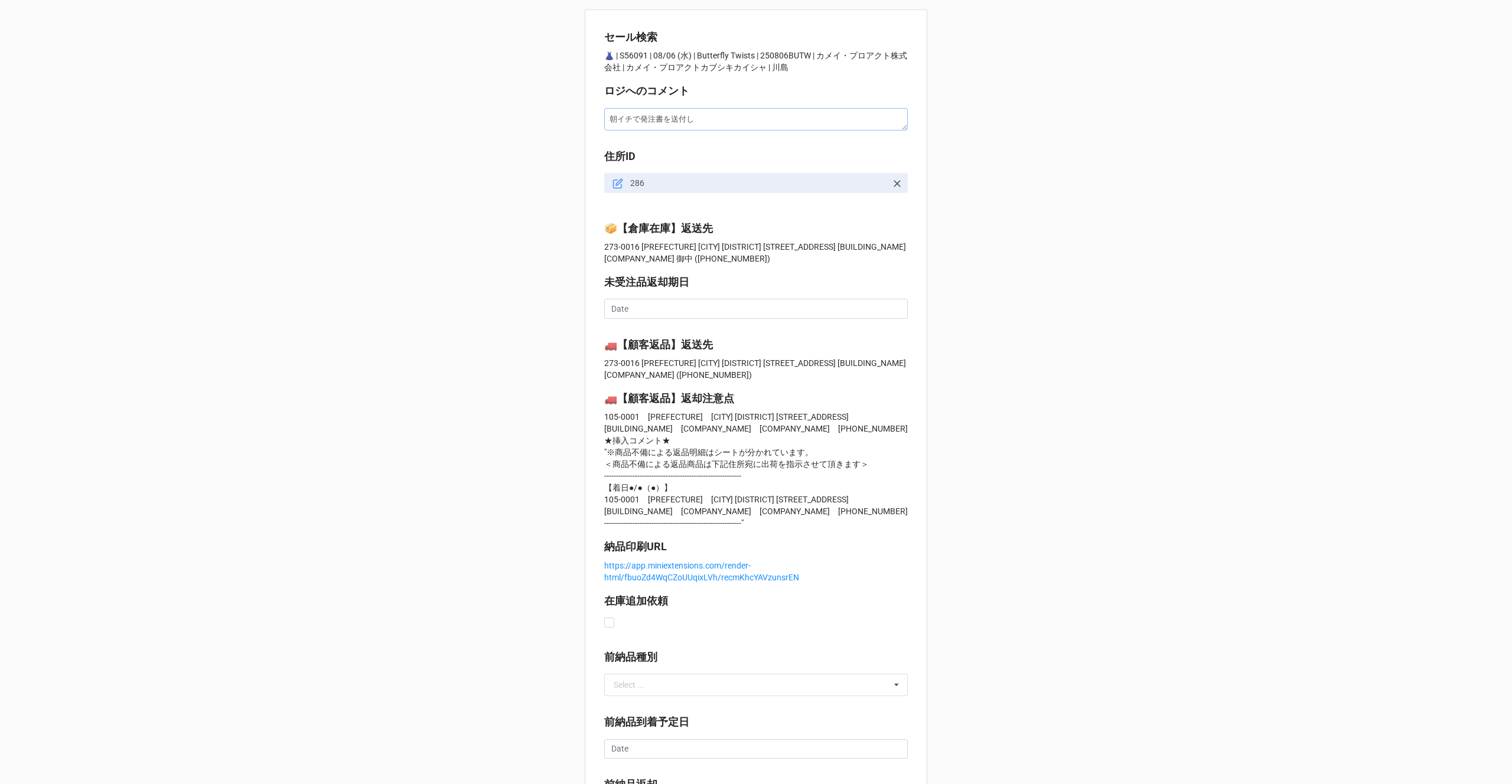 type on "朝イチで発注書を送付しt" 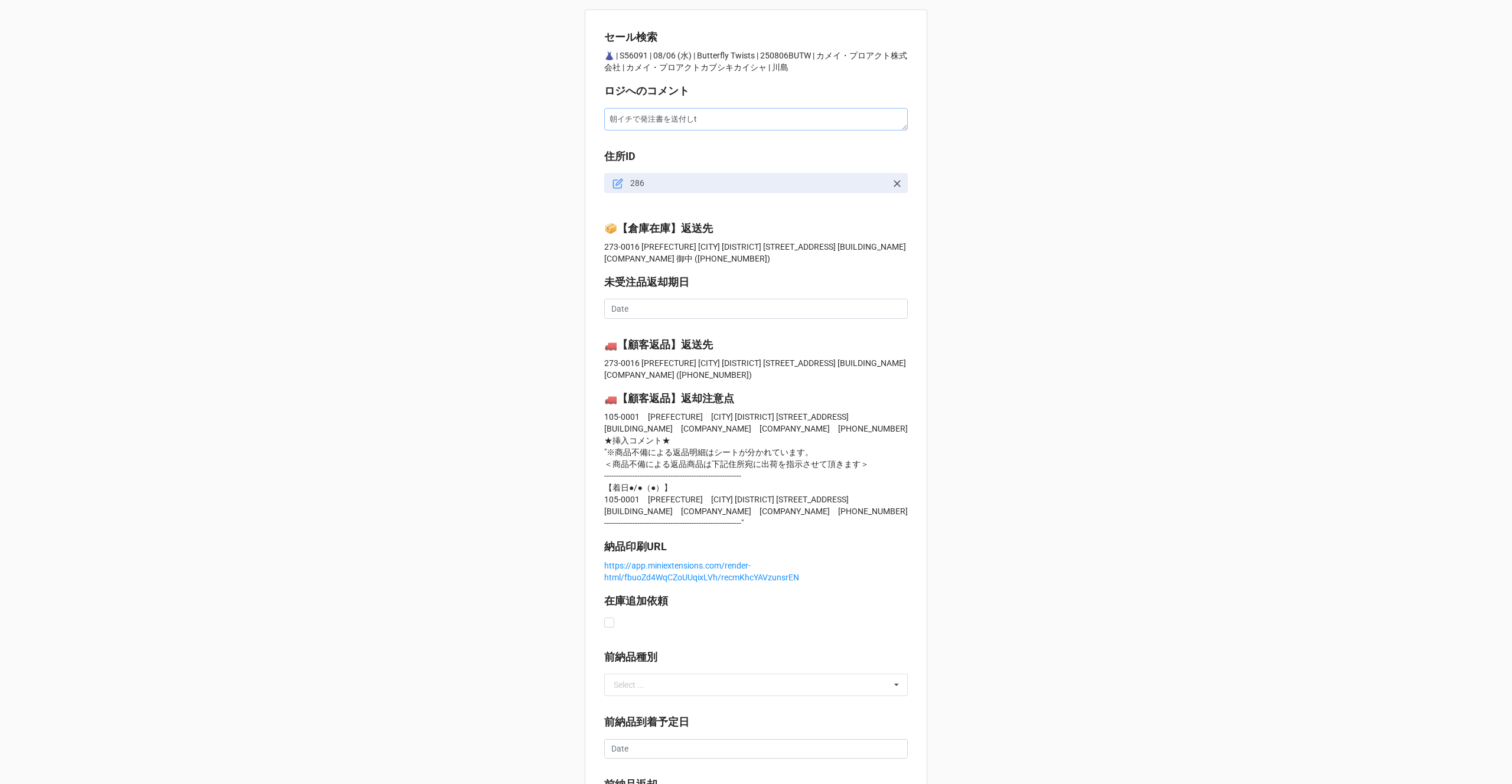 type on "x" 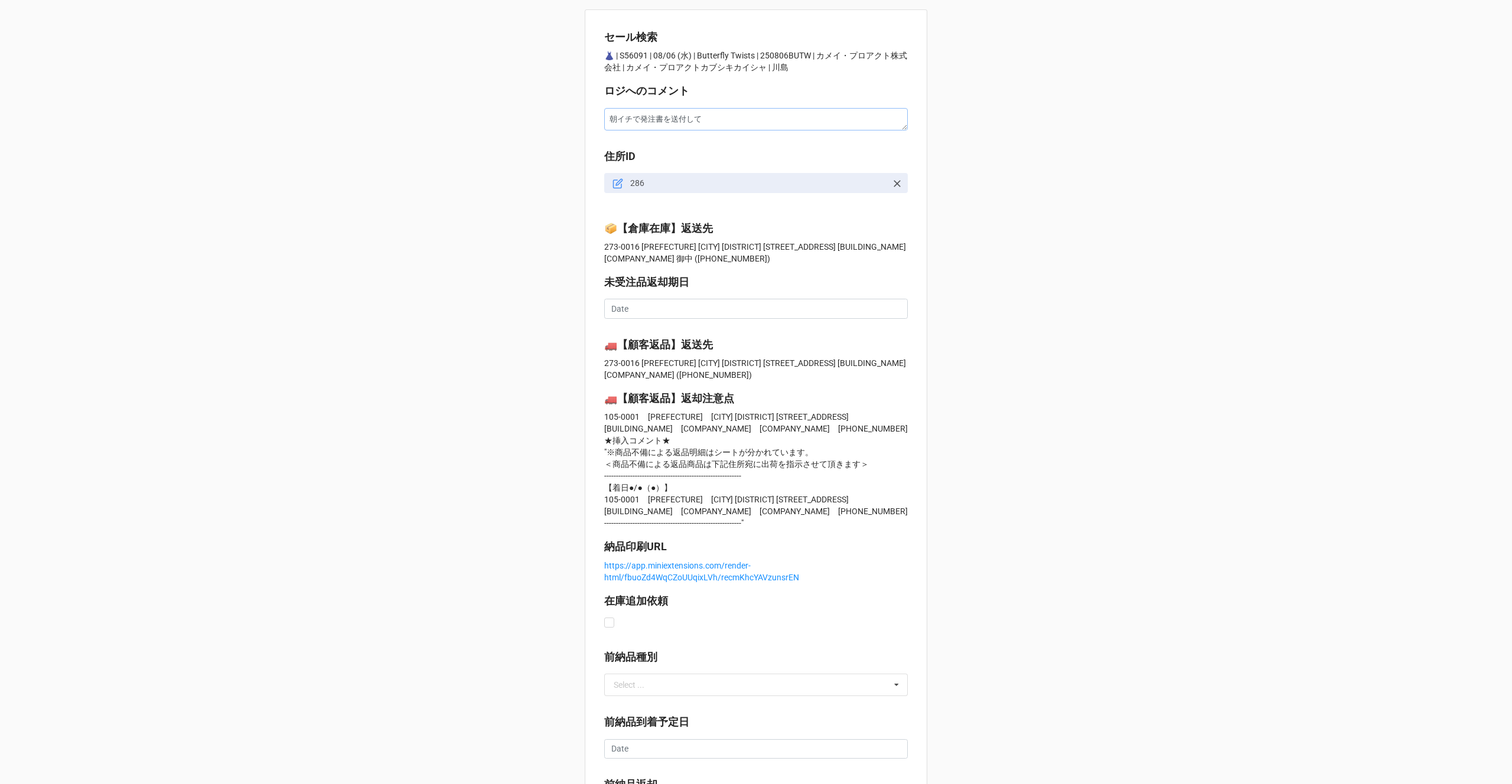 type on "x" 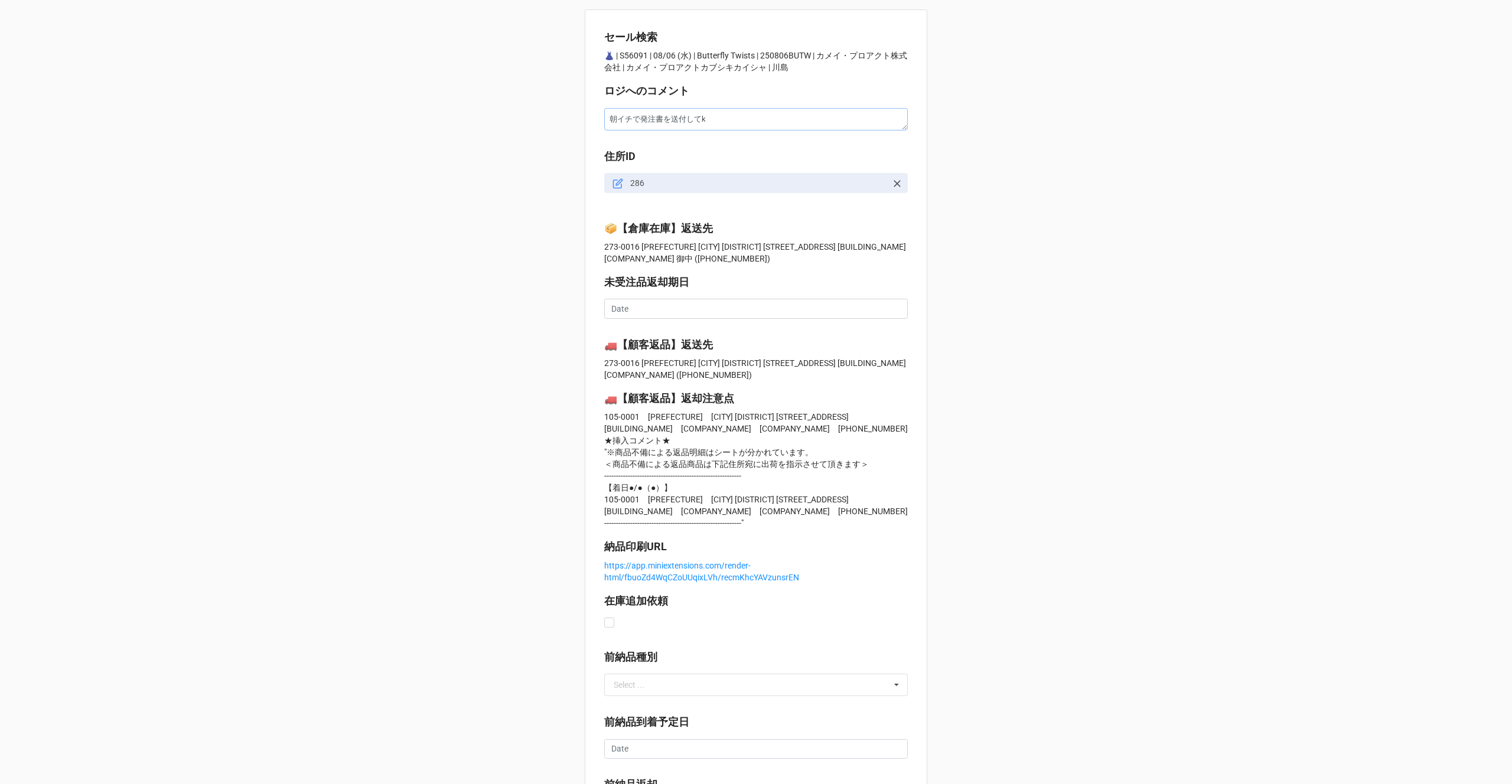 type on "x" 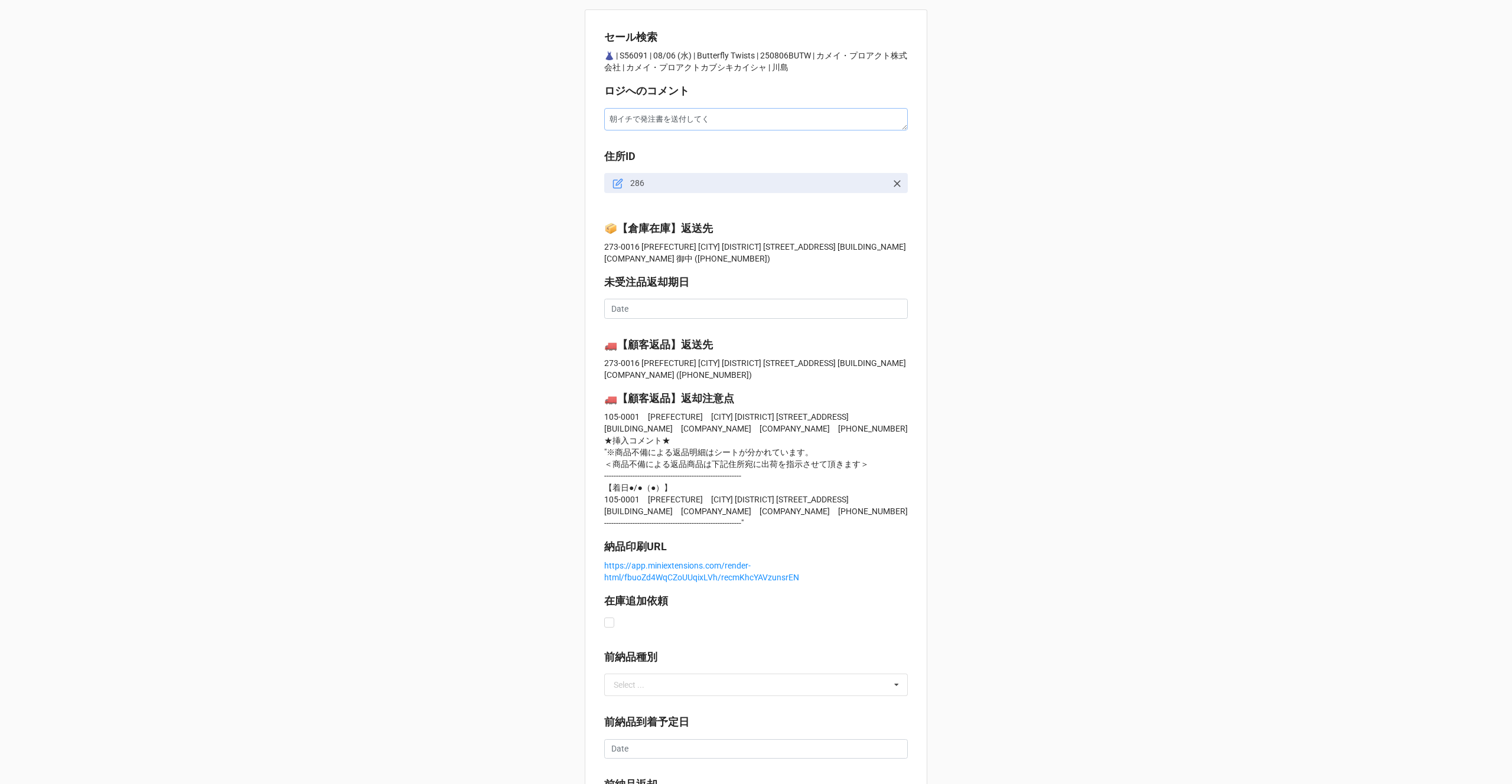 type on "朝イチで発注書を送付してくd" 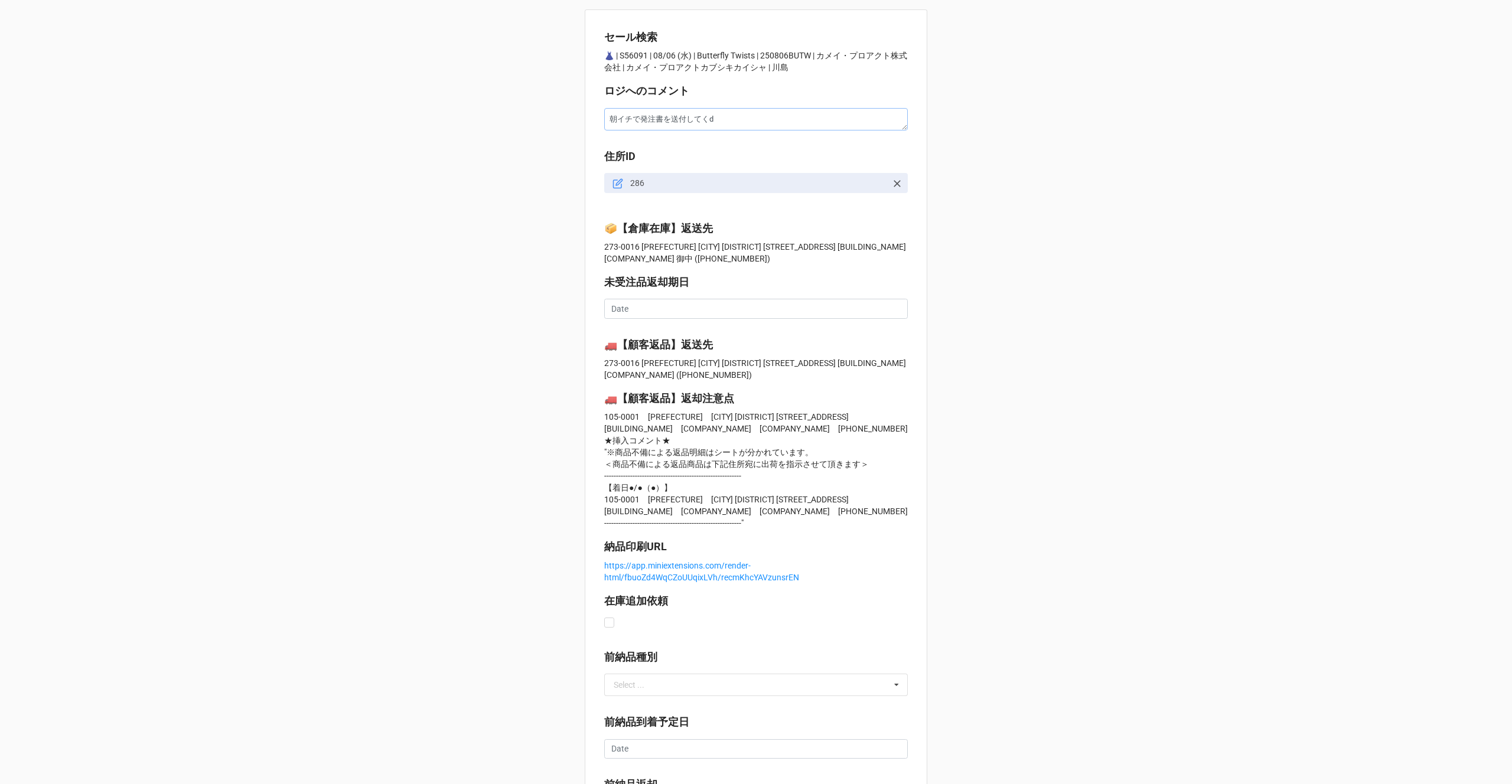 type on "x" 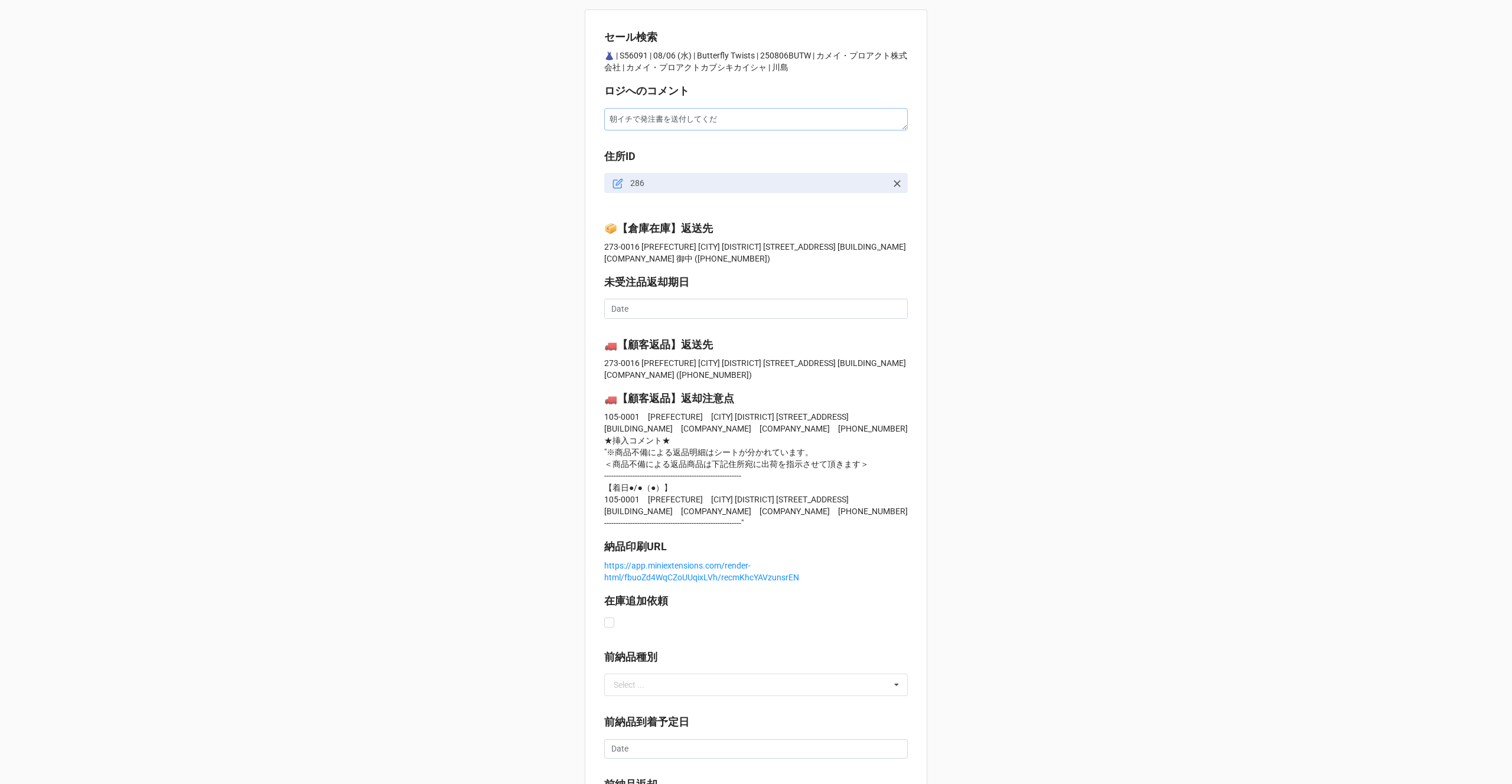 type on "x" 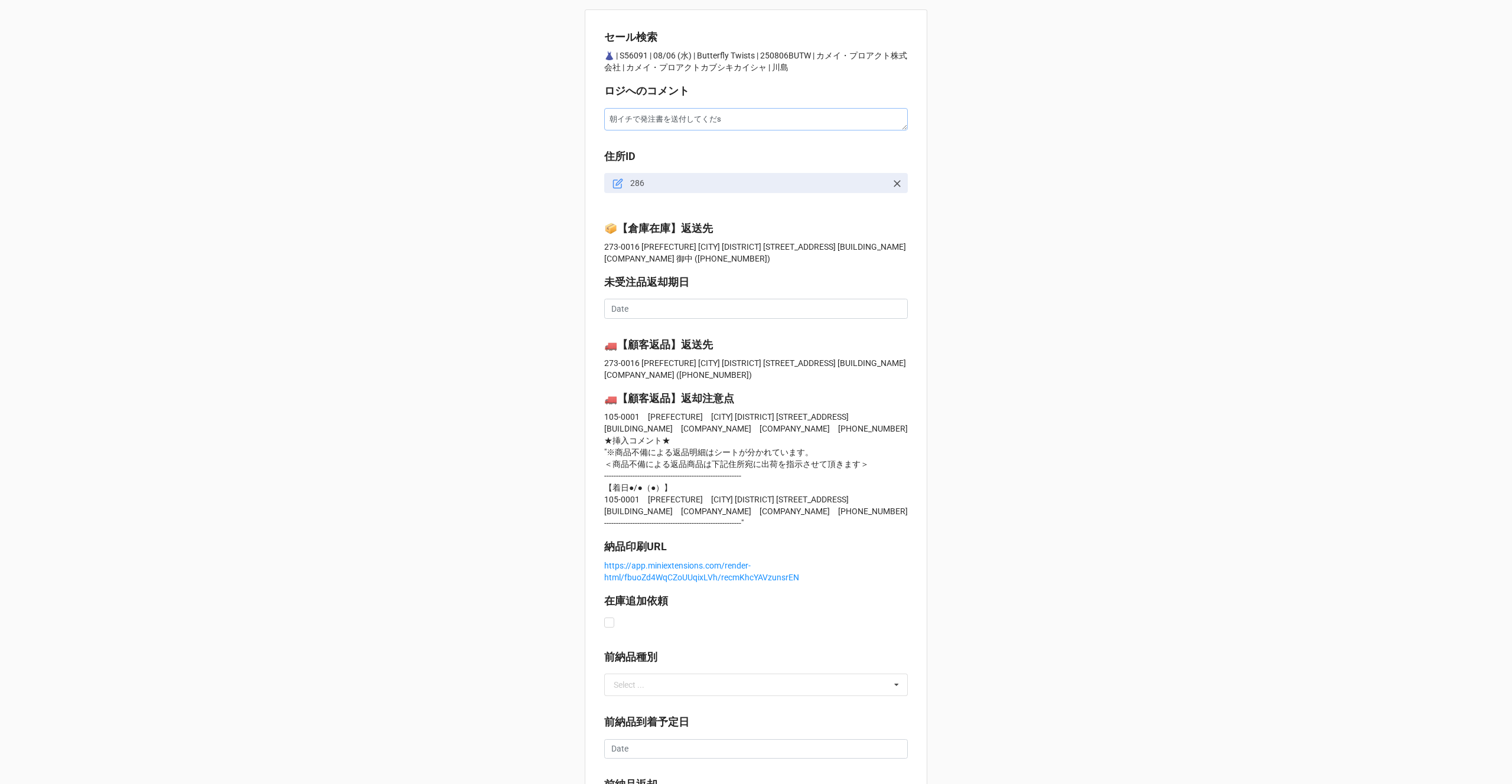 type on "x" 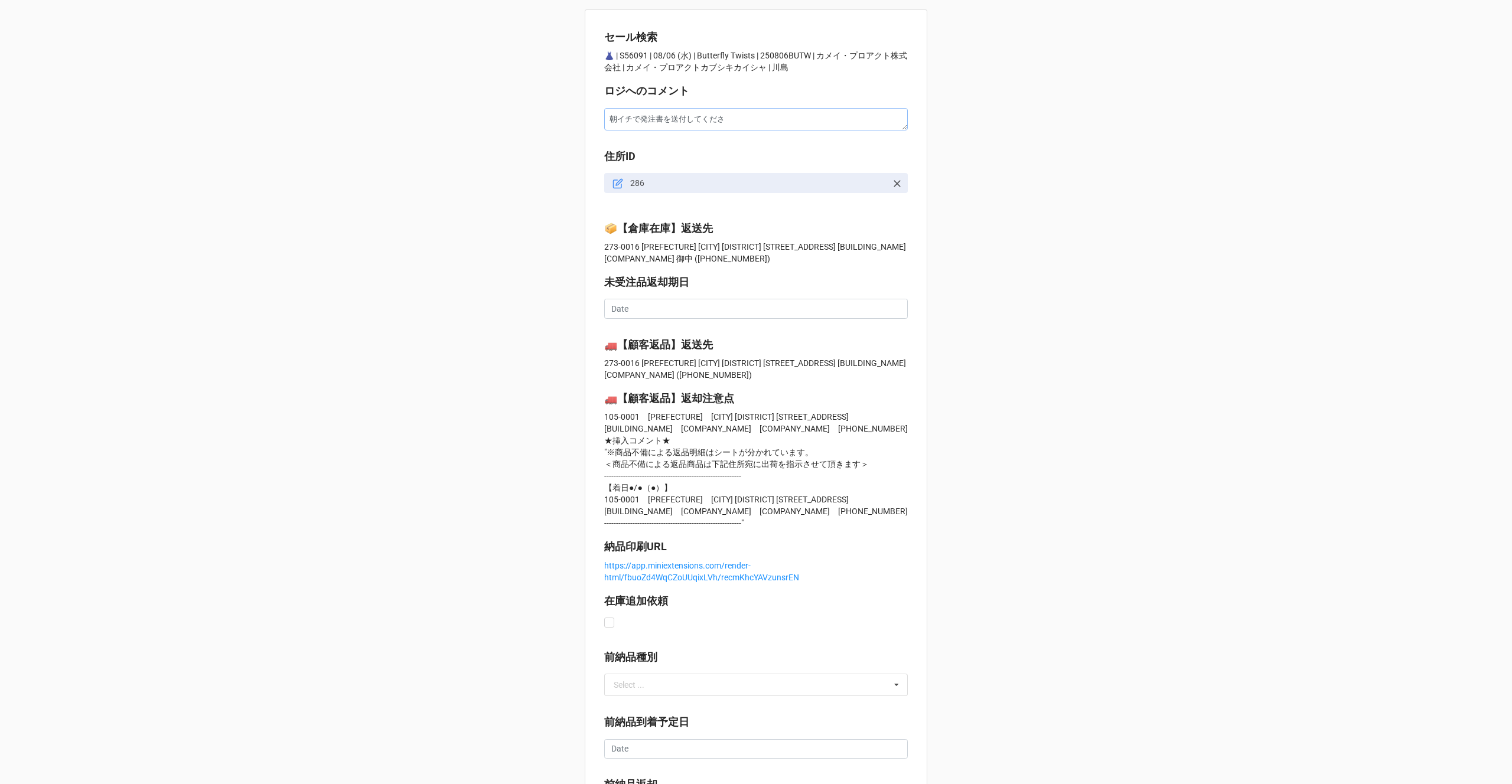 type on "x" 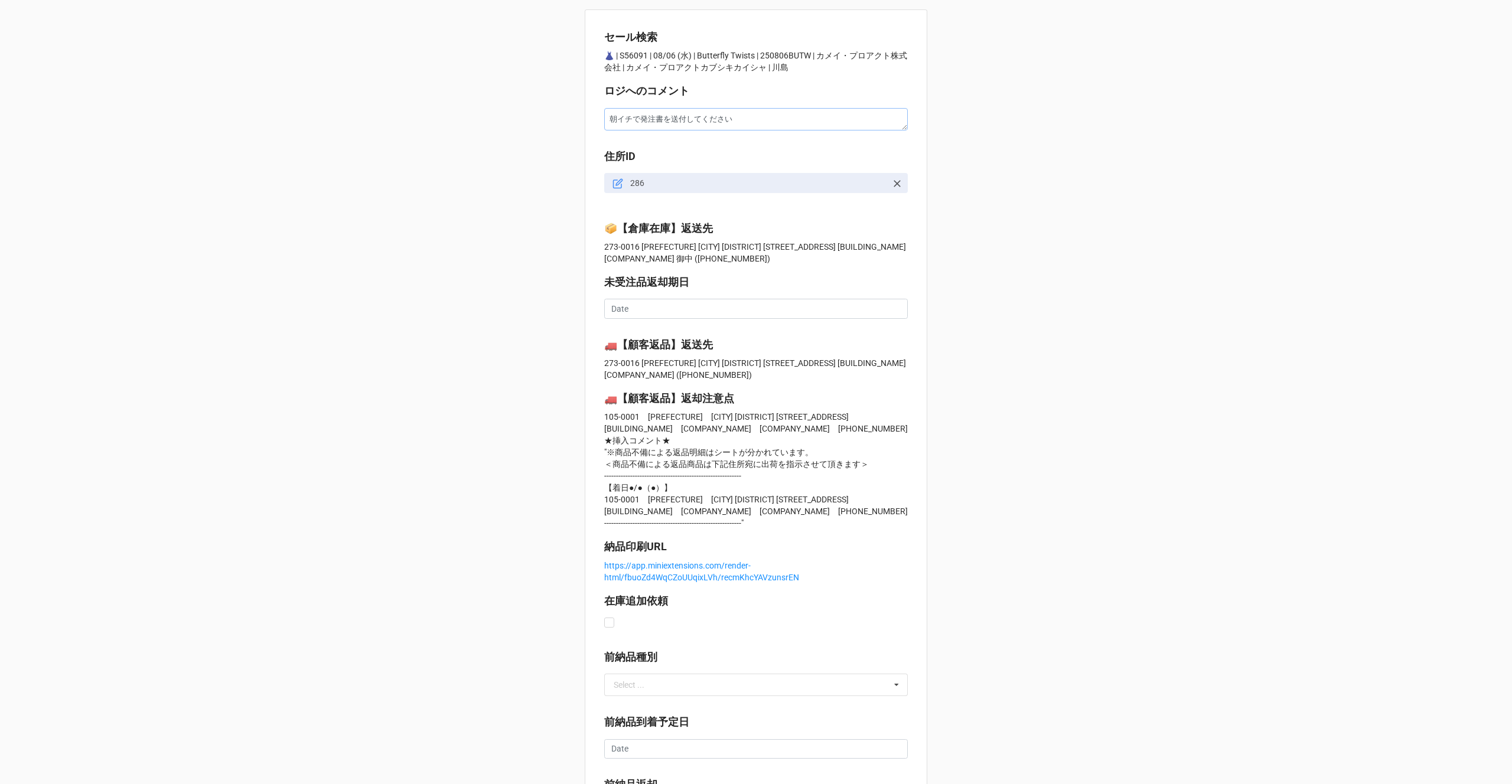 type on "x" 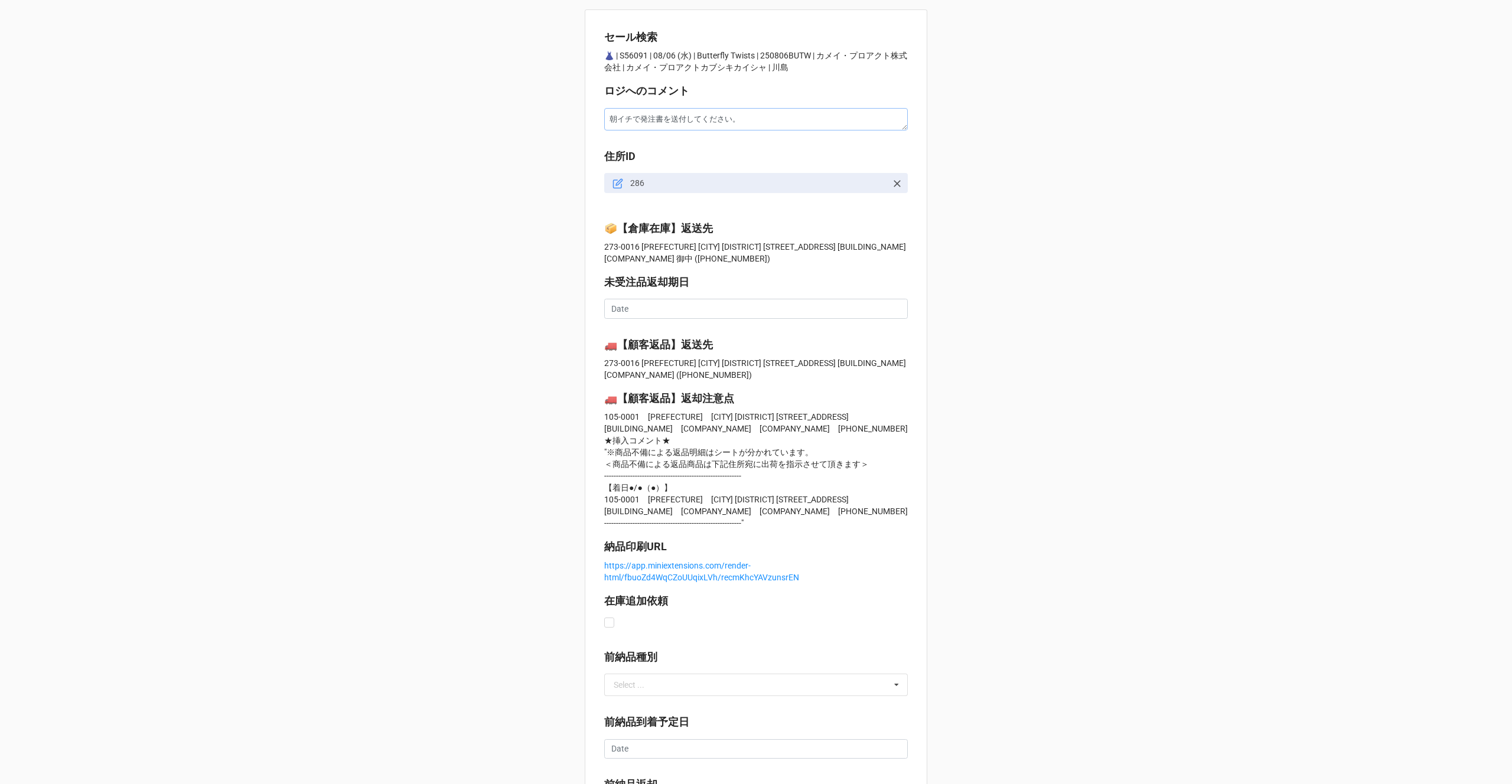 drag, startPoint x: 752, startPoint y: 128, endPoint x: 609, endPoint y: 105, distance: 144.83784 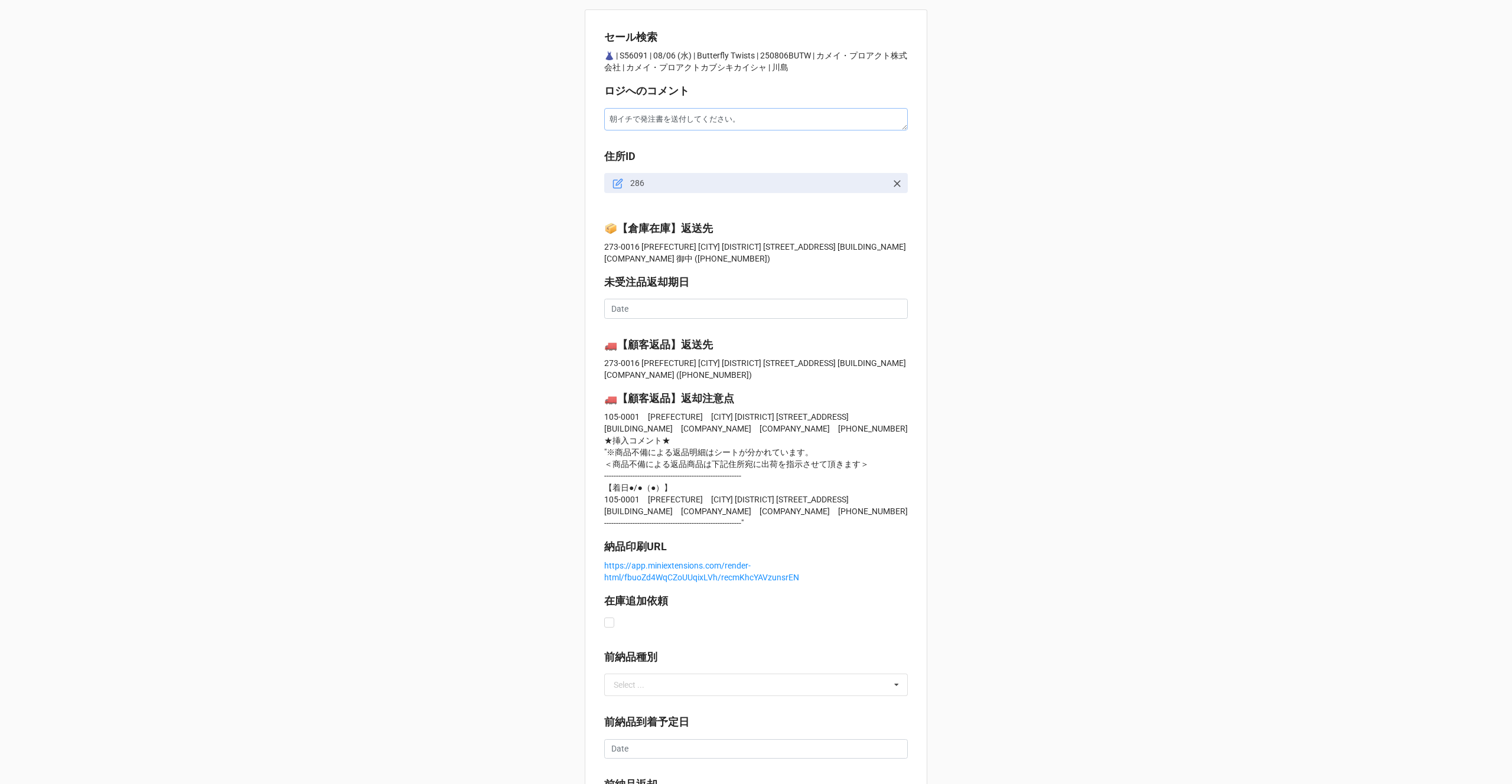 type on "x" 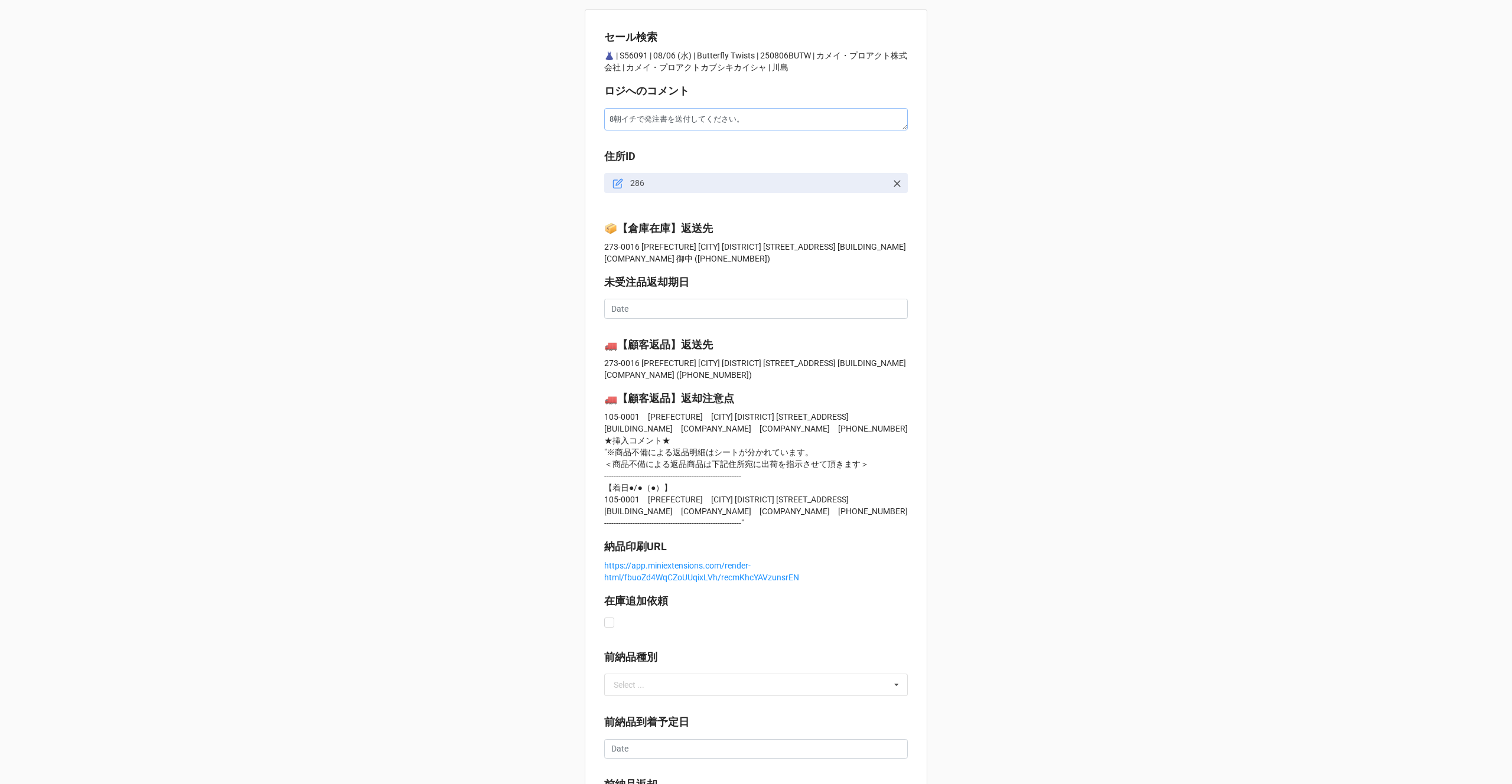 type on "x" 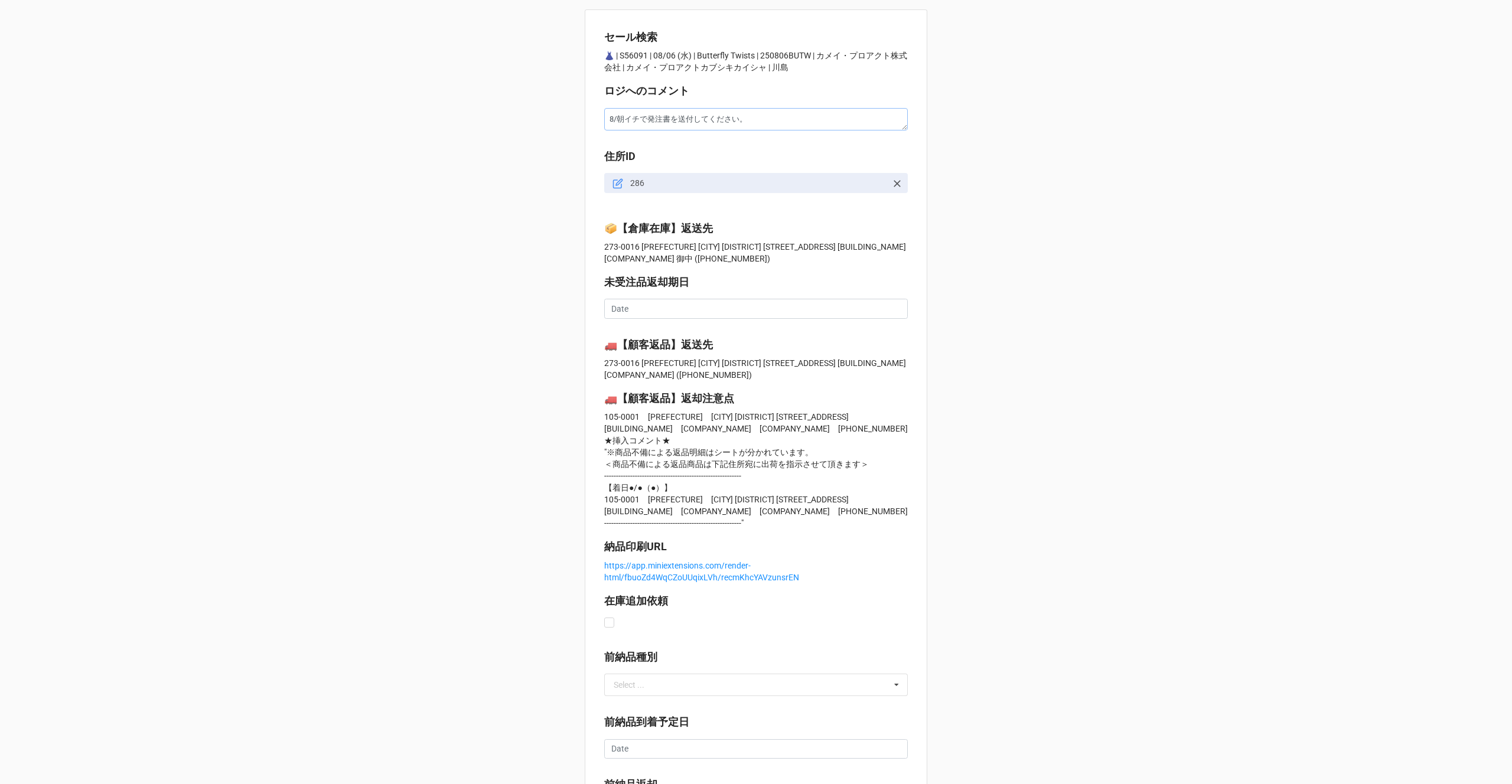 type on "x" 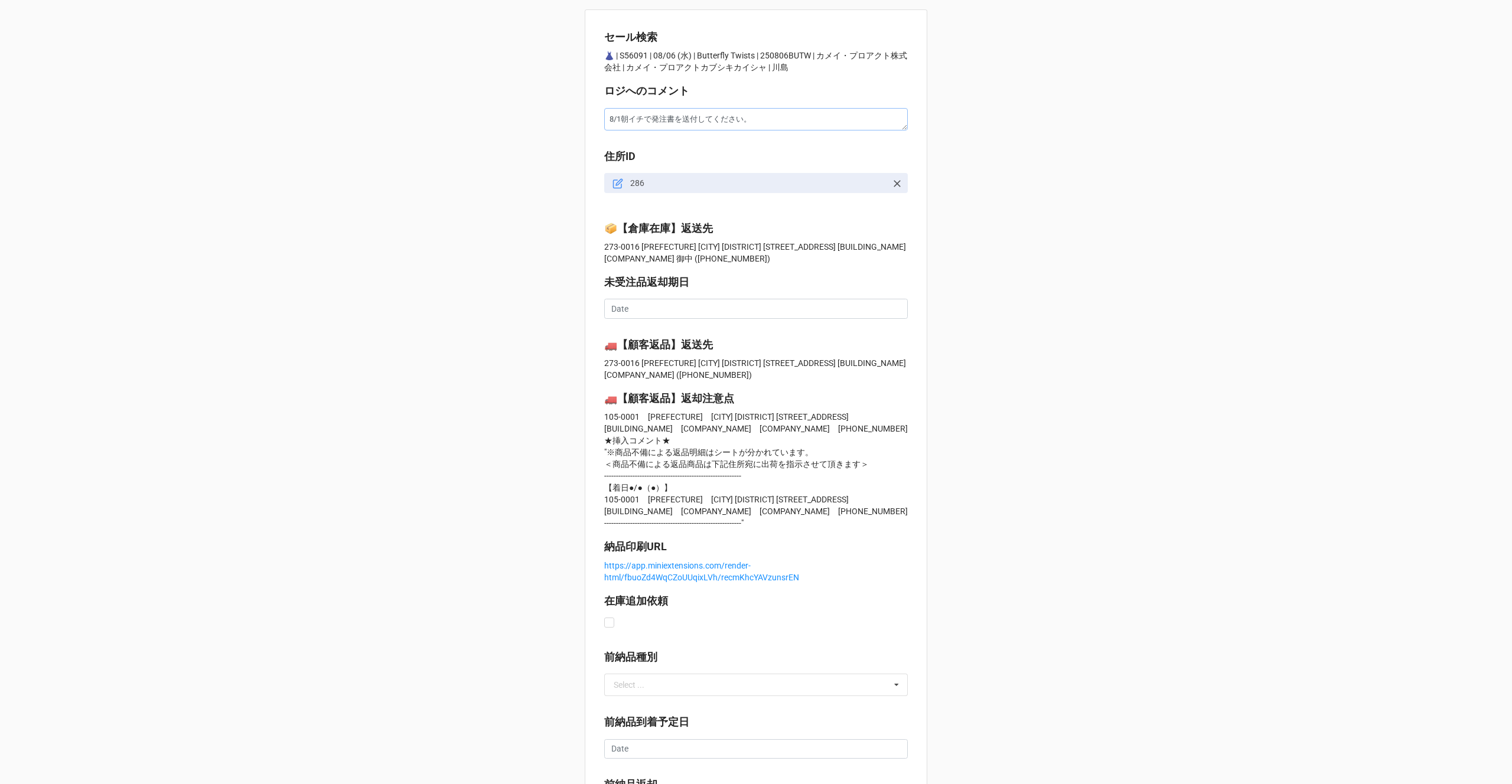 type on "x" 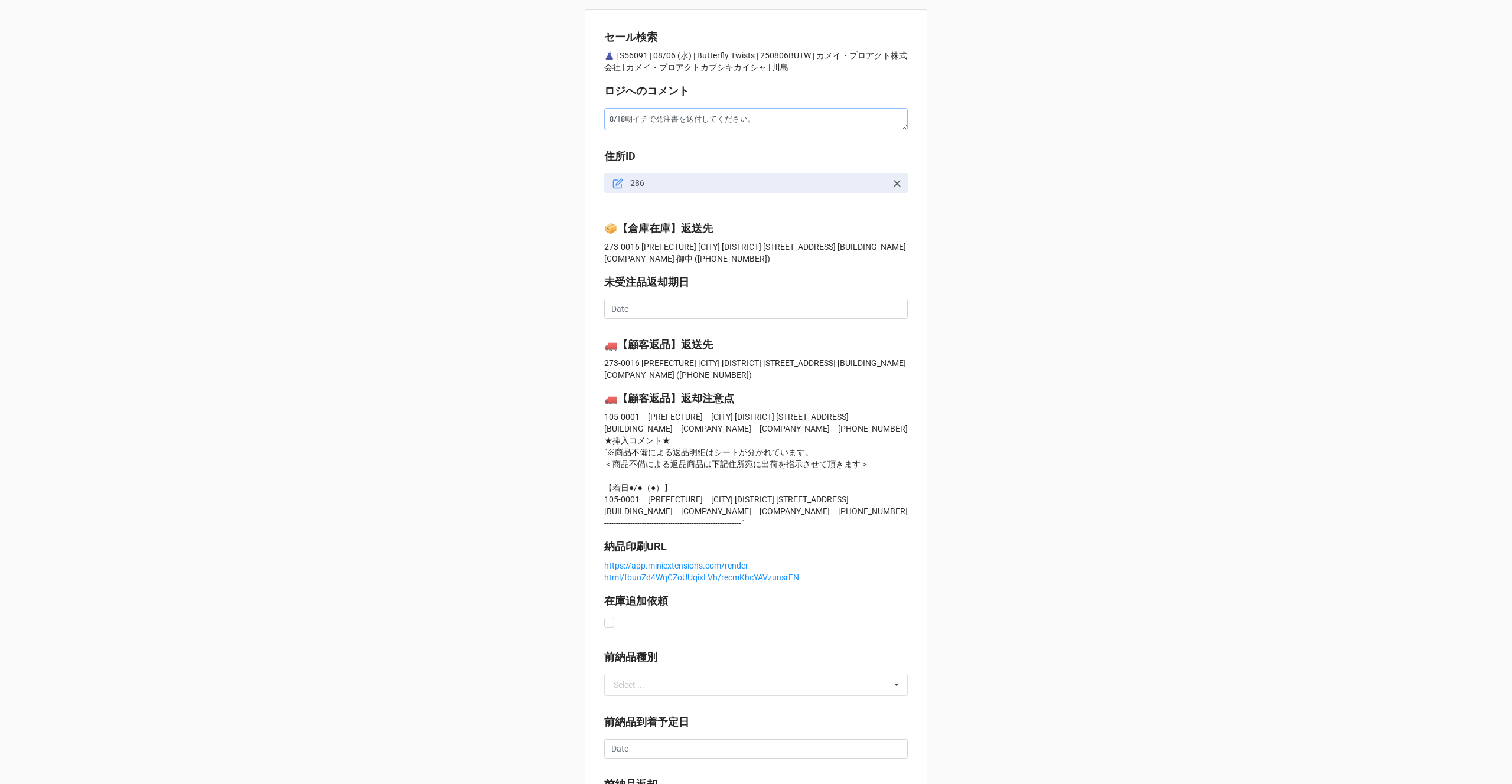 type on "x" 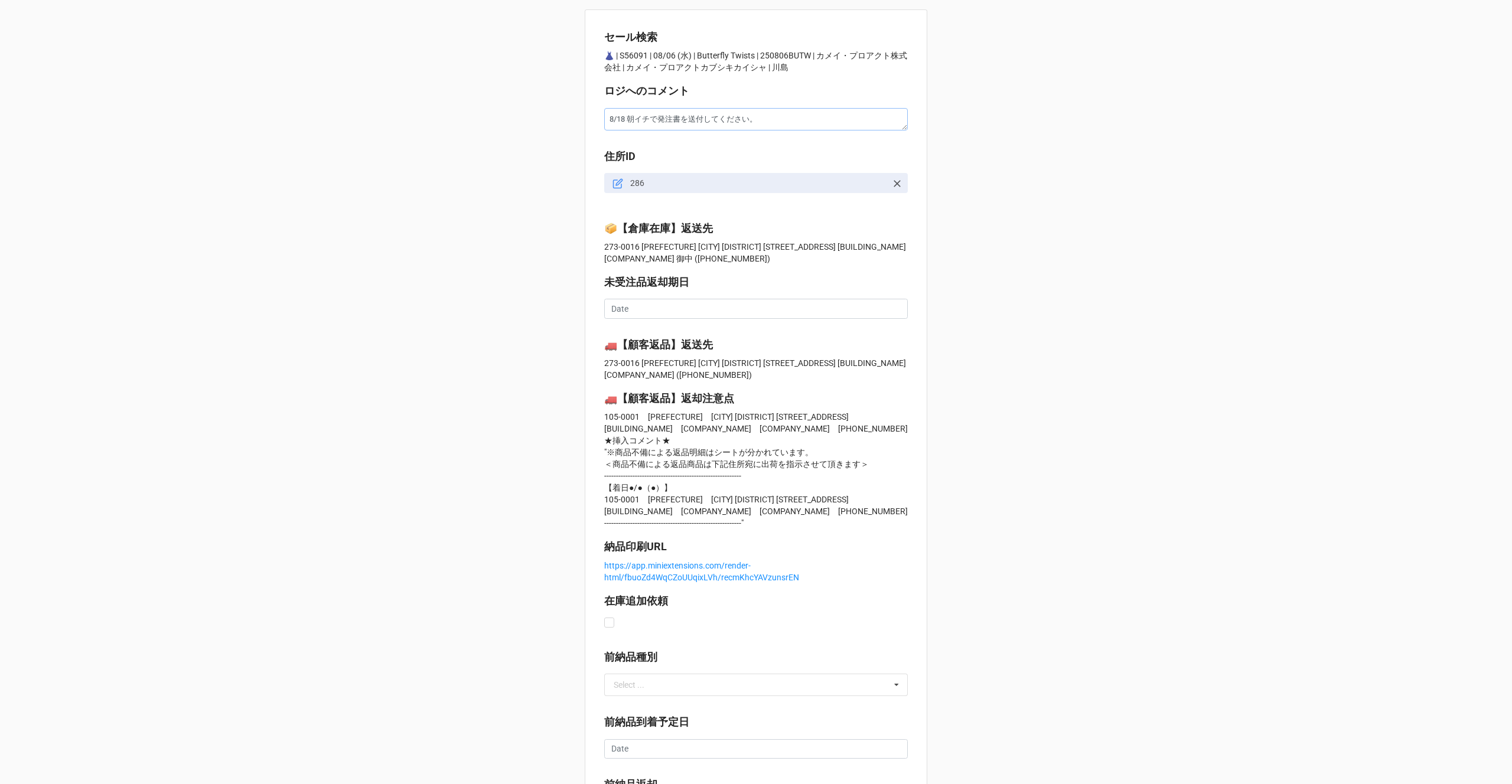 drag, startPoint x: 759, startPoint y: 119, endPoint x: 589, endPoint y: 117, distance: 170.0118 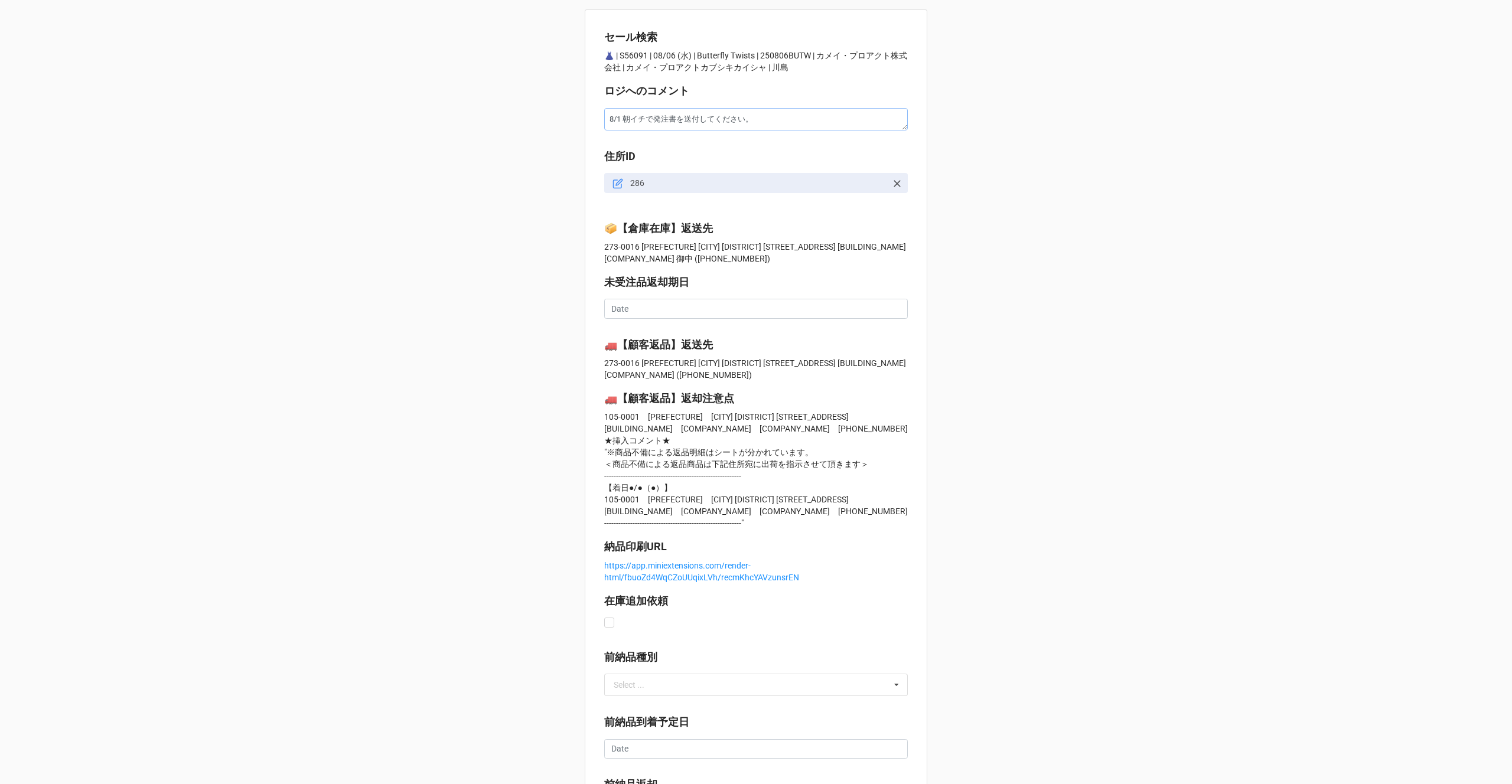type on "x" 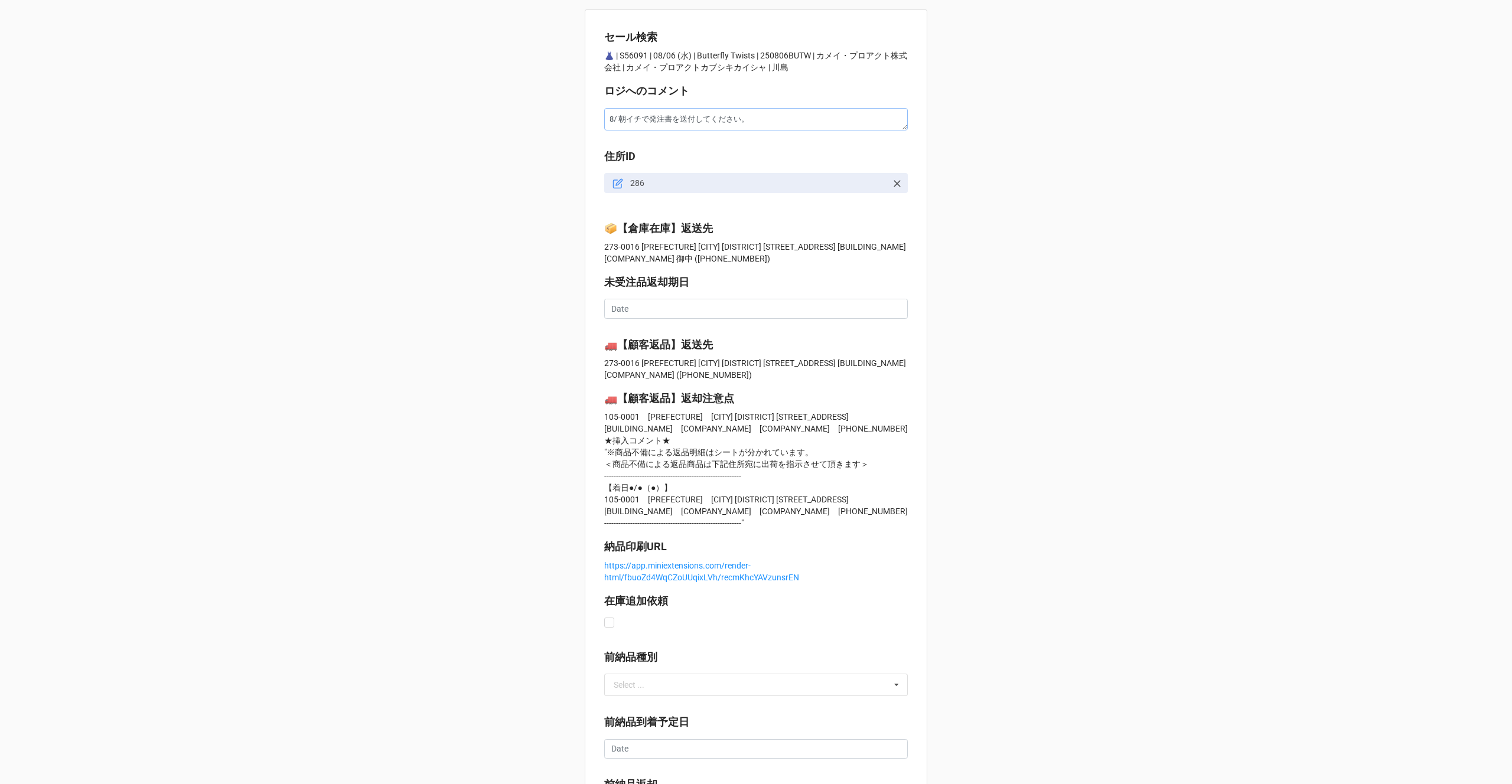 type on "8/1 朝イチで発注書を送付してください。" 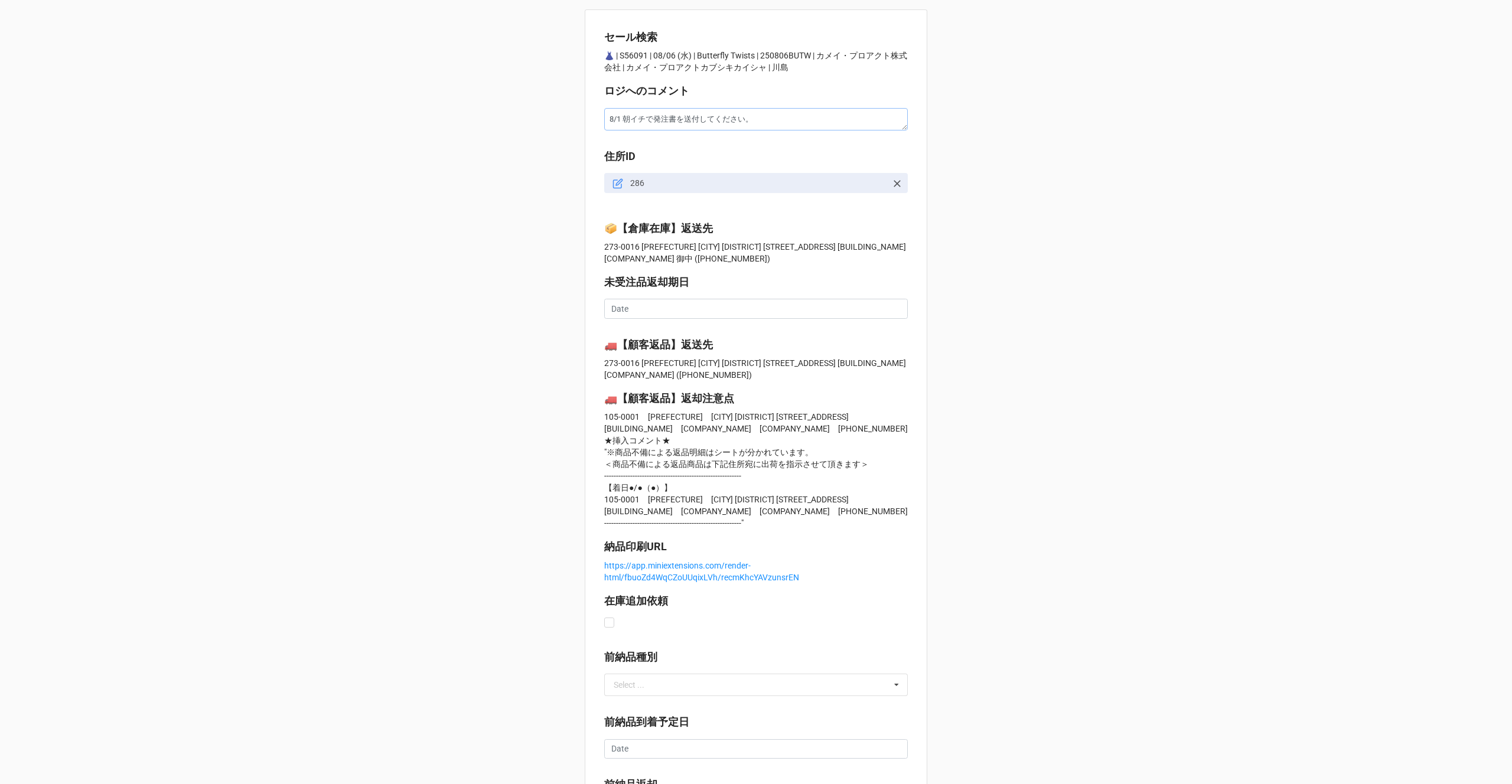 type on "x" 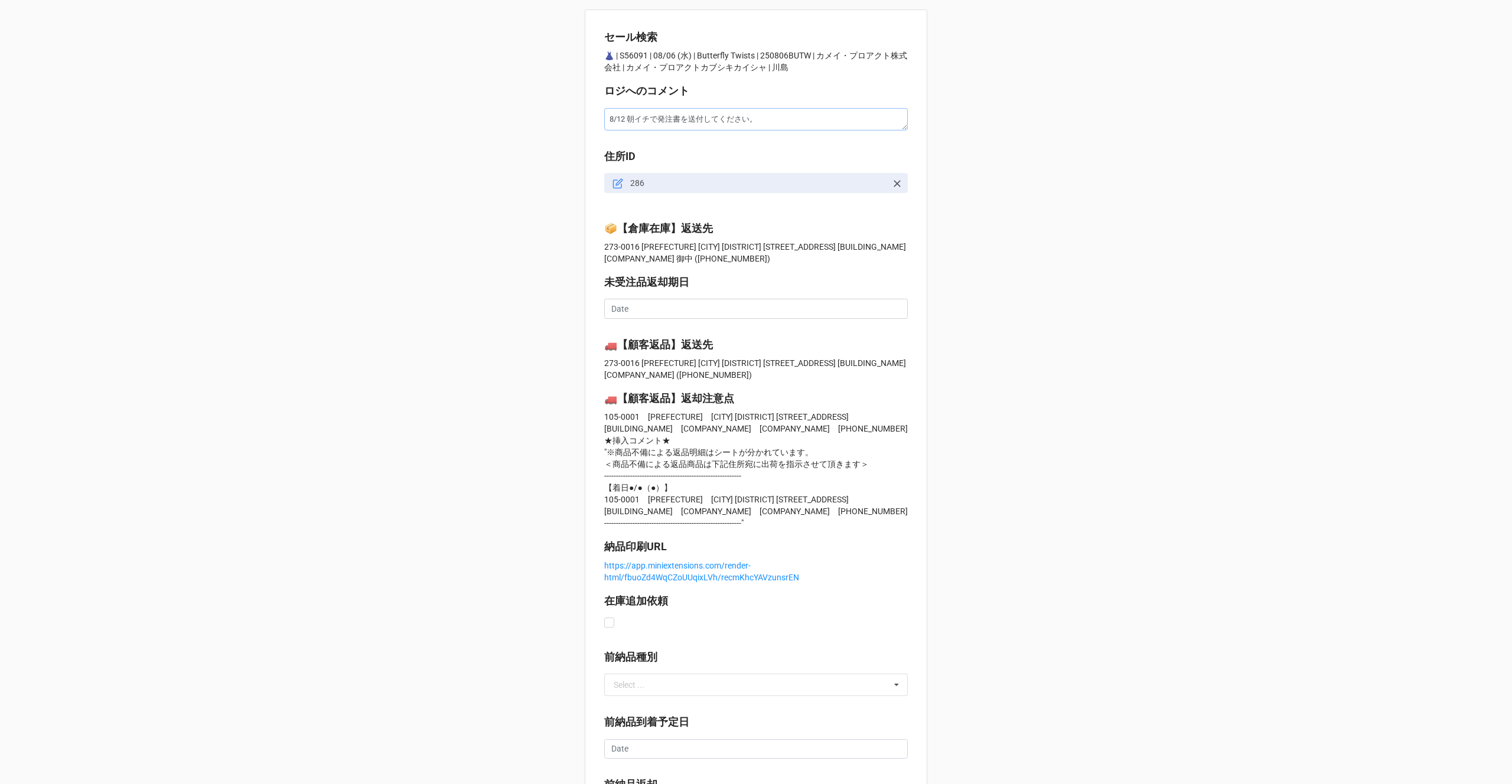 drag, startPoint x: 782, startPoint y: 116, endPoint x: 492, endPoint y: 120, distance: 290.0276 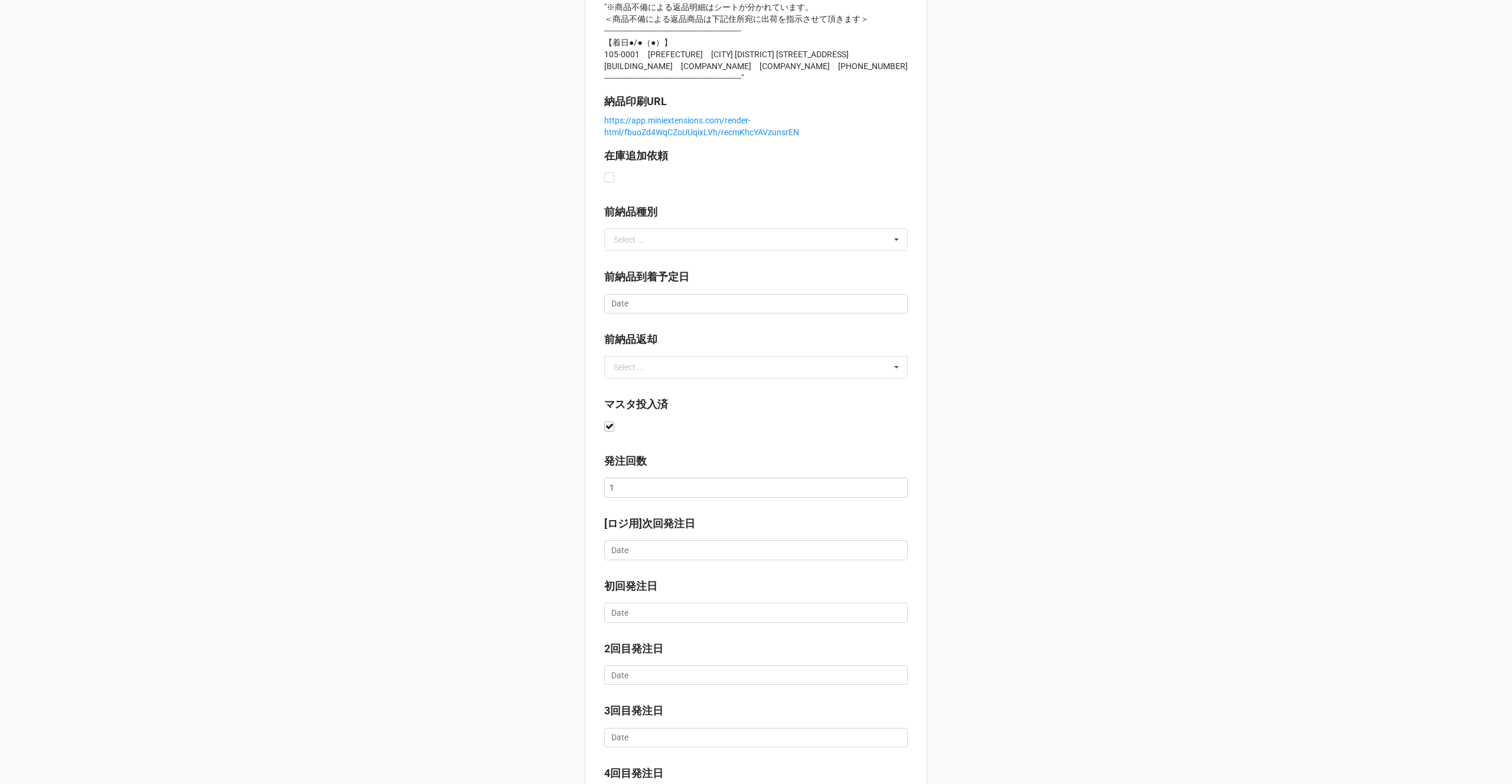 scroll, scrollTop: 786, scrollLeft: 0, axis: vertical 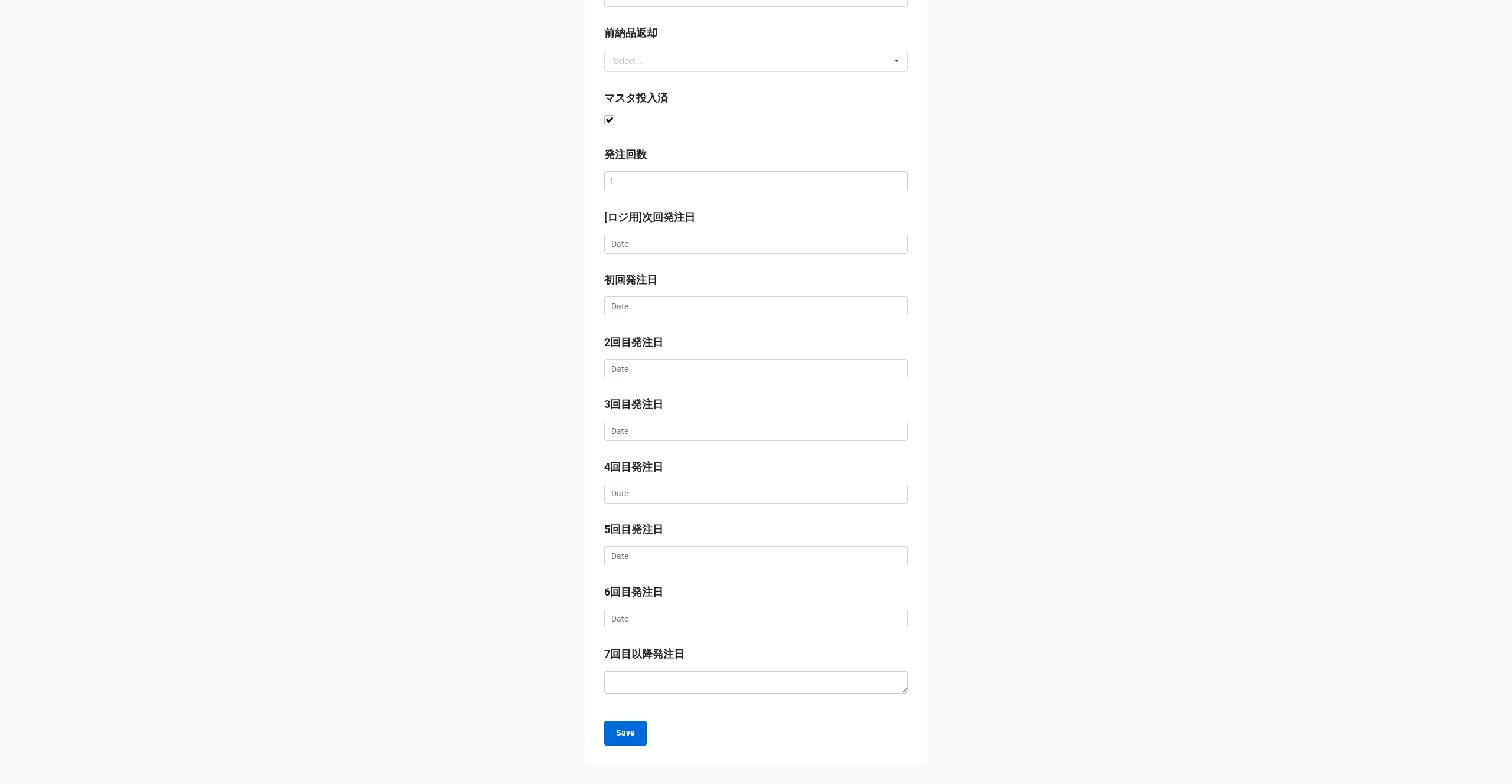 type on "8/12 朝イチで発注書を送付してください。" 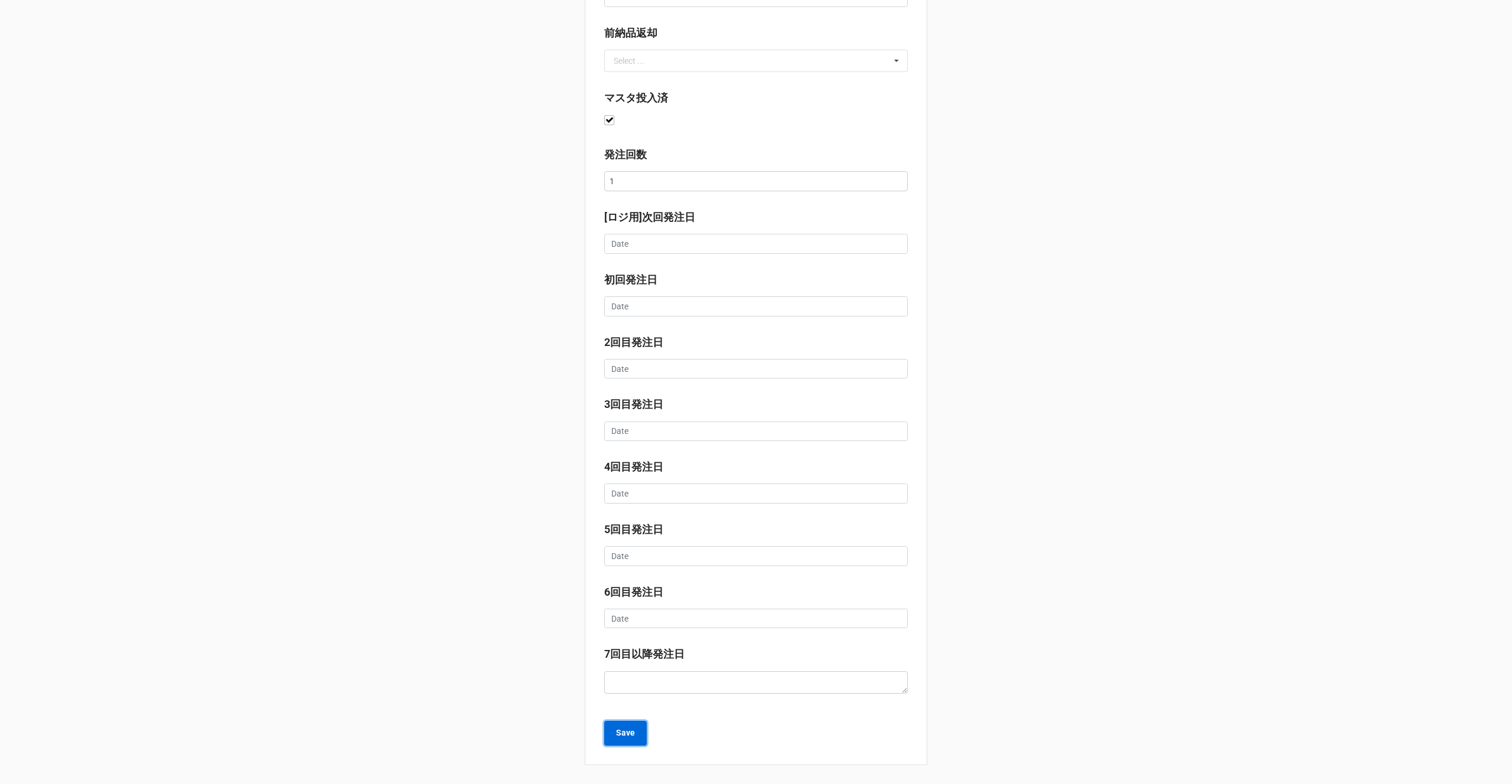 click on "Save" at bounding box center [625, 733] 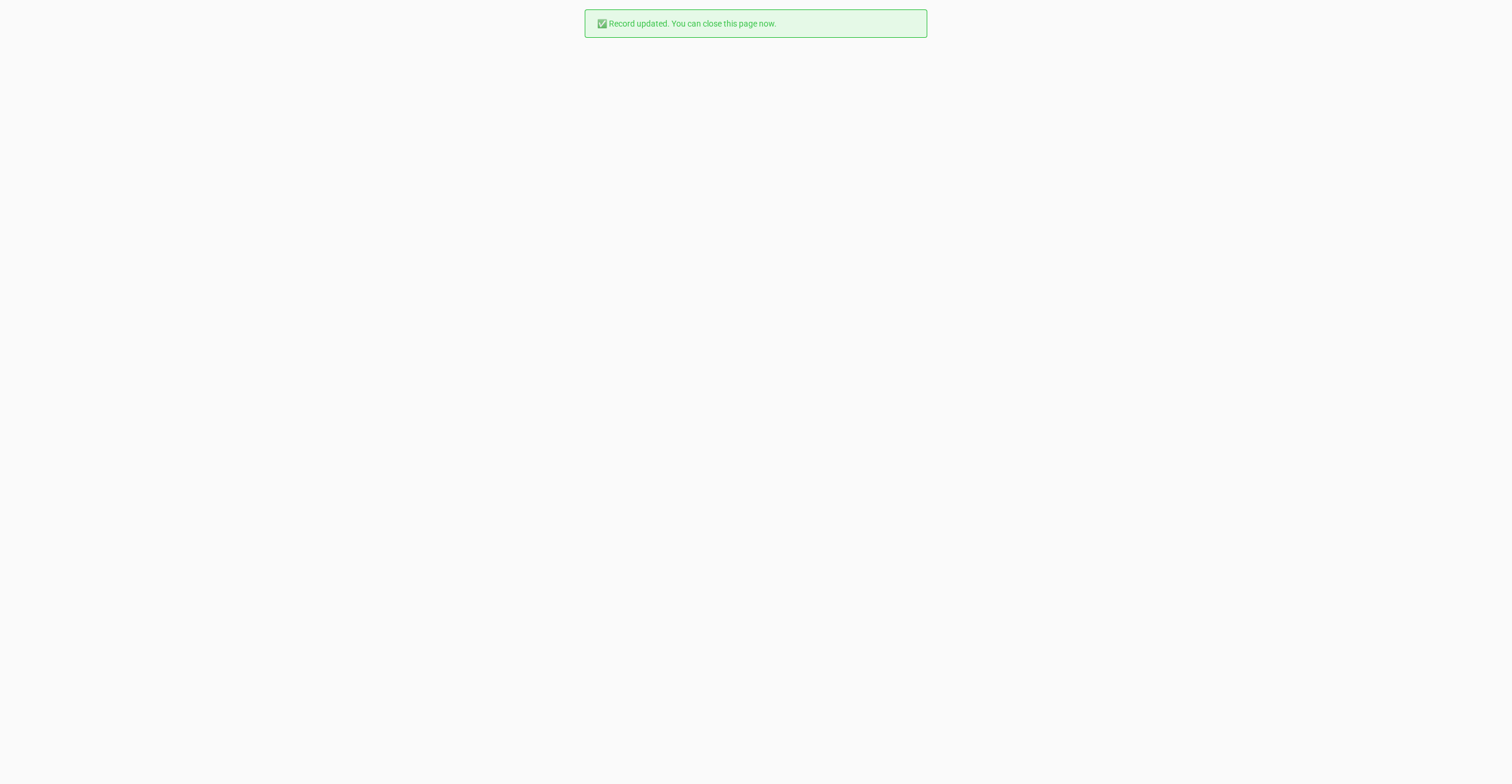 scroll, scrollTop: 0, scrollLeft: 0, axis: both 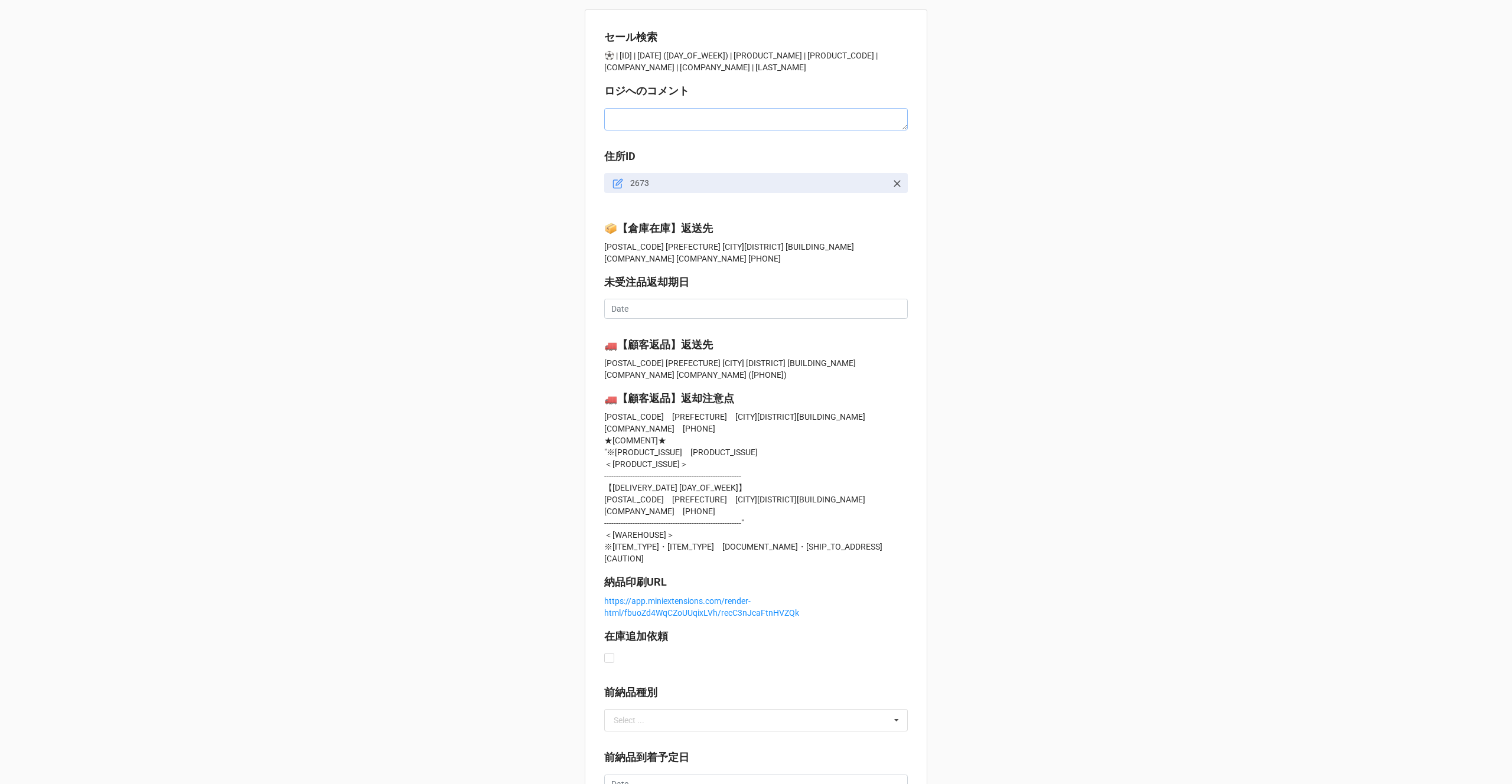 click at bounding box center [756, 119] 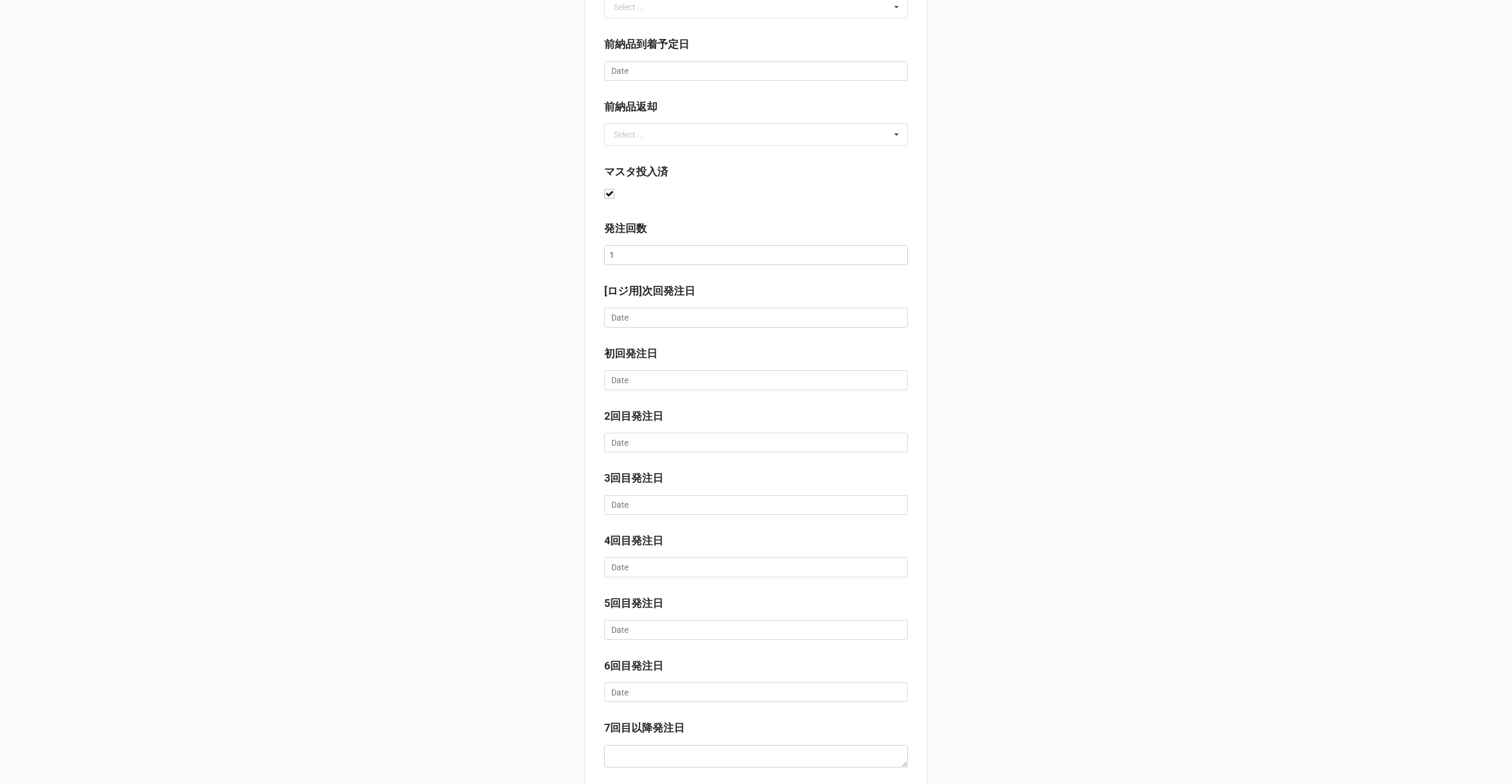 scroll, scrollTop: 786, scrollLeft: 0, axis: vertical 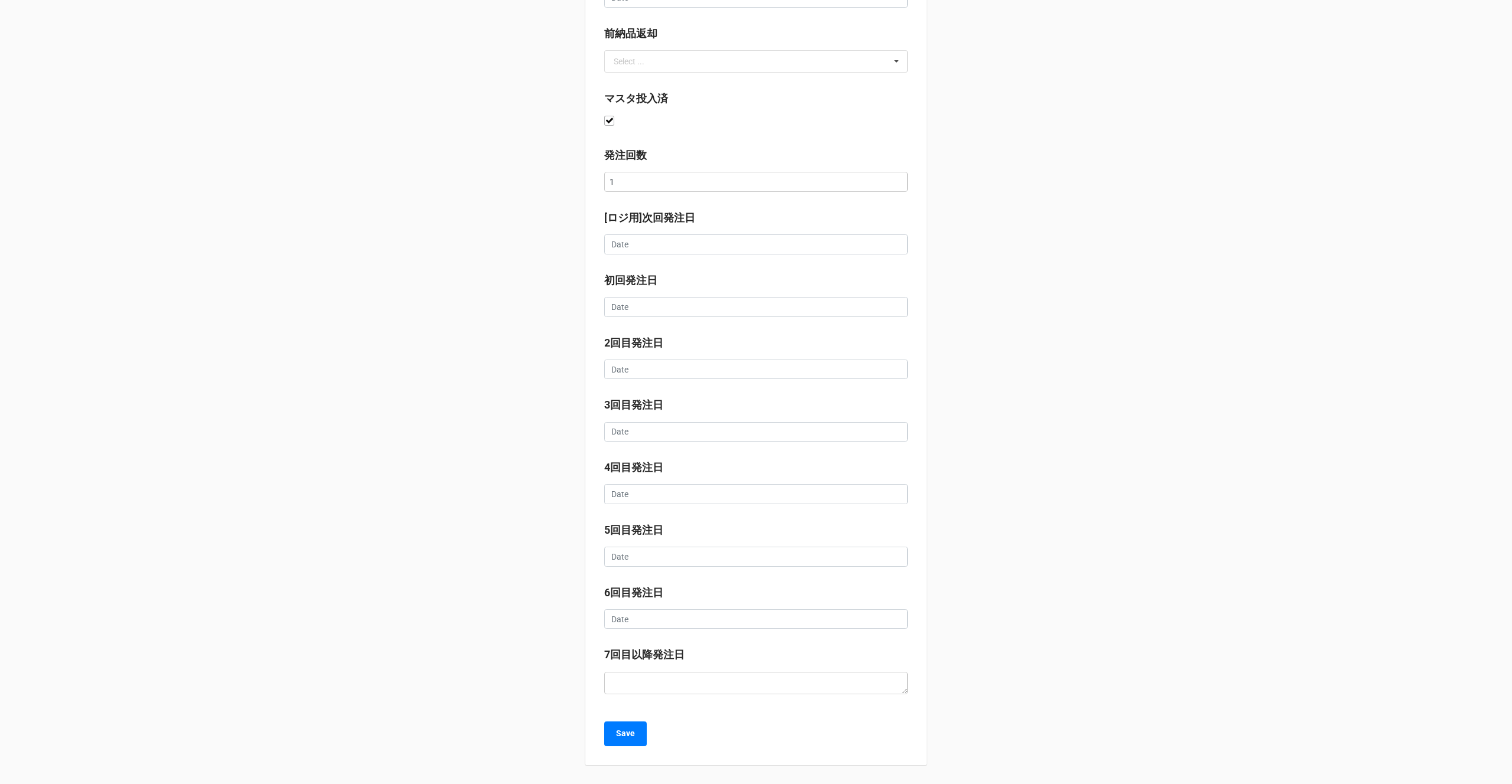 type on "x" 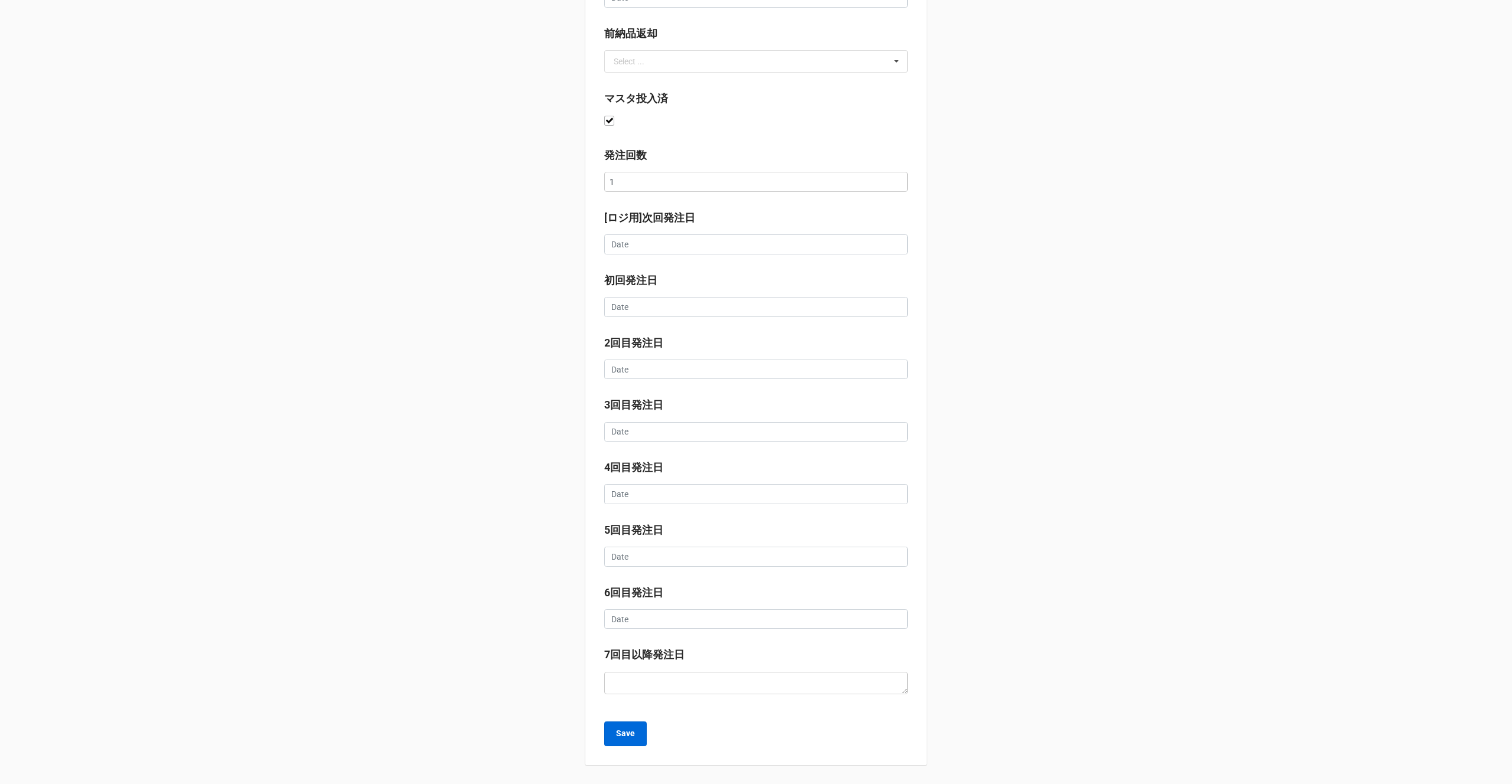 type on "8/12 朝イチで発注書を送付してください。" 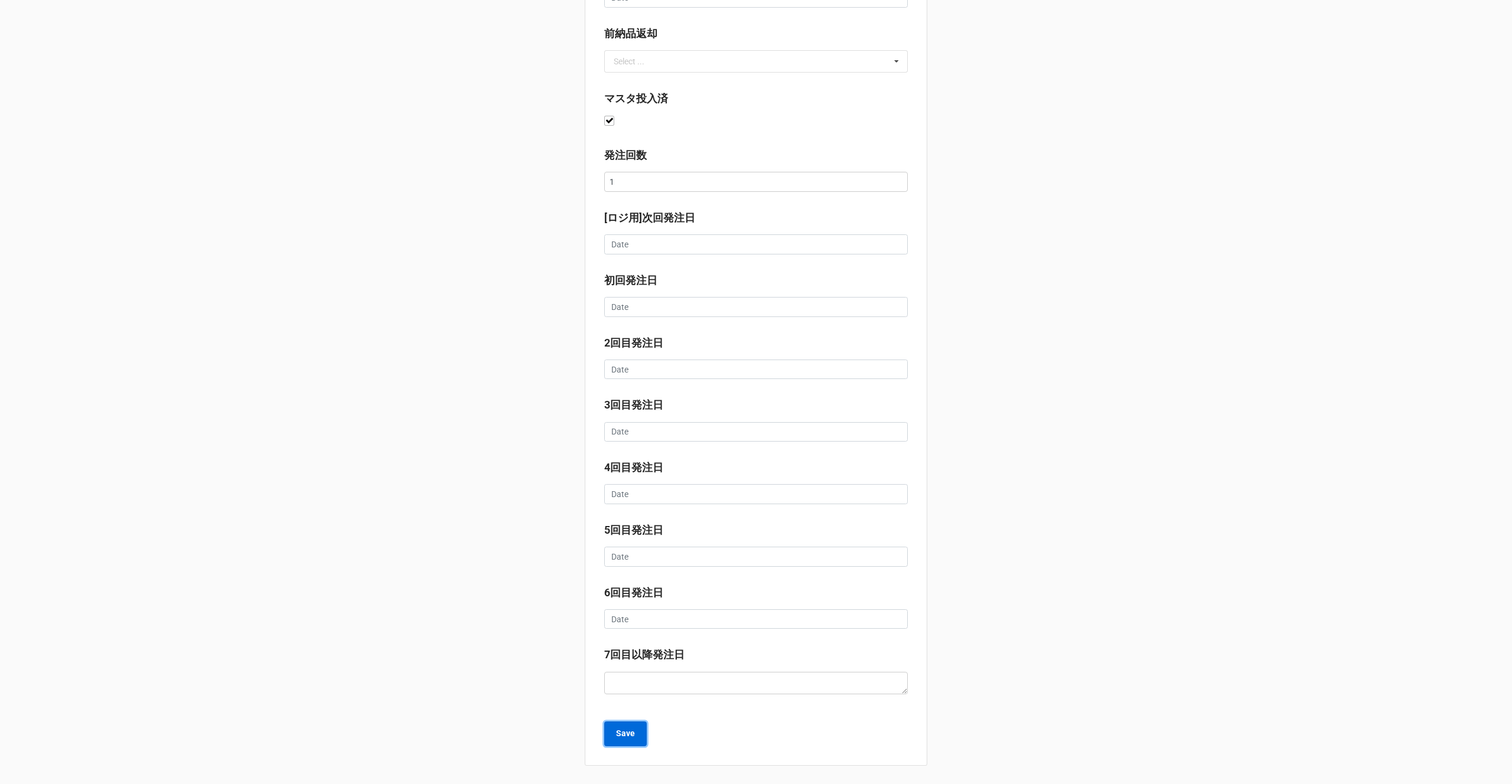 click on "Save" at bounding box center (625, 733) 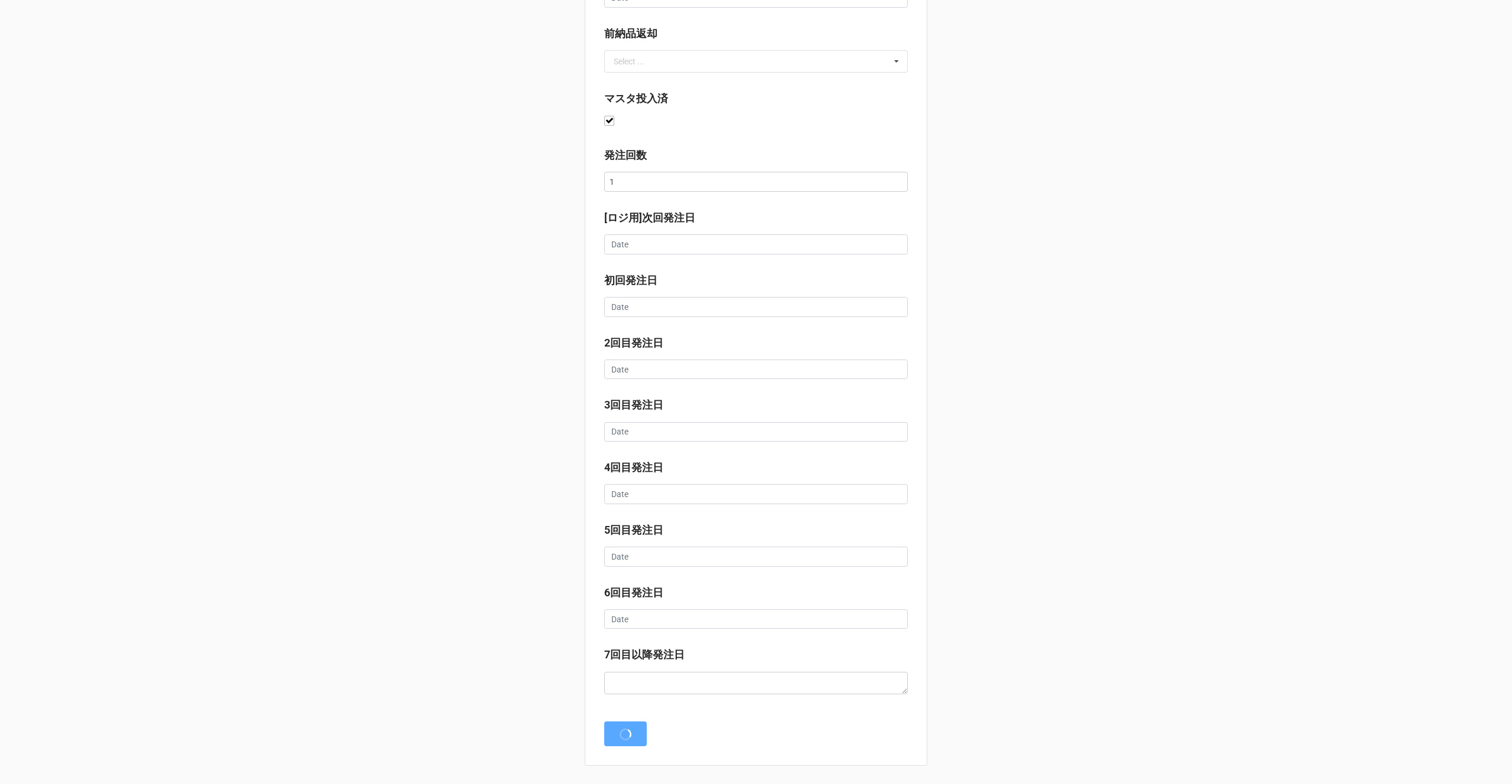 scroll, scrollTop: 0, scrollLeft: 0, axis: both 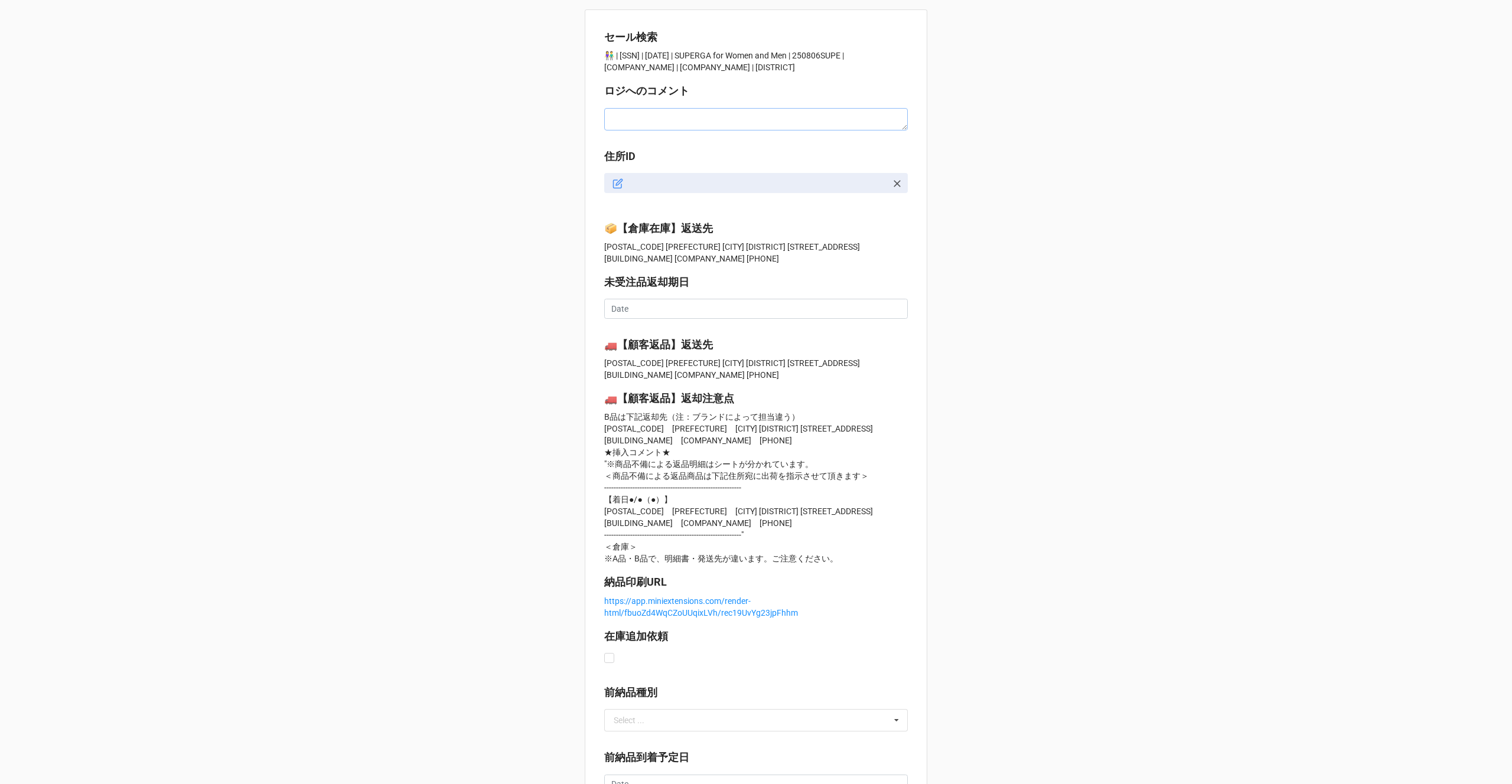 click at bounding box center (756, 119) 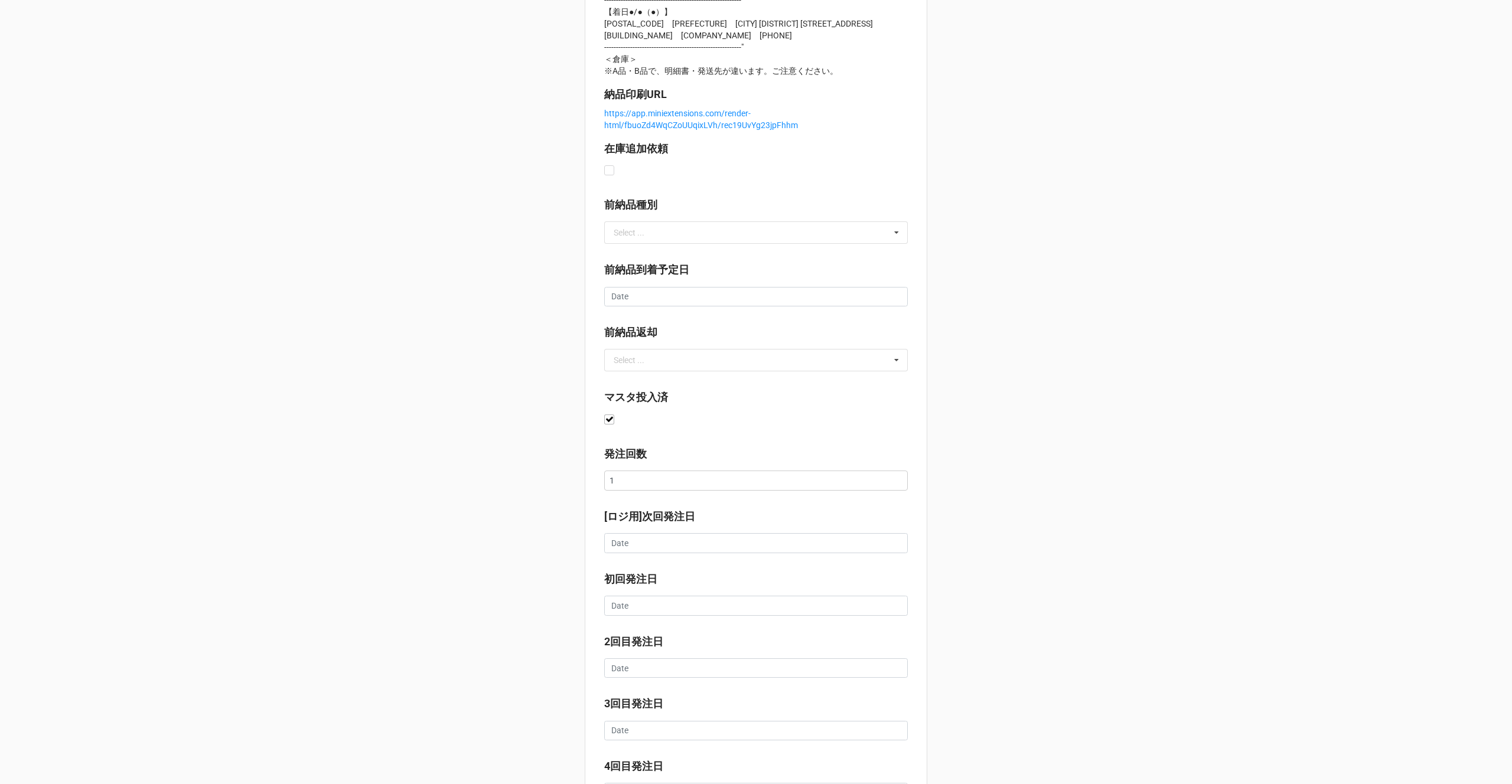 scroll, scrollTop: 786, scrollLeft: 0, axis: vertical 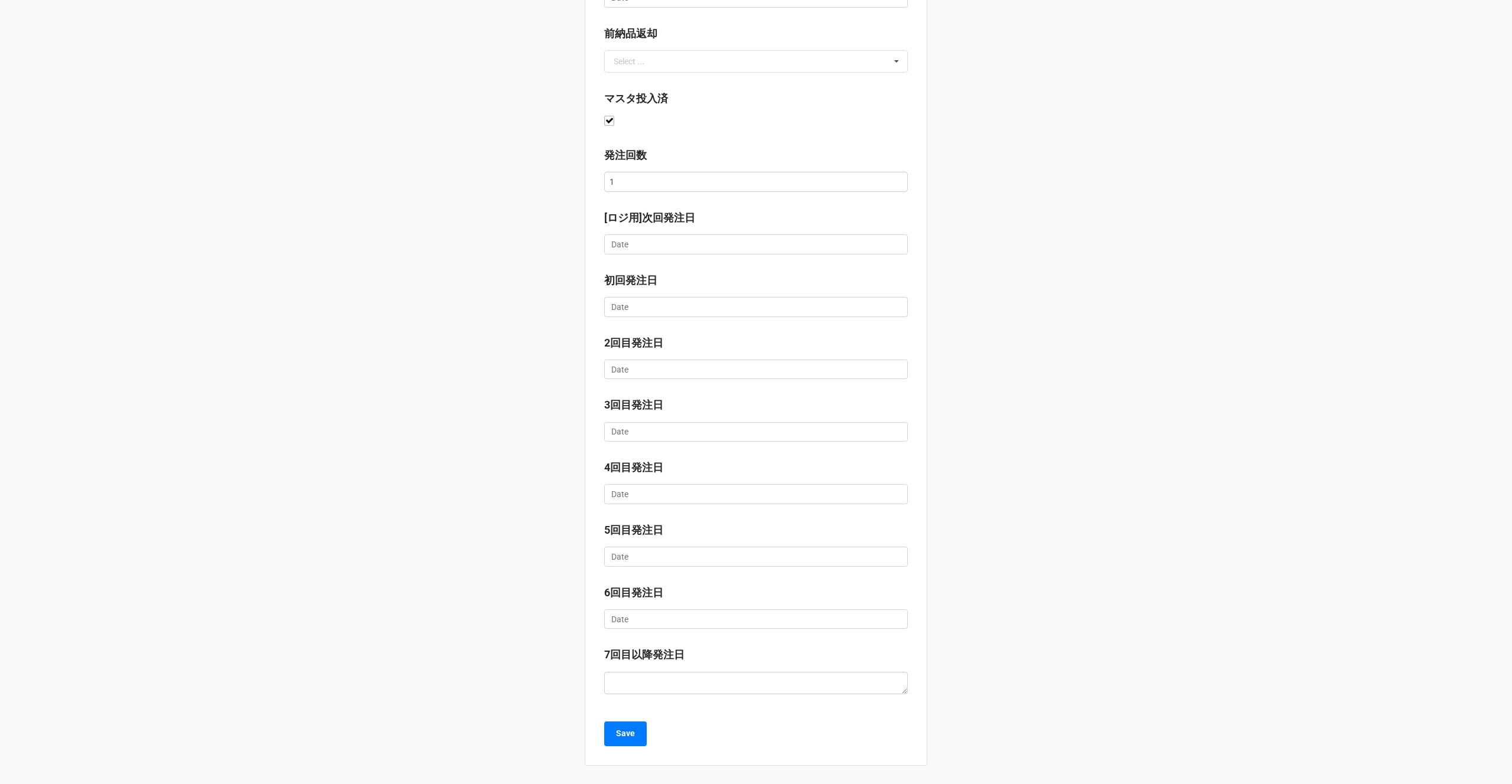 type on "x" 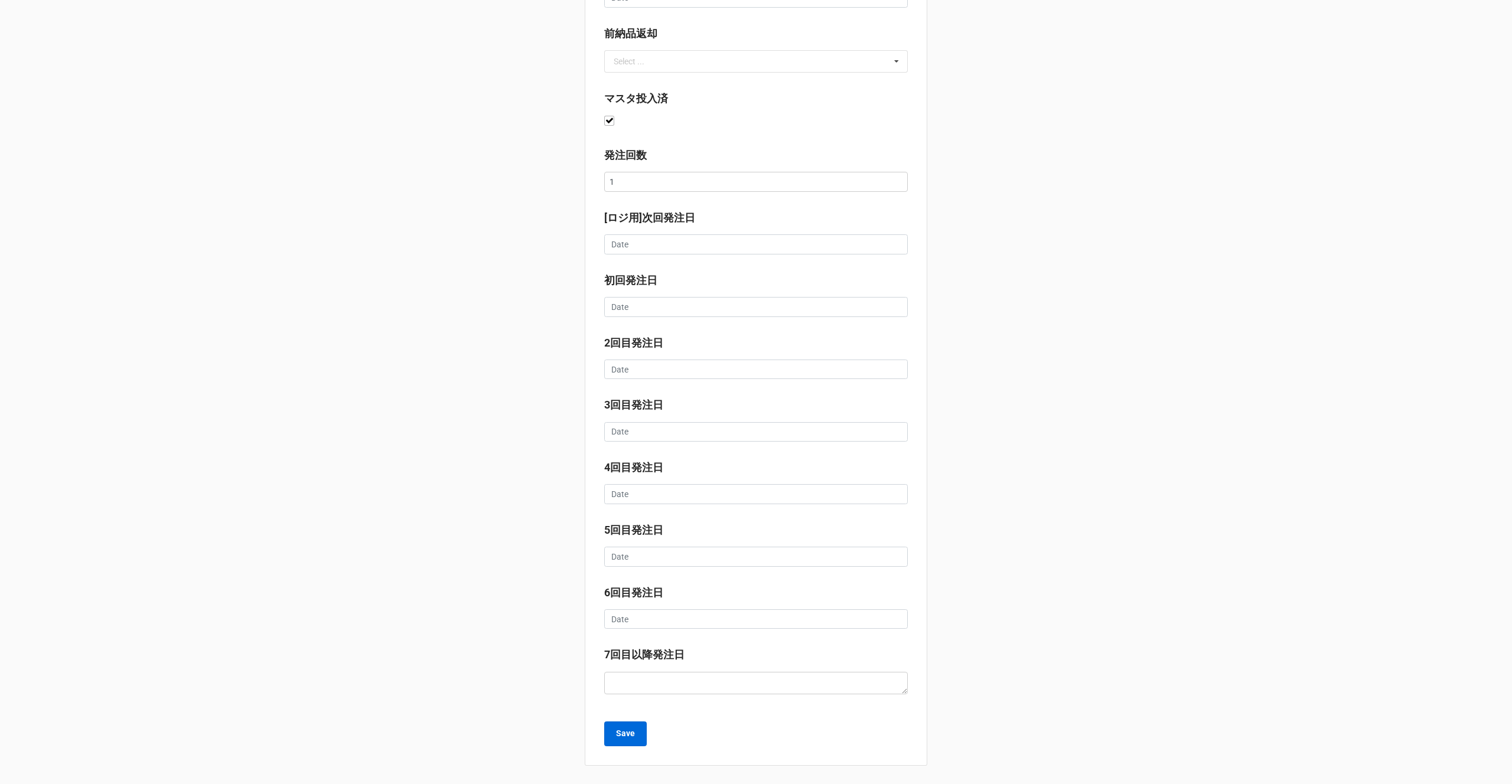 type on "8/12 朝イチで発注書を送付してください。" 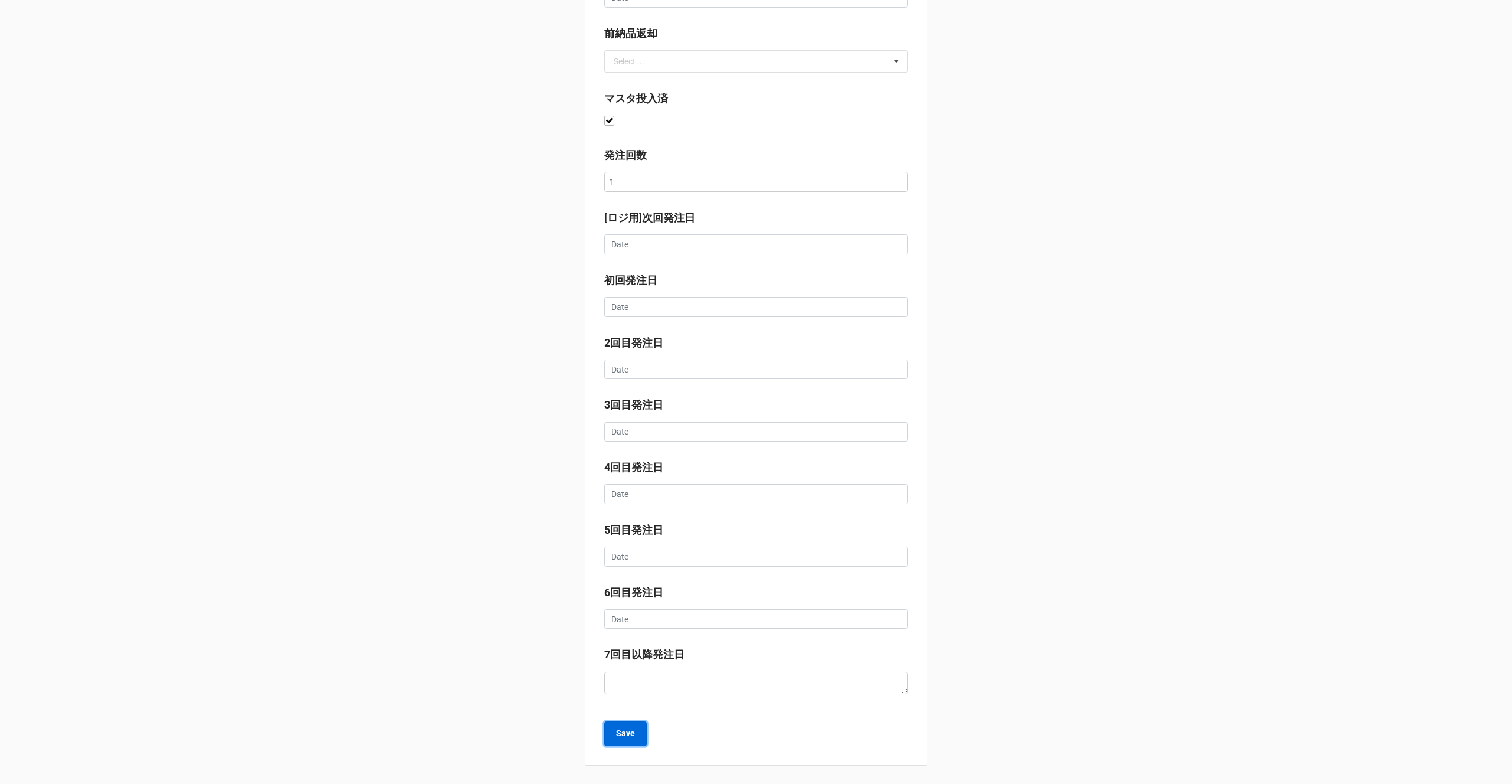click on "Save" at bounding box center [625, 733] 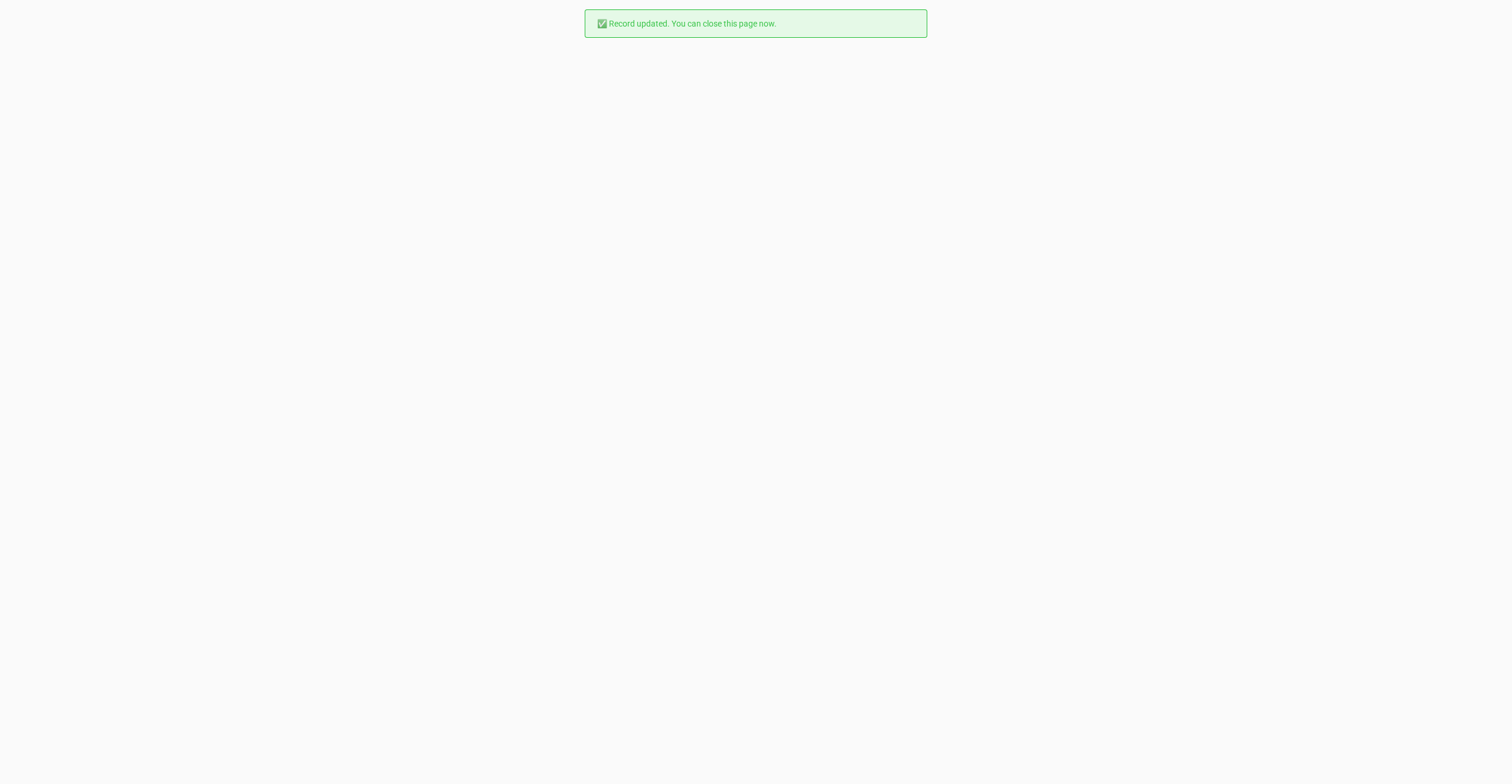 scroll, scrollTop: 0, scrollLeft: 0, axis: both 